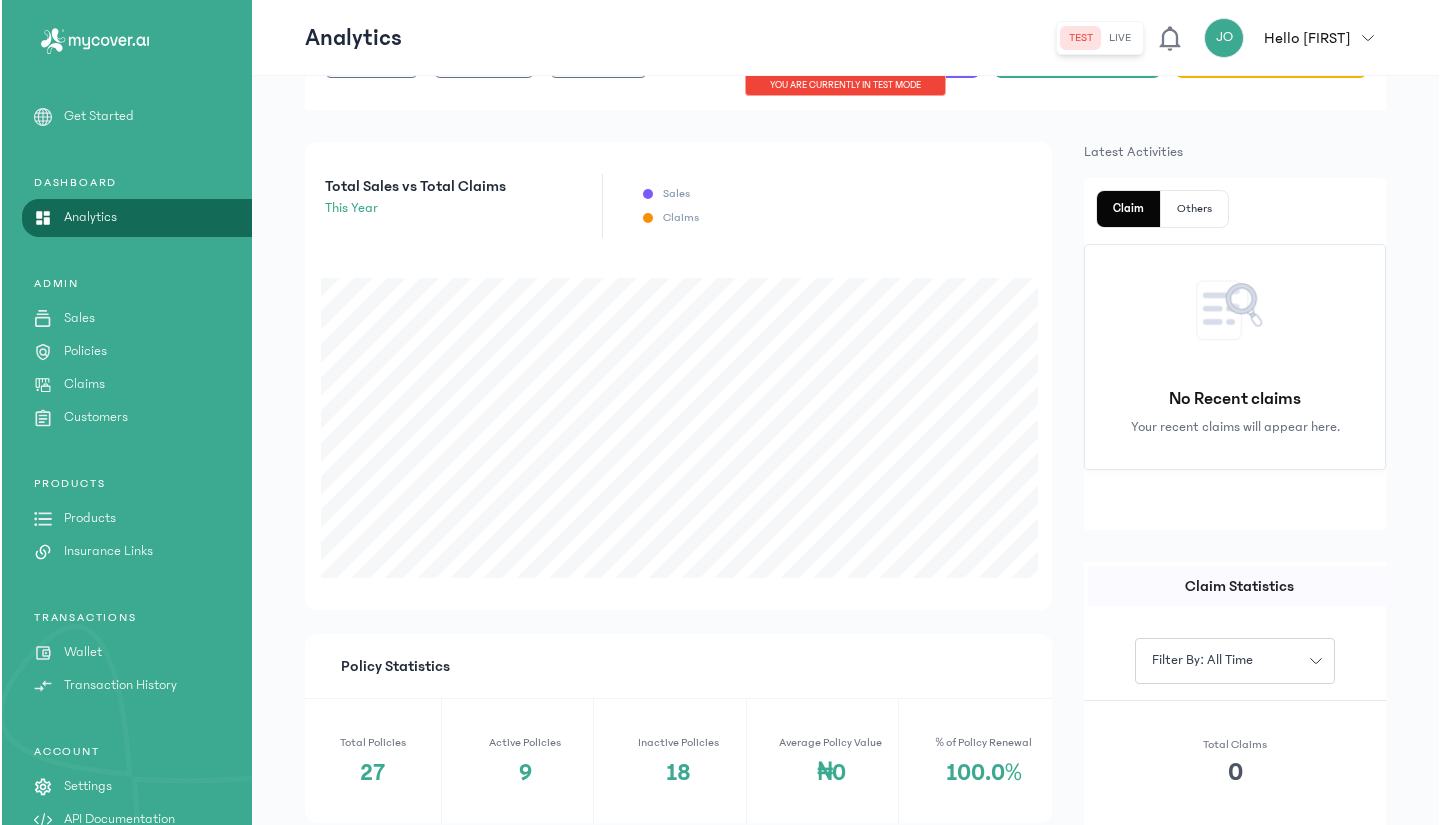 scroll, scrollTop: 0, scrollLeft: 0, axis: both 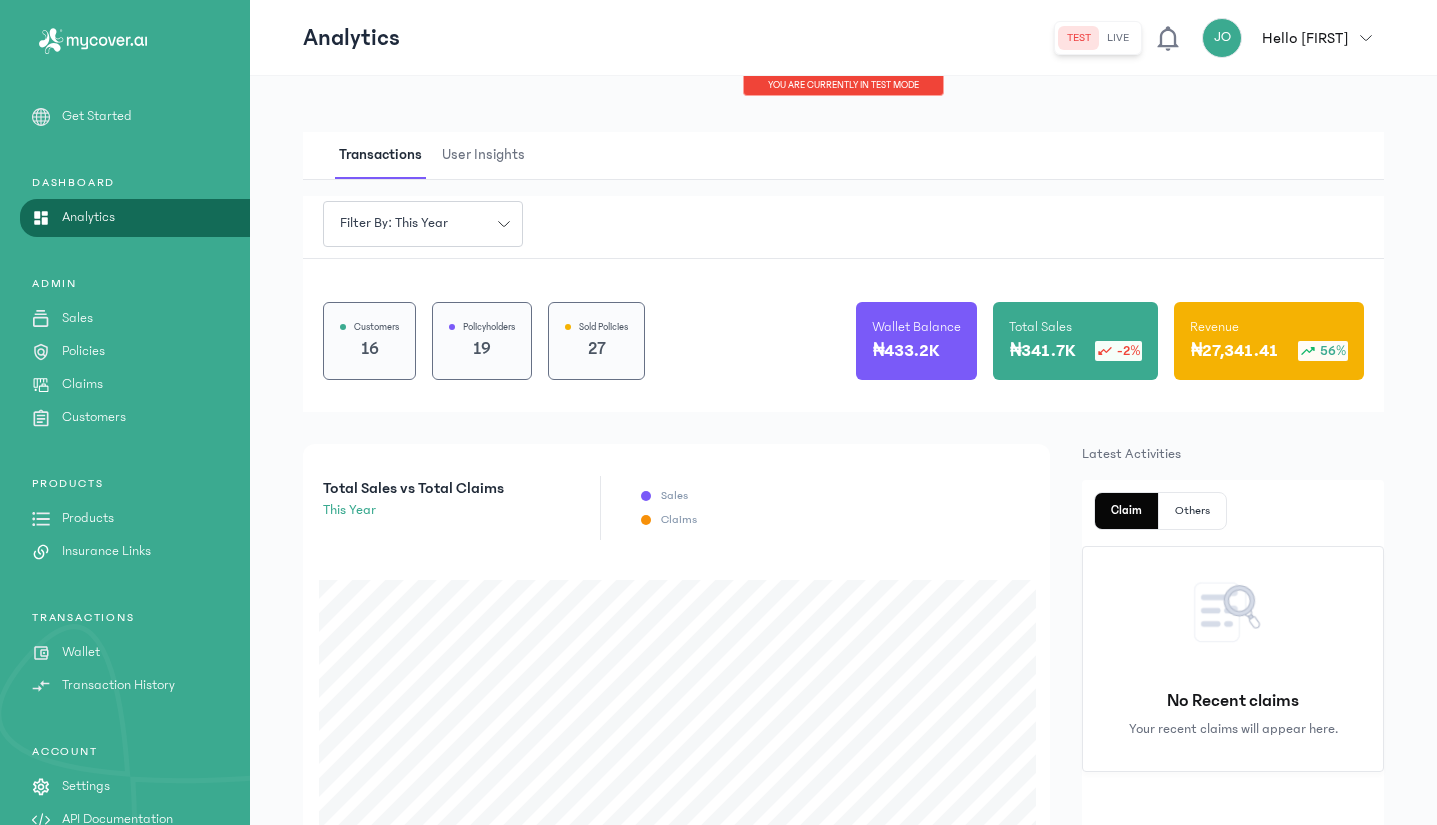 click on "Wallet" at bounding box center [81, 652] 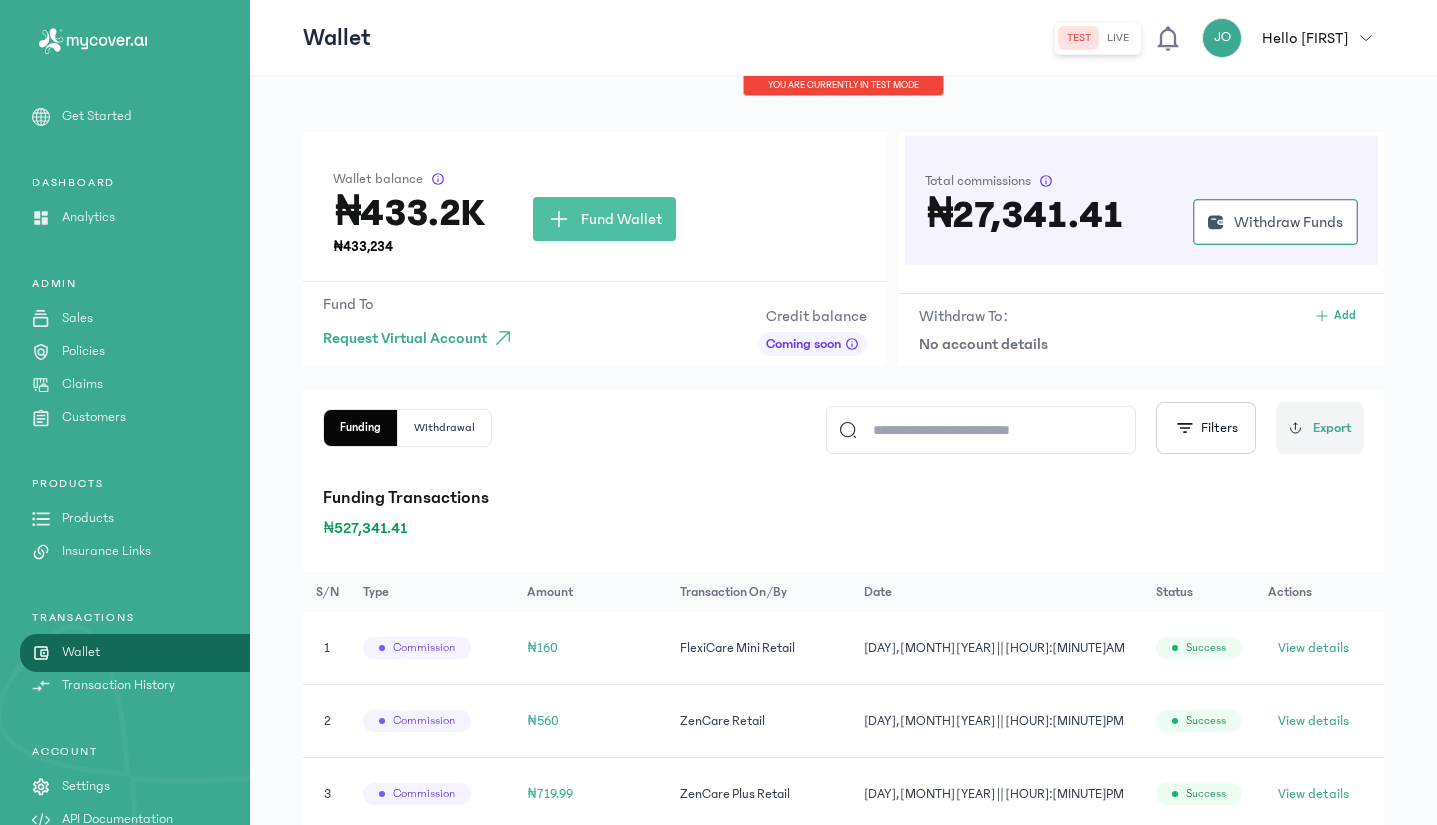 click on "Fund Wallet" 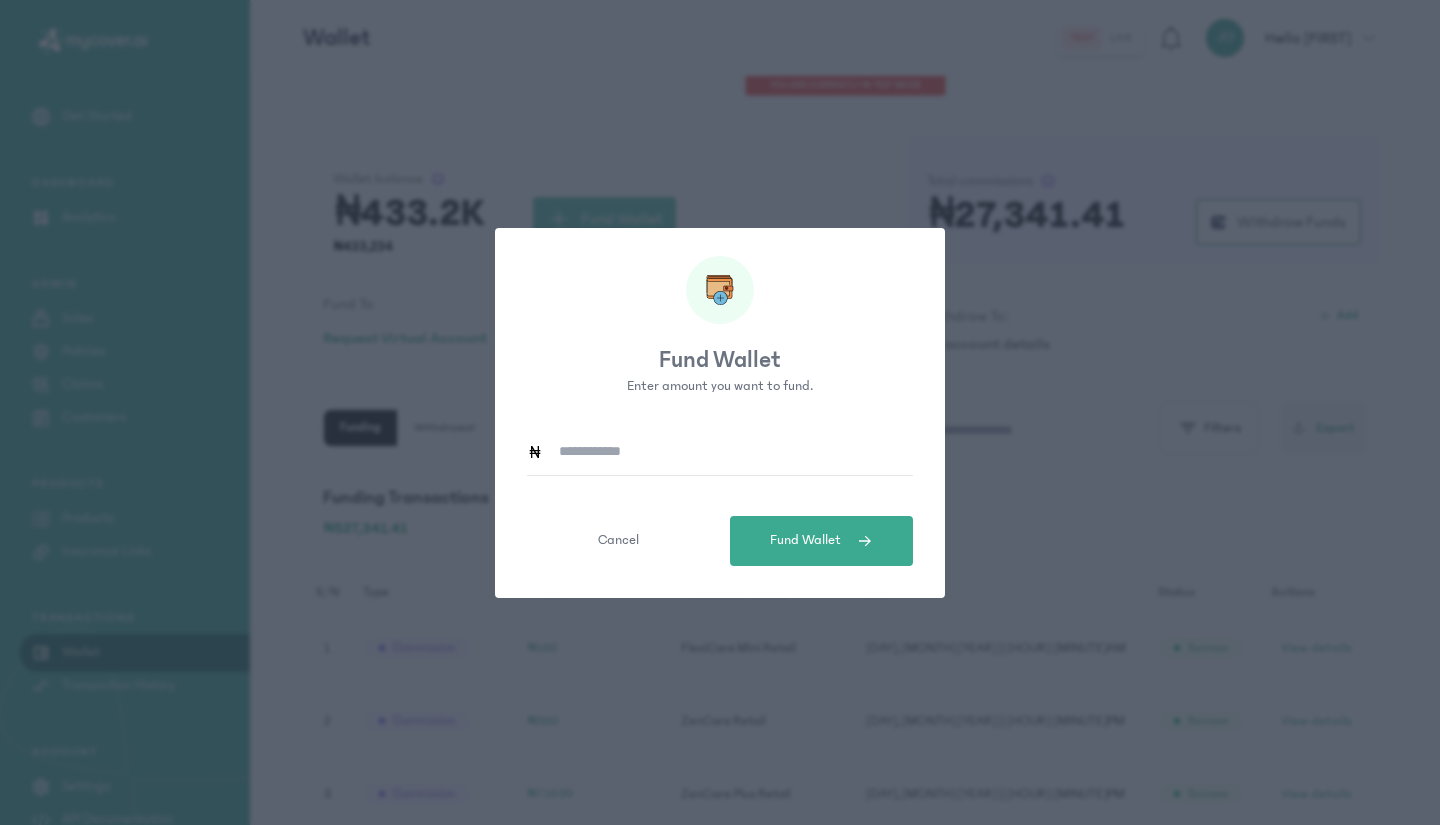 click 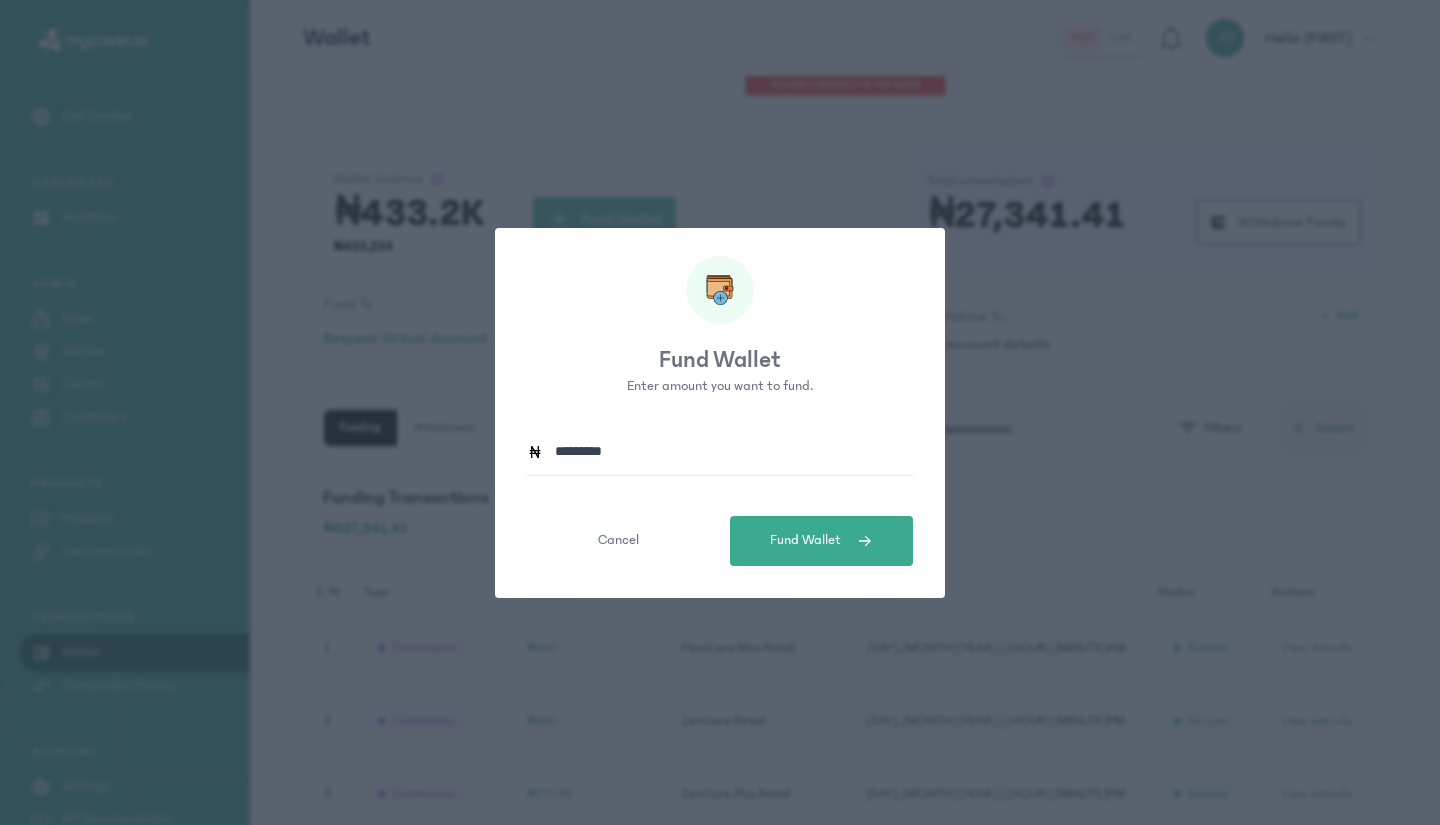 click on "Fund Wallet" at bounding box center [805, 540] 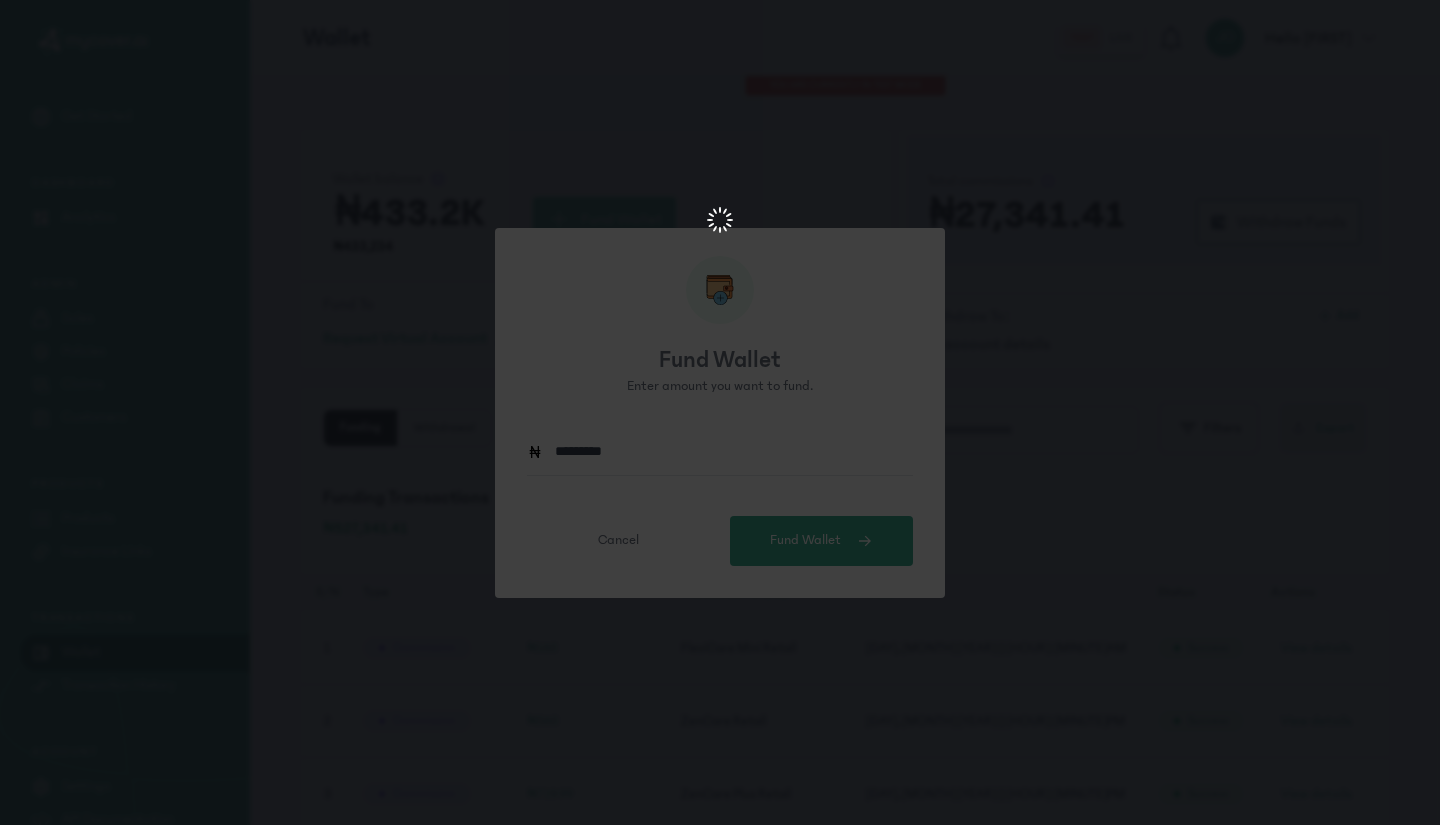 scroll, scrollTop: 0, scrollLeft: 0, axis: both 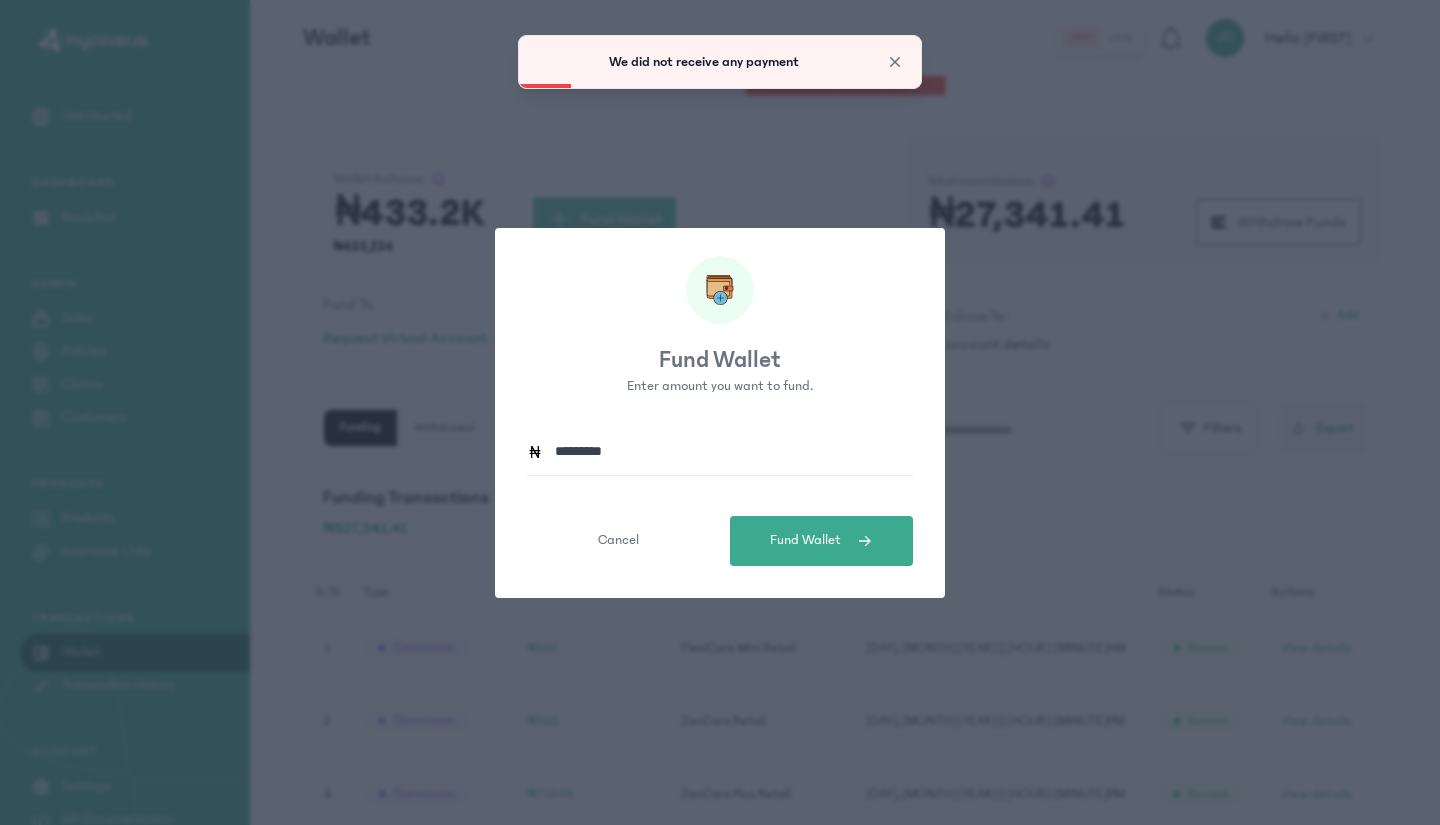 click on "*********" 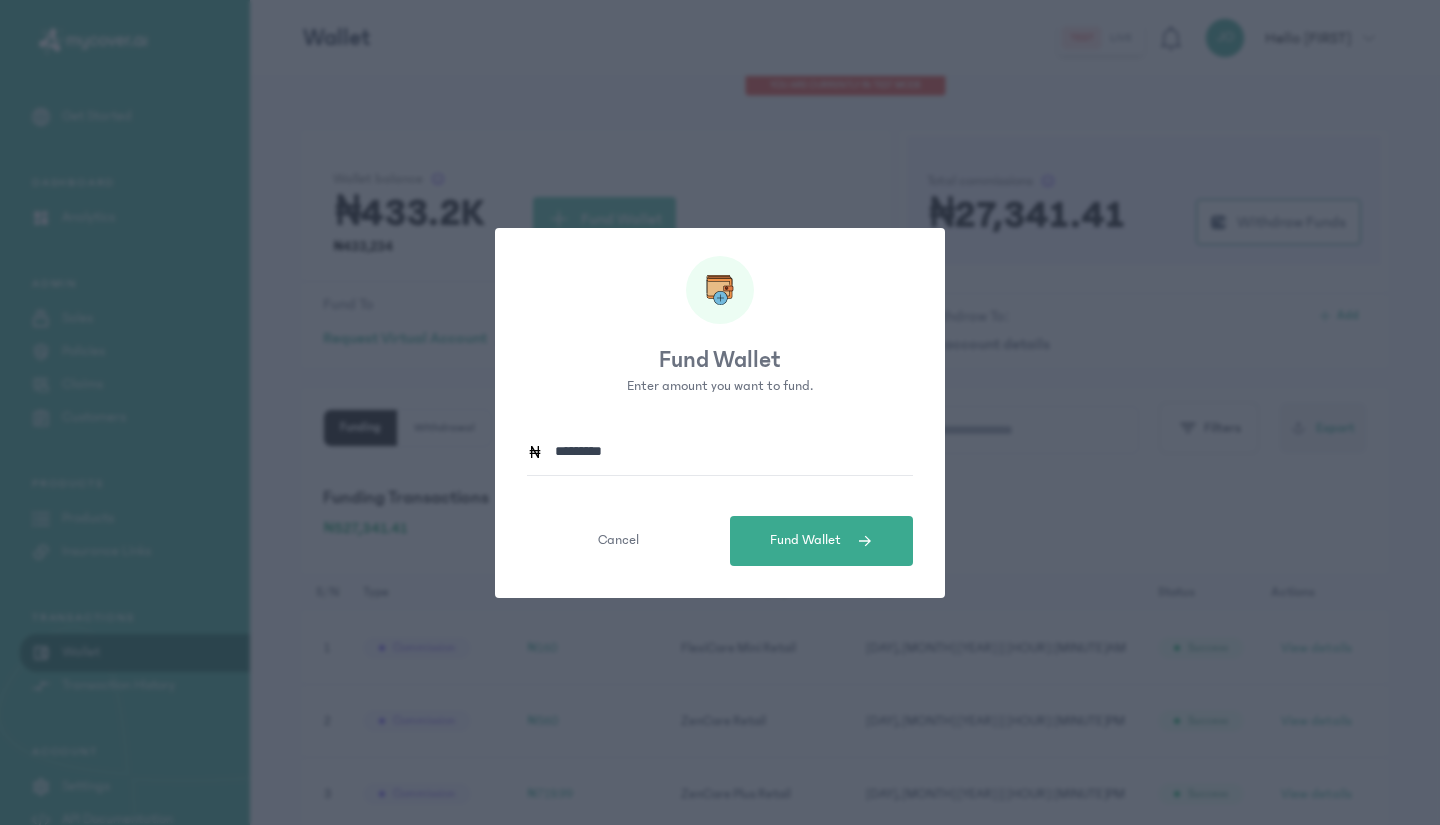 drag, startPoint x: 570, startPoint y: 449, endPoint x: 545, endPoint y: 453, distance: 25.317978 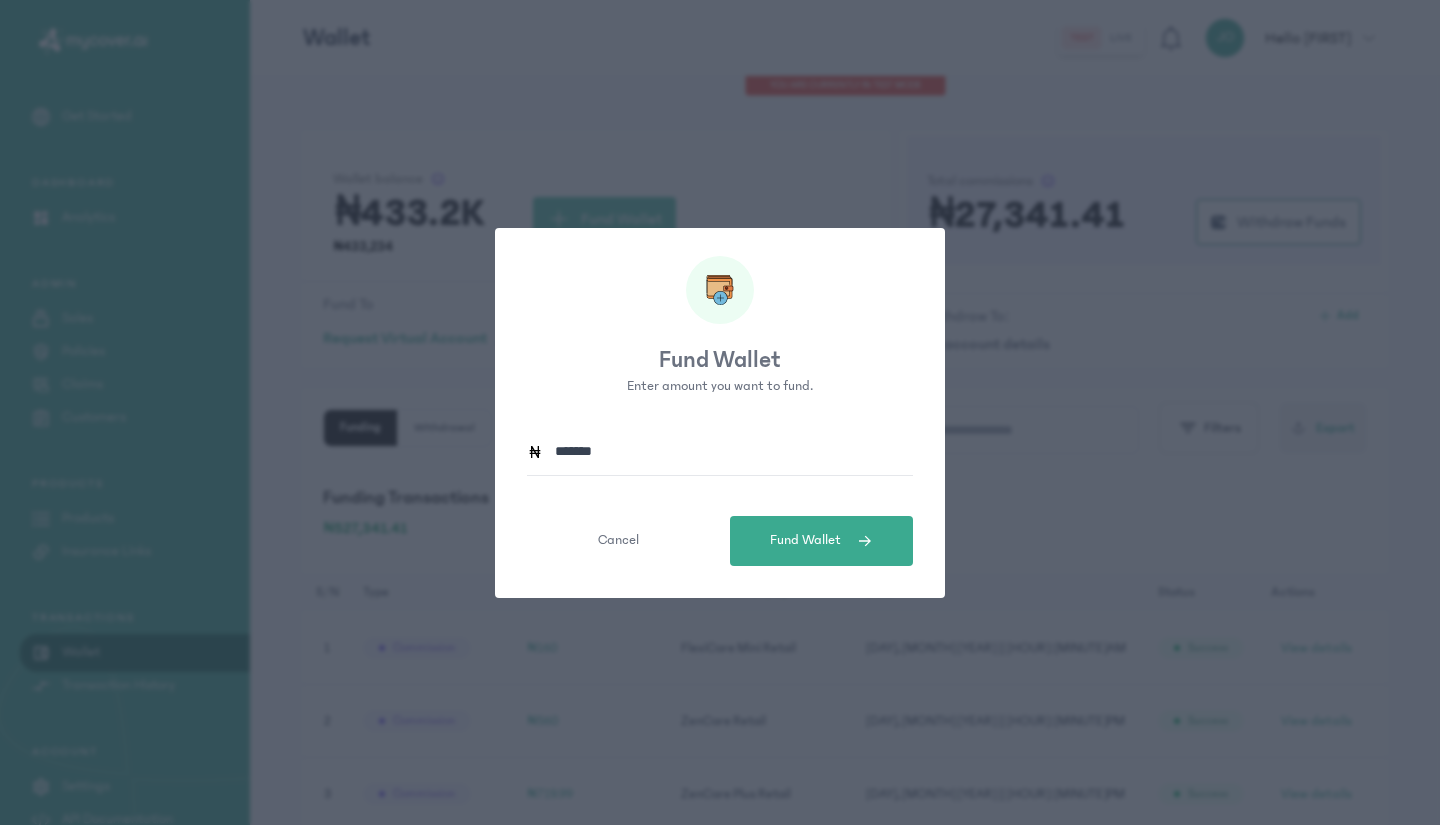 type on "*******" 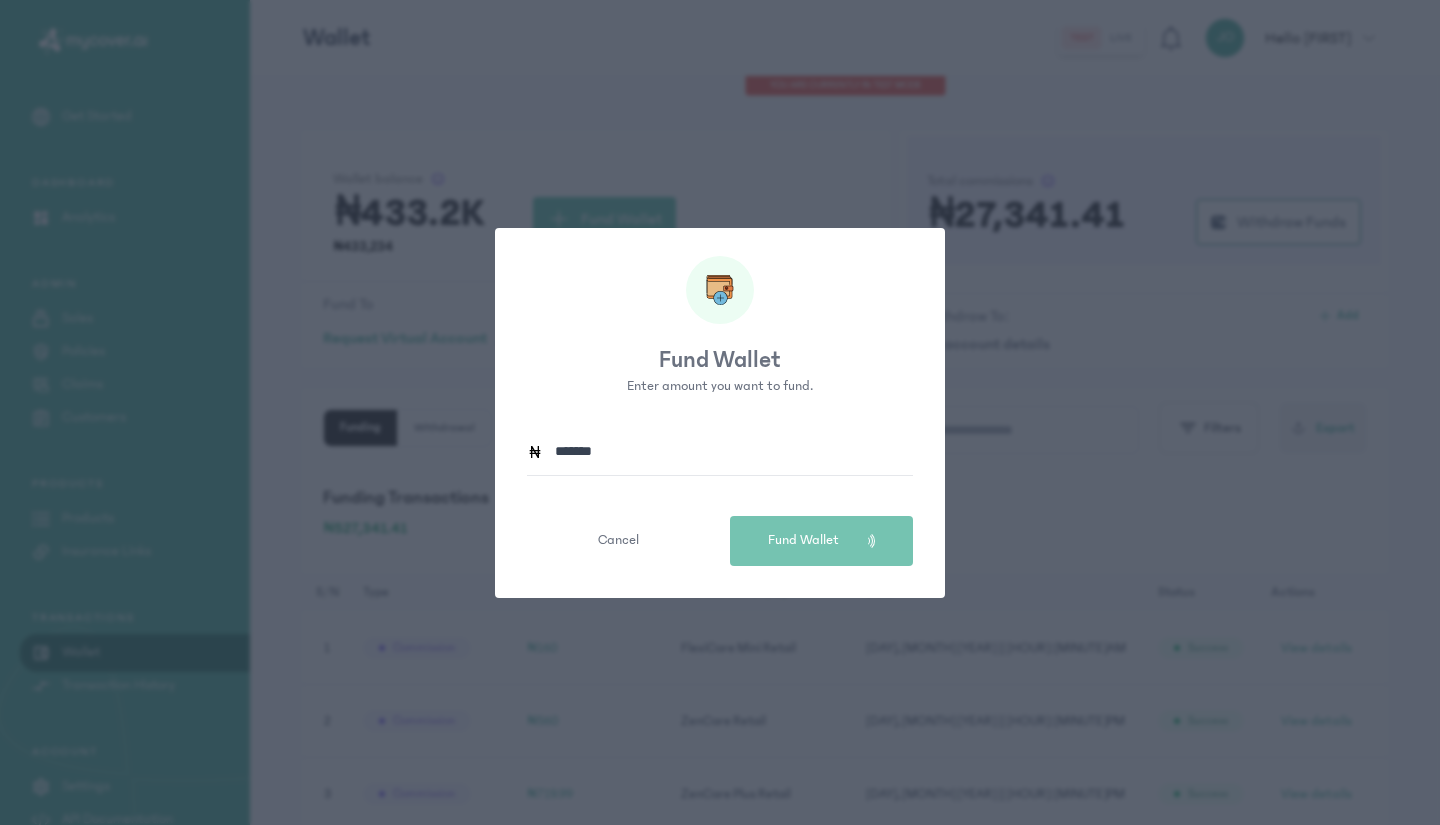 type 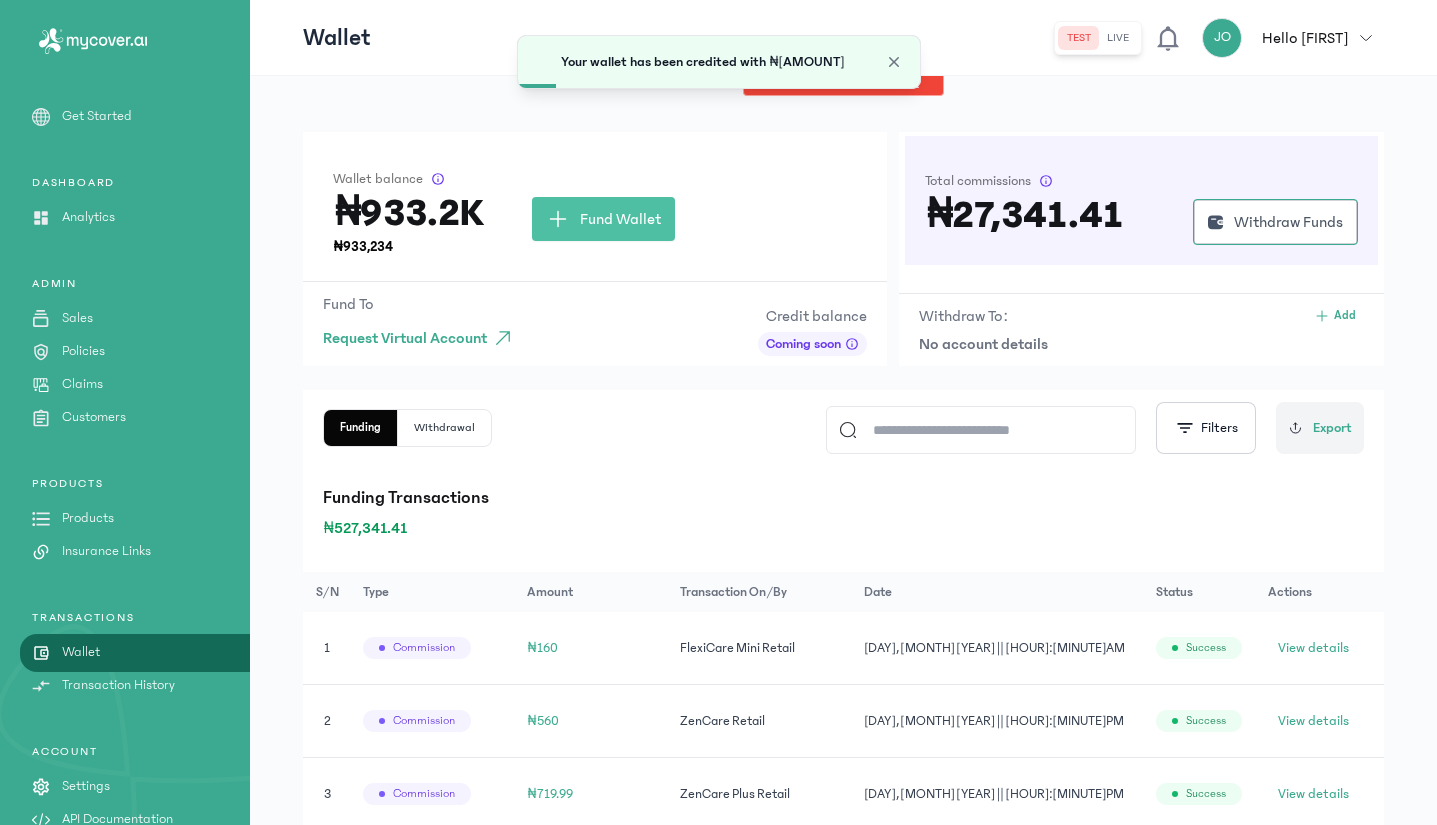 click on "Fund Wallet" 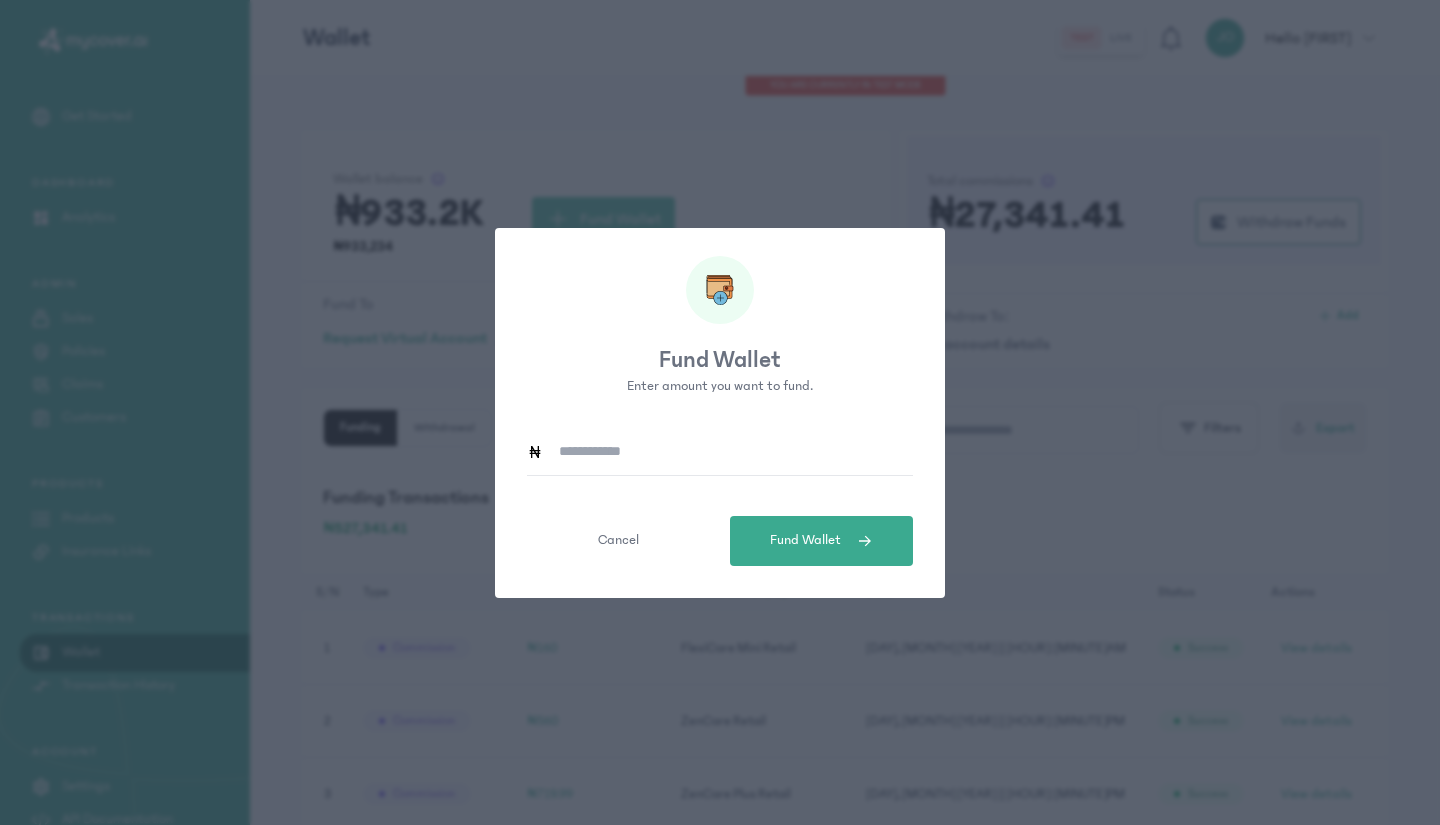 click 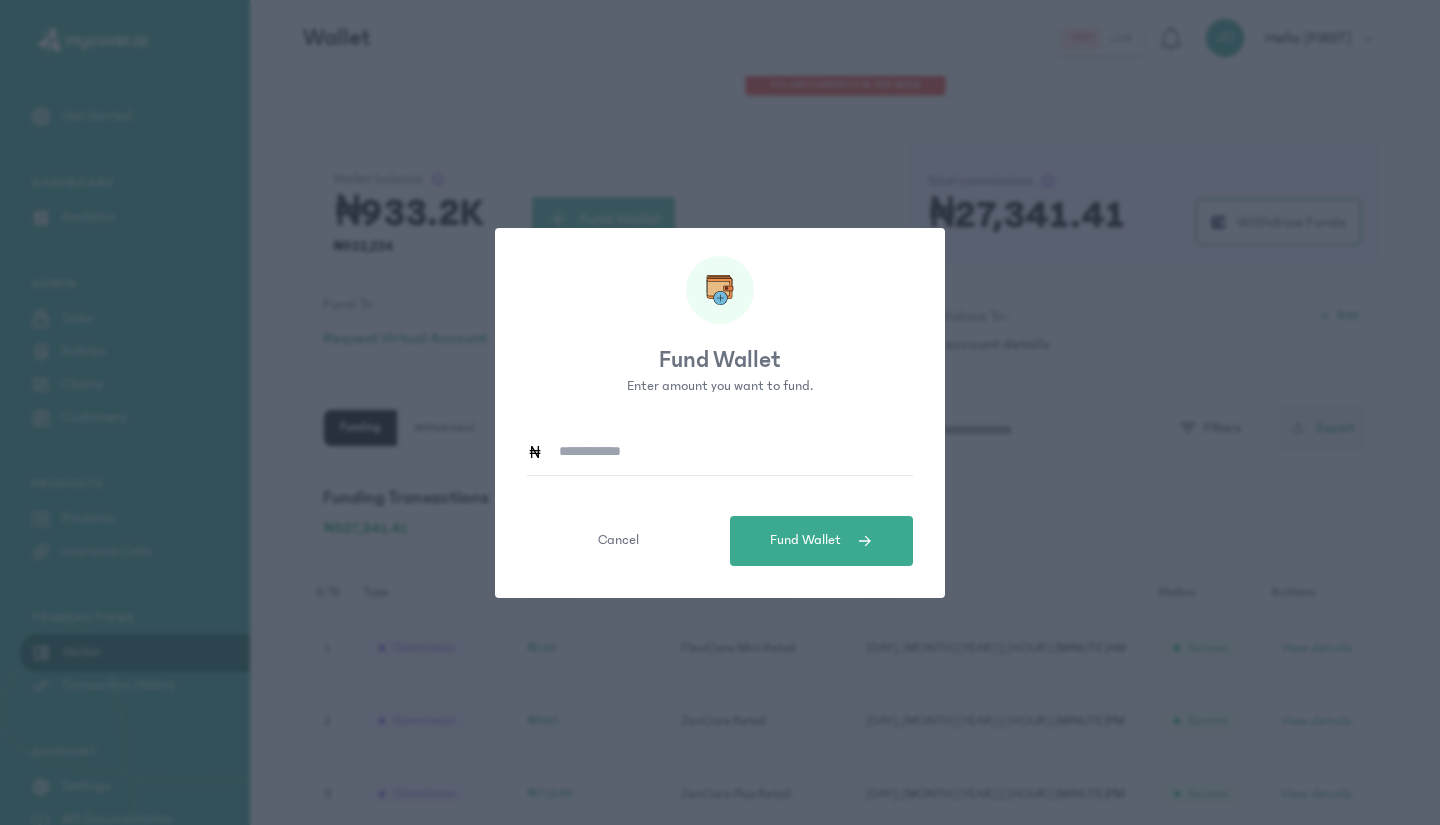 type on "*******" 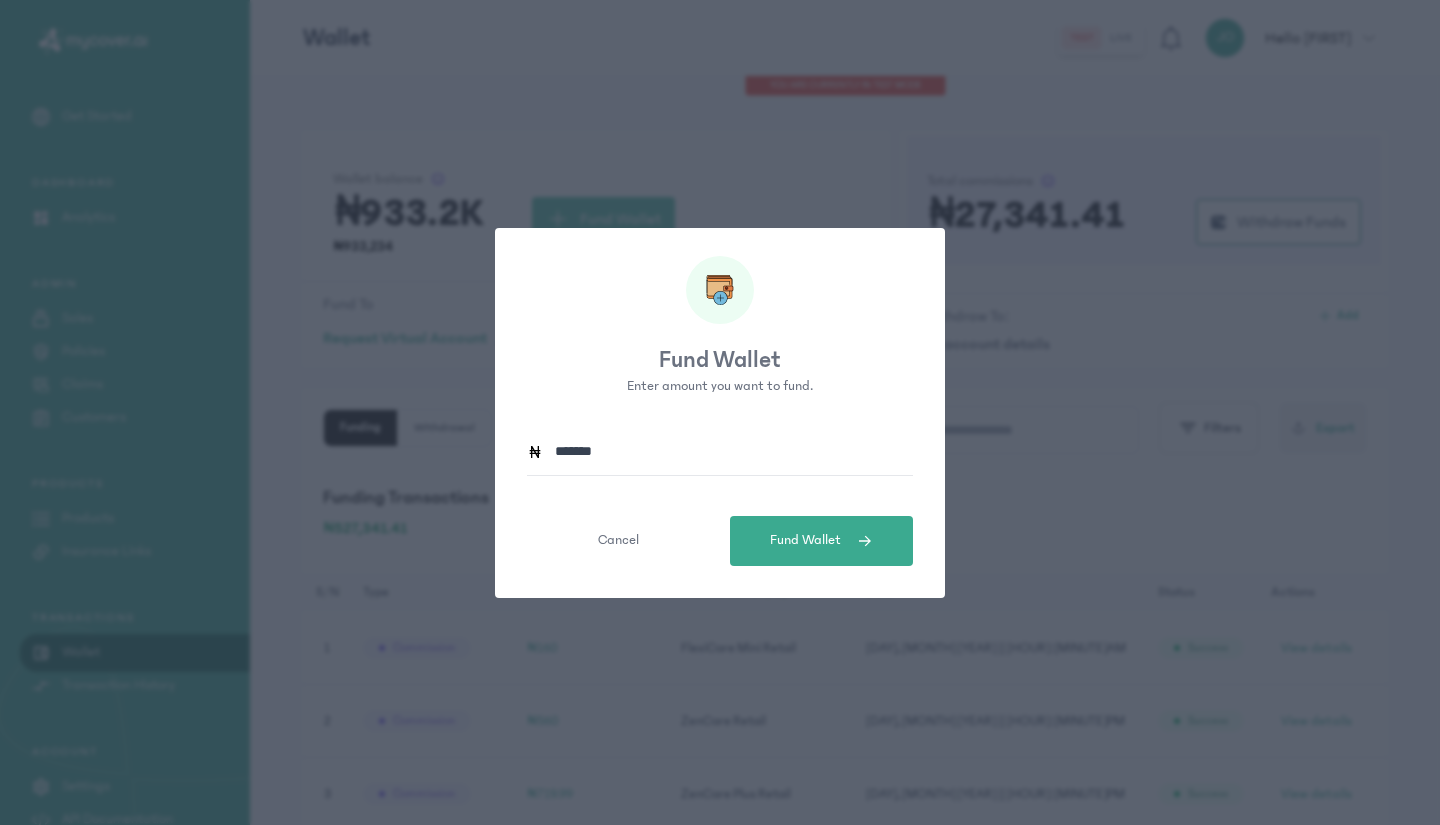 click on "Fund Wallet" at bounding box center [805, 540] 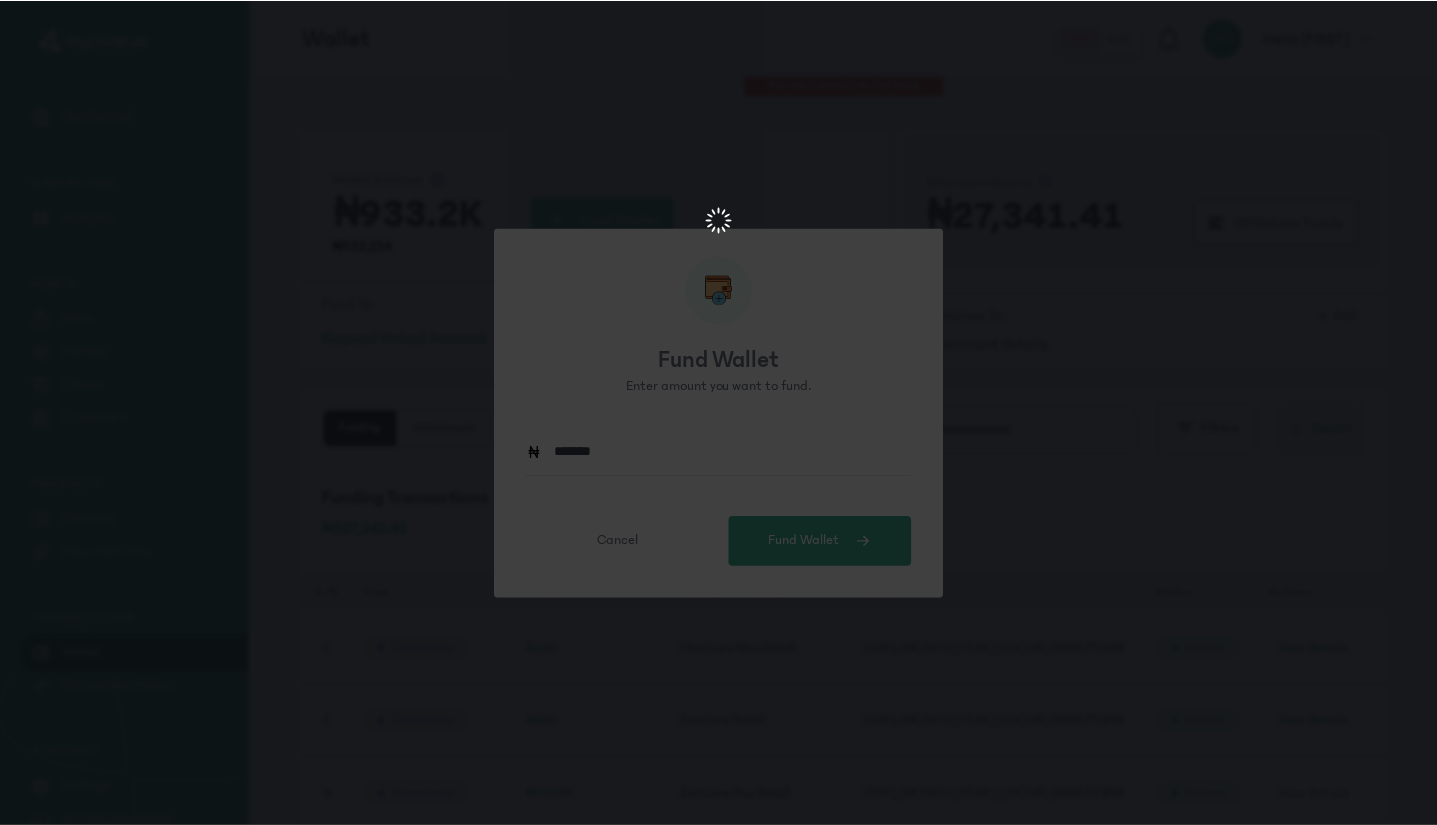 scroll, scrollTop: 0, scrollLeft: 0, axis: both 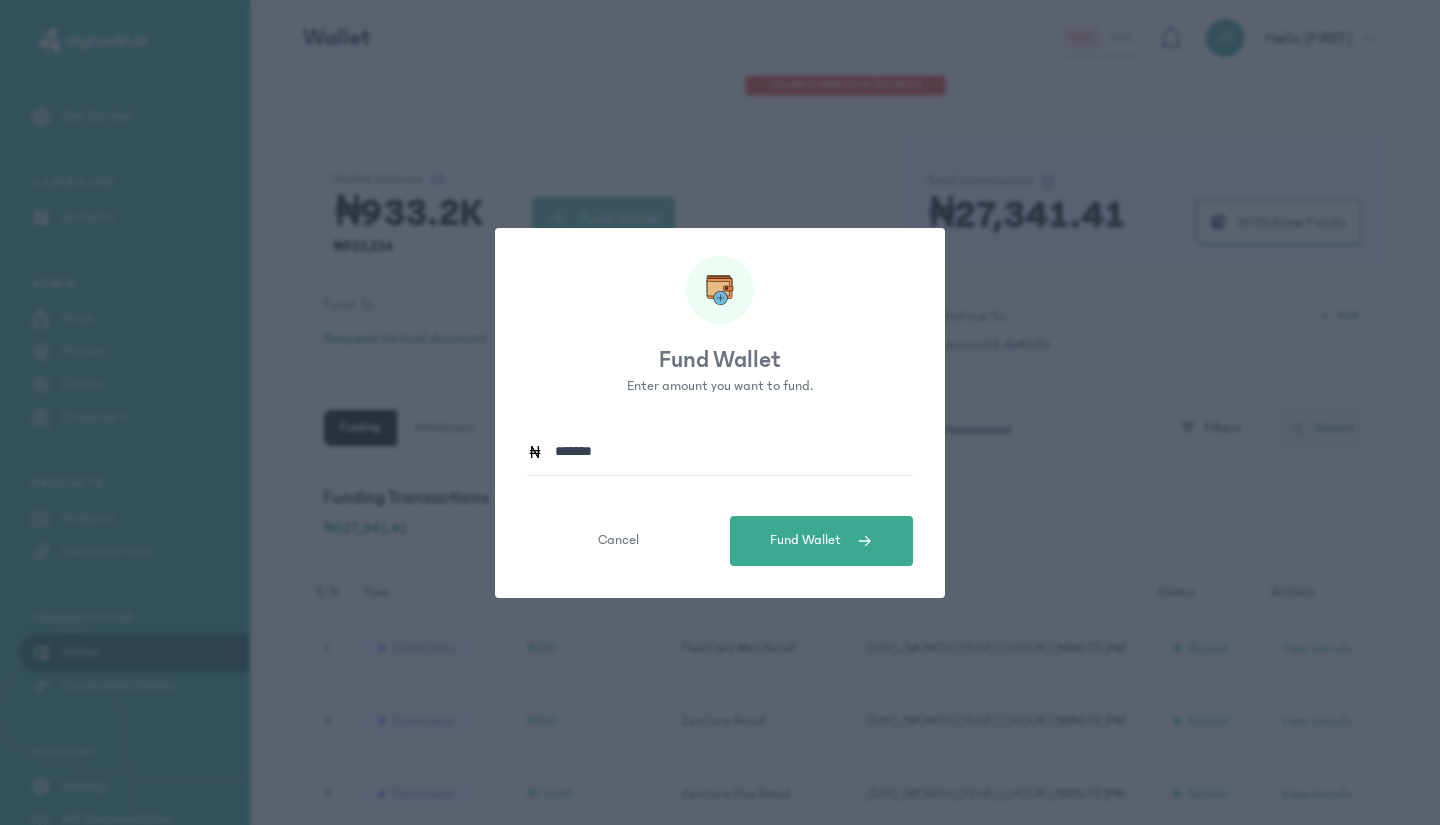 click on "Cancel" at bounding box center (618, 540) 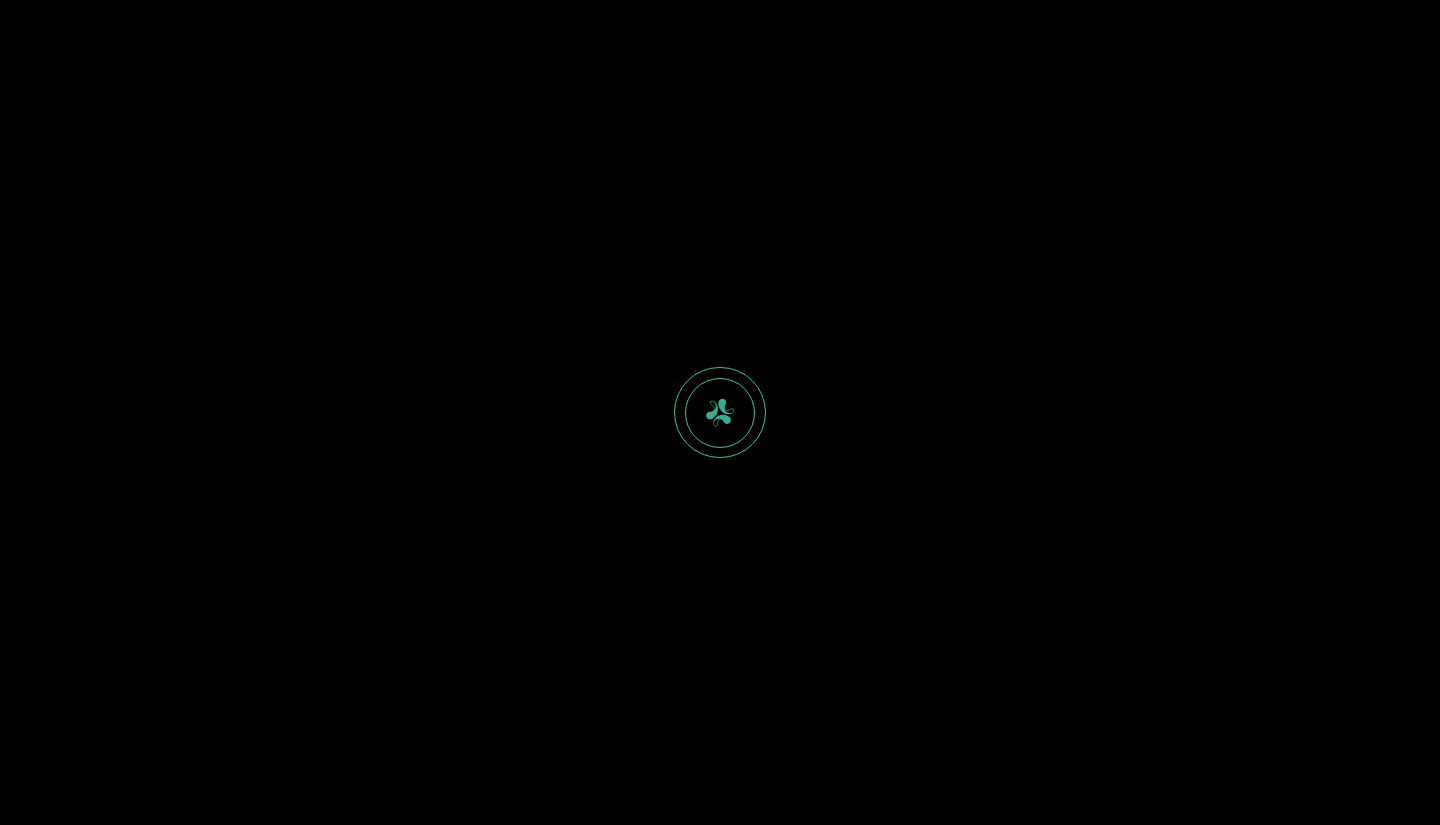 scroll, scrollTop: 0, scrollLeft: 0, axis: both 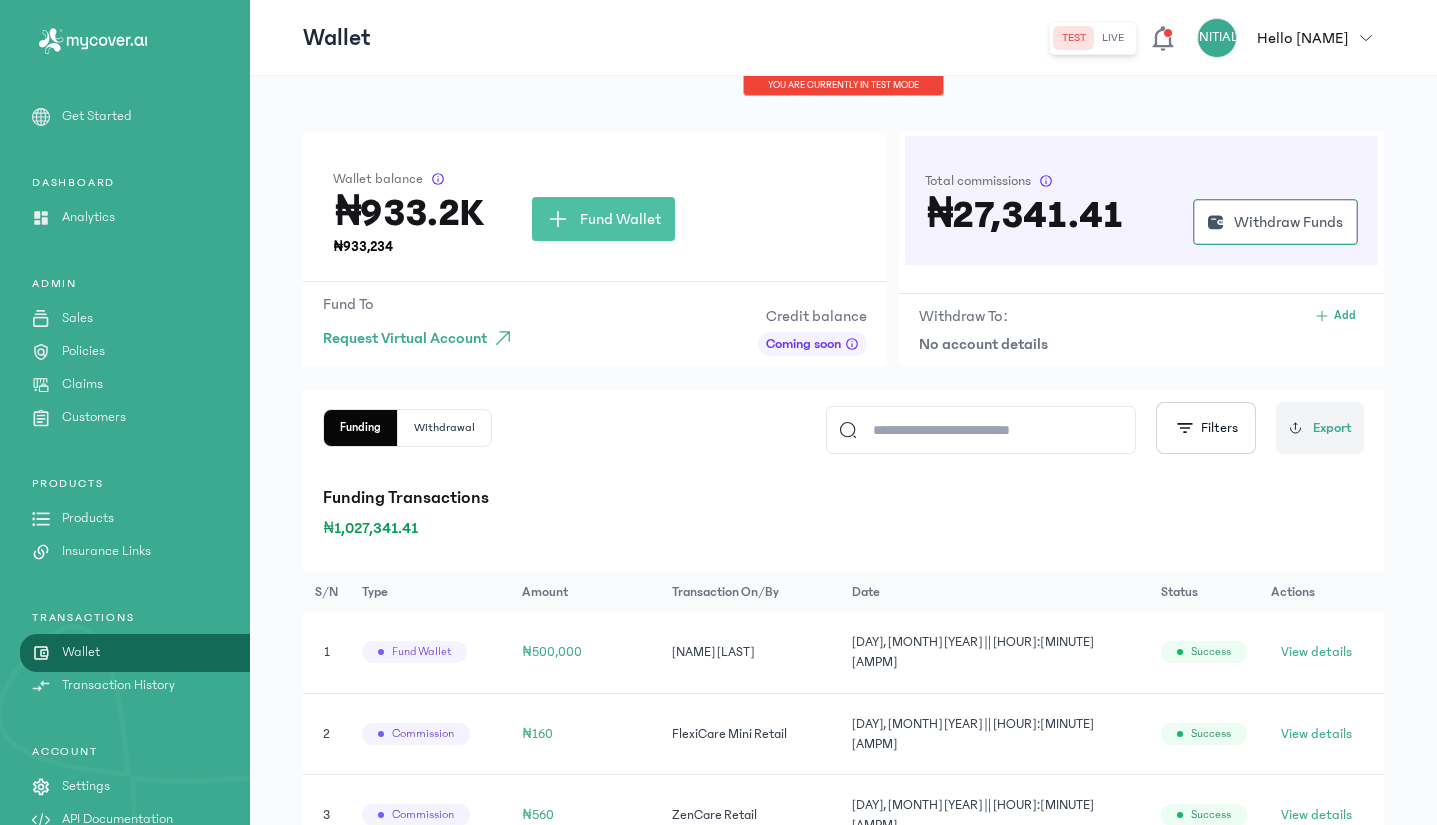 click on "Fund Wallet" 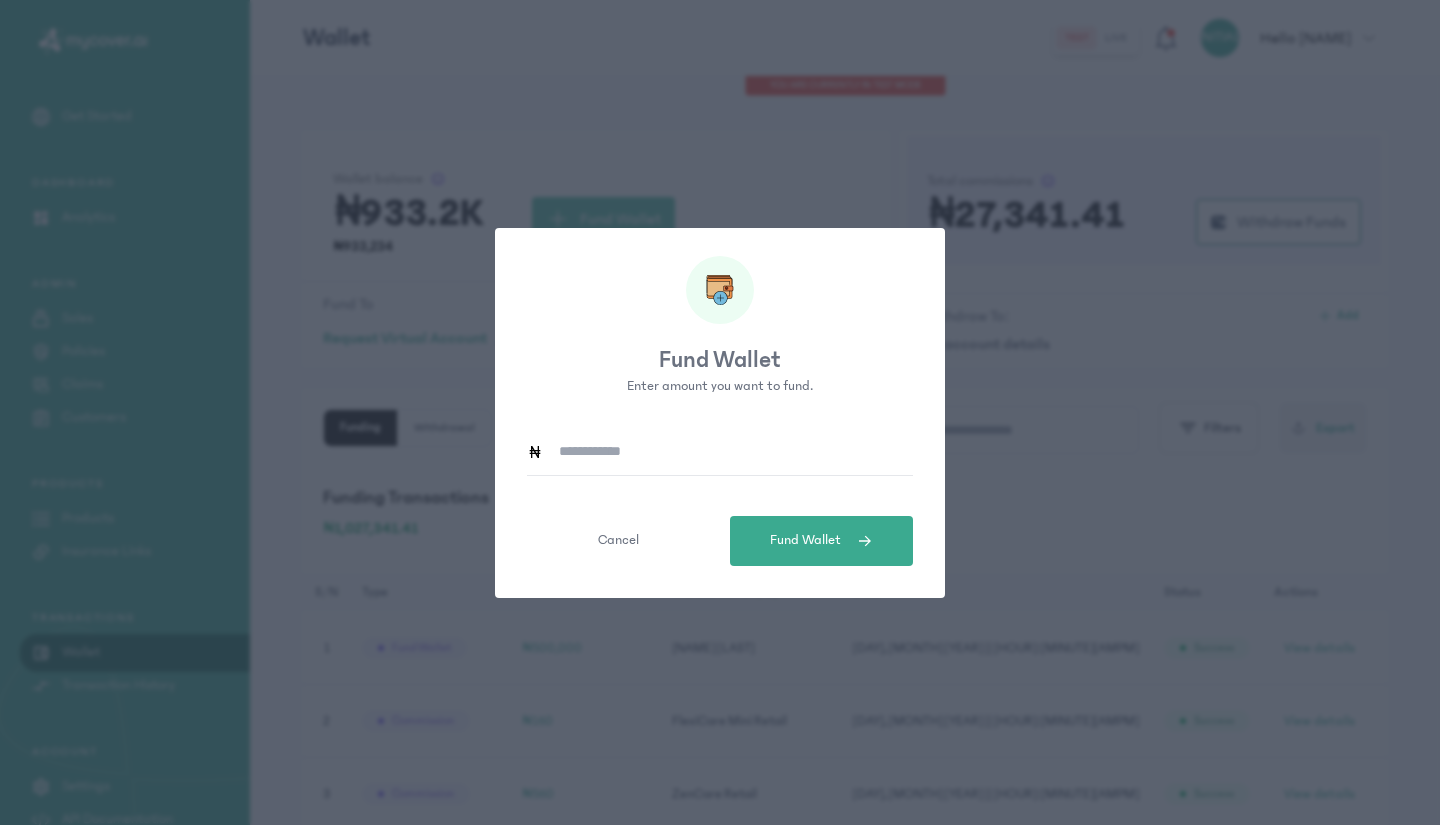 click 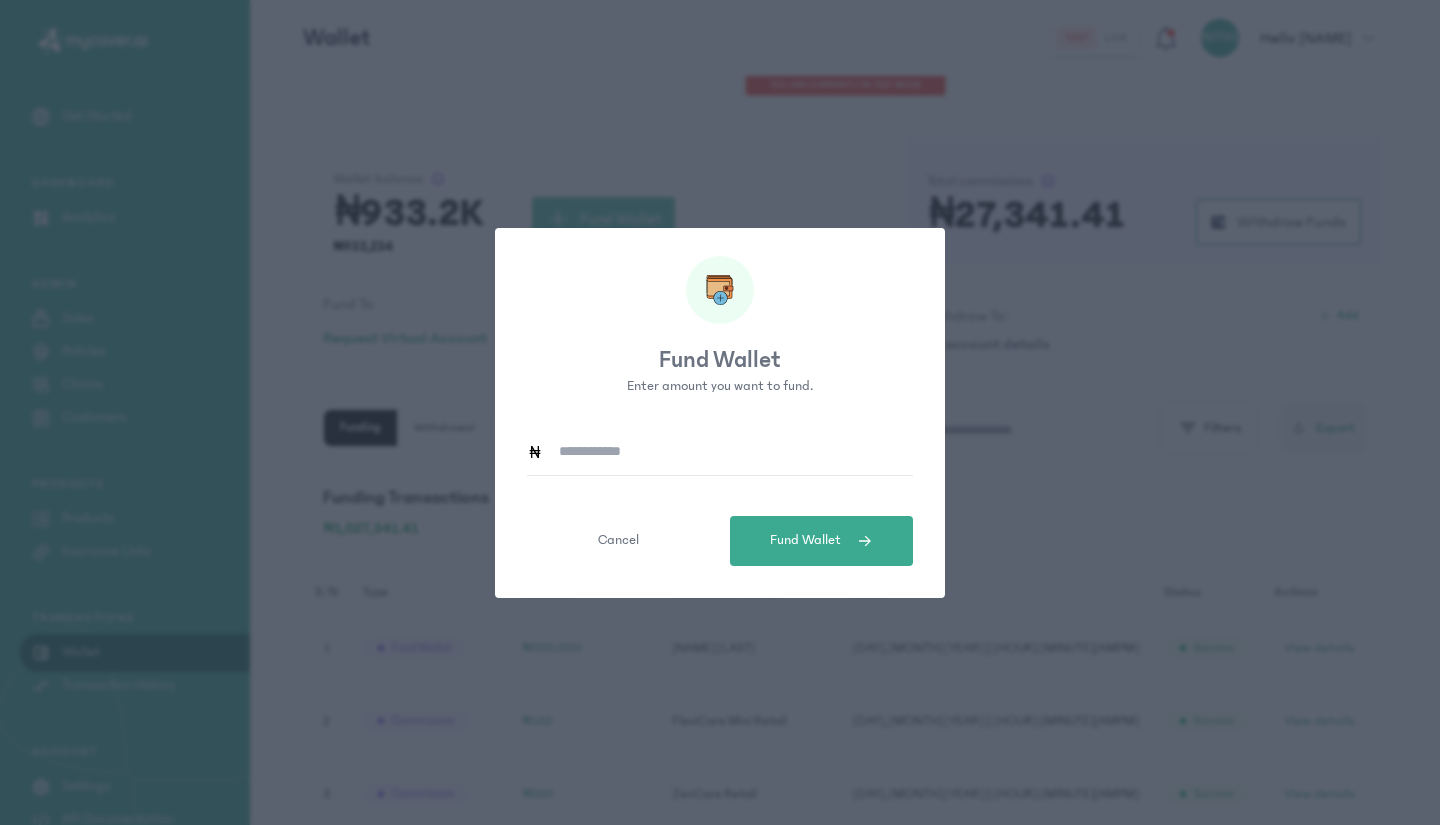type on "*******" 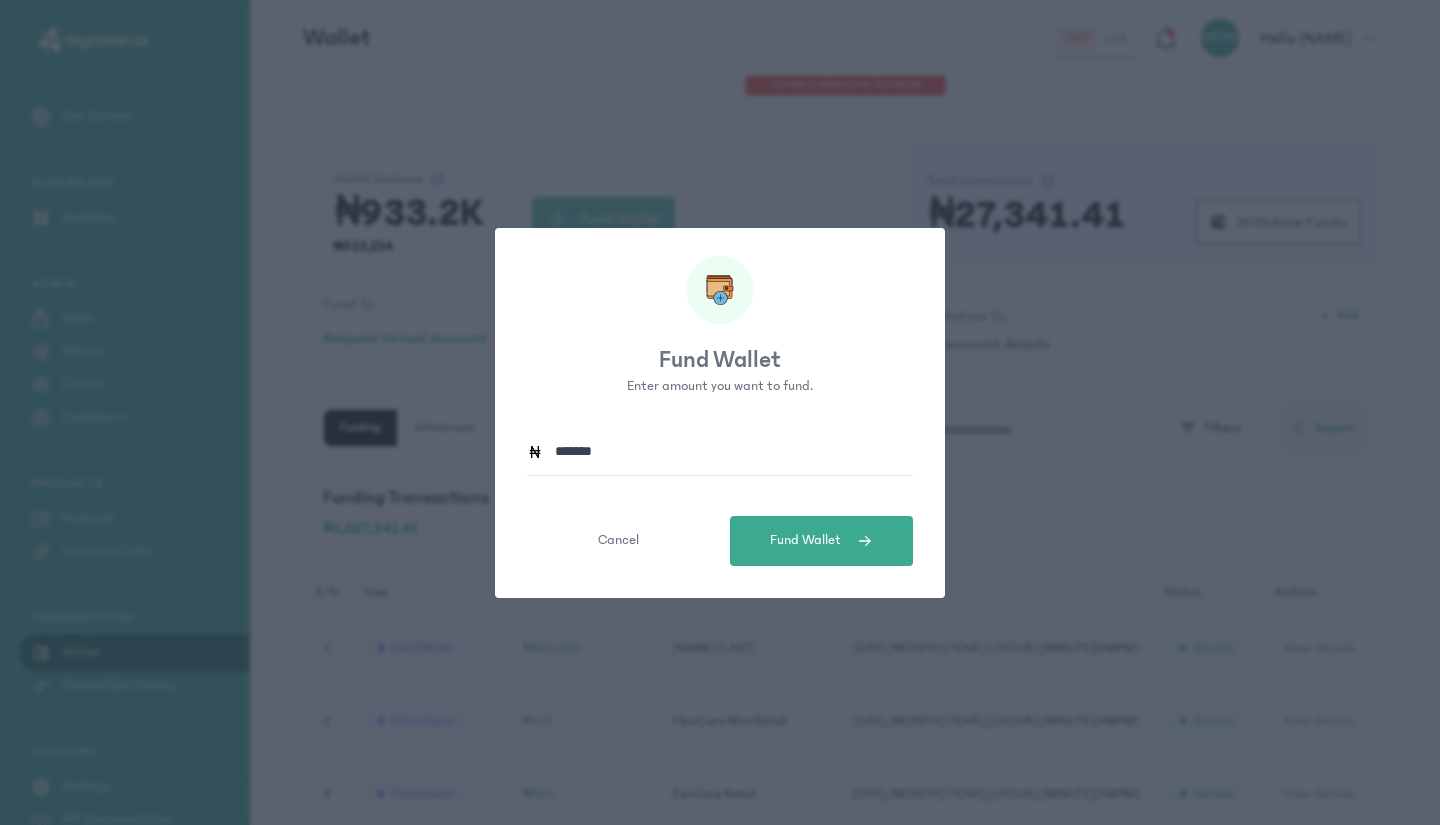 click on "Fund Wallet" at bounding box center (805, 540) 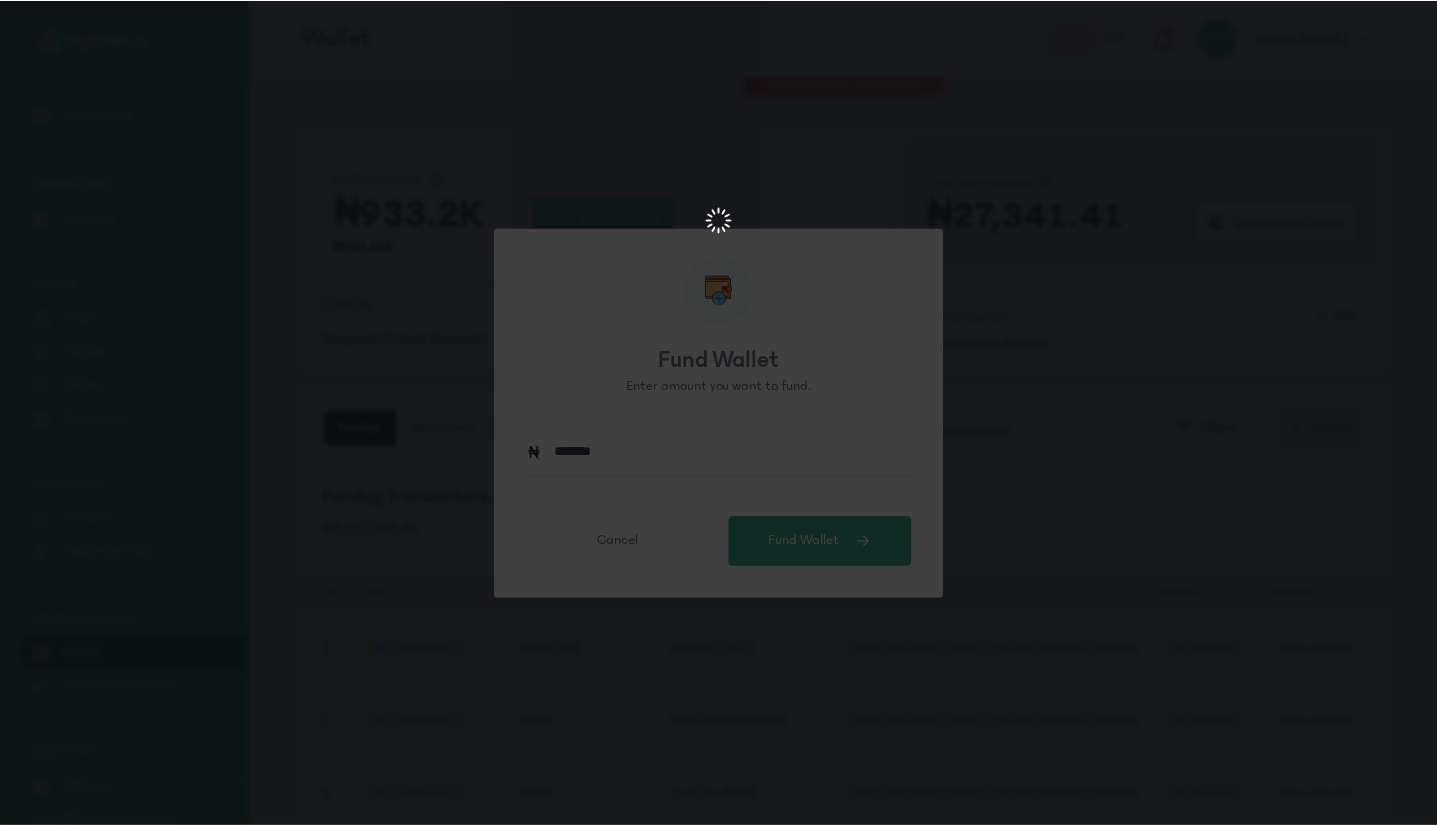 scroll, scrollTop: 0, scrollLeft: 0, axis: both 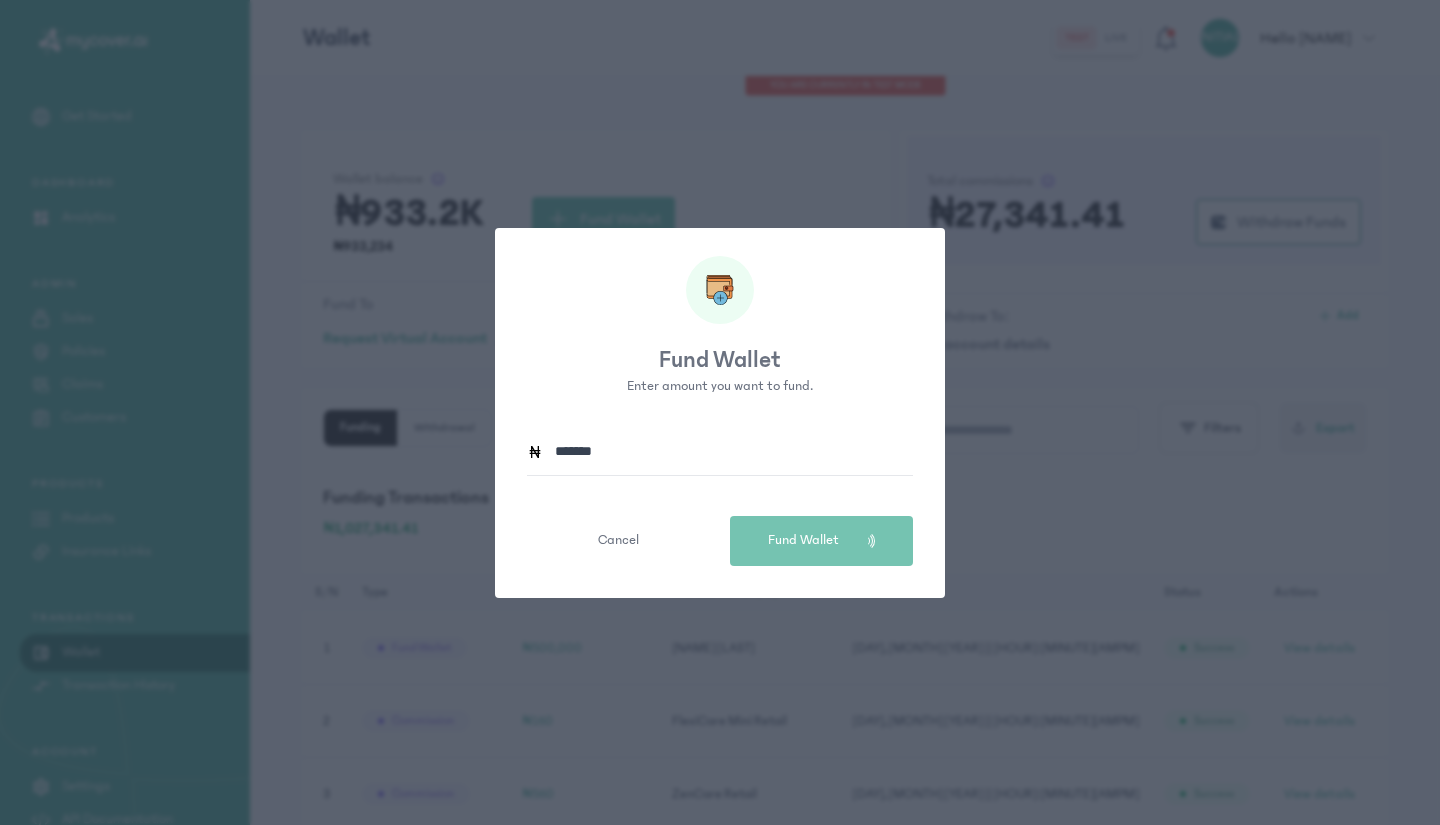 type 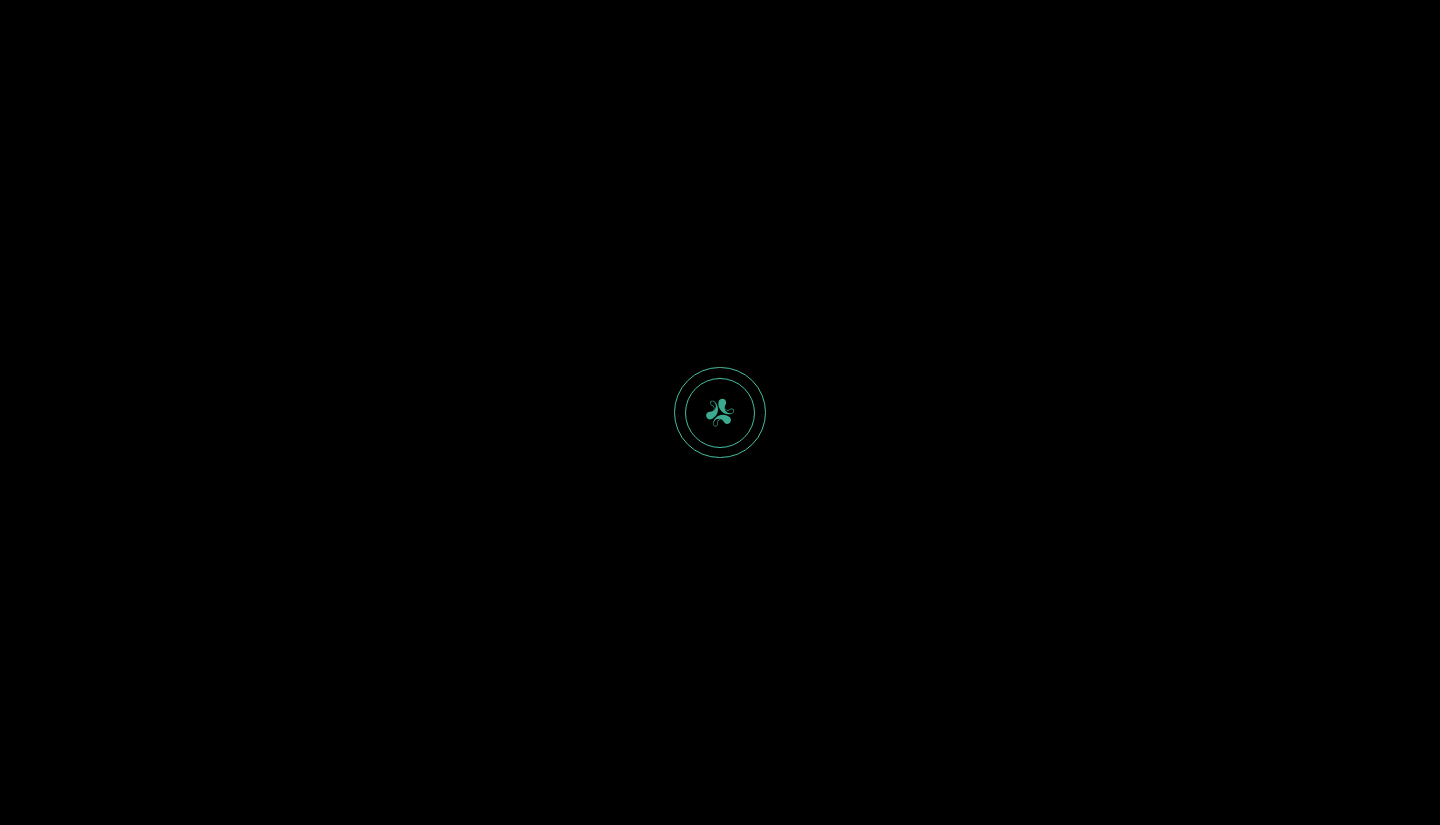scroll, scrollTop: 0, scrollLeft: 0, axis: both 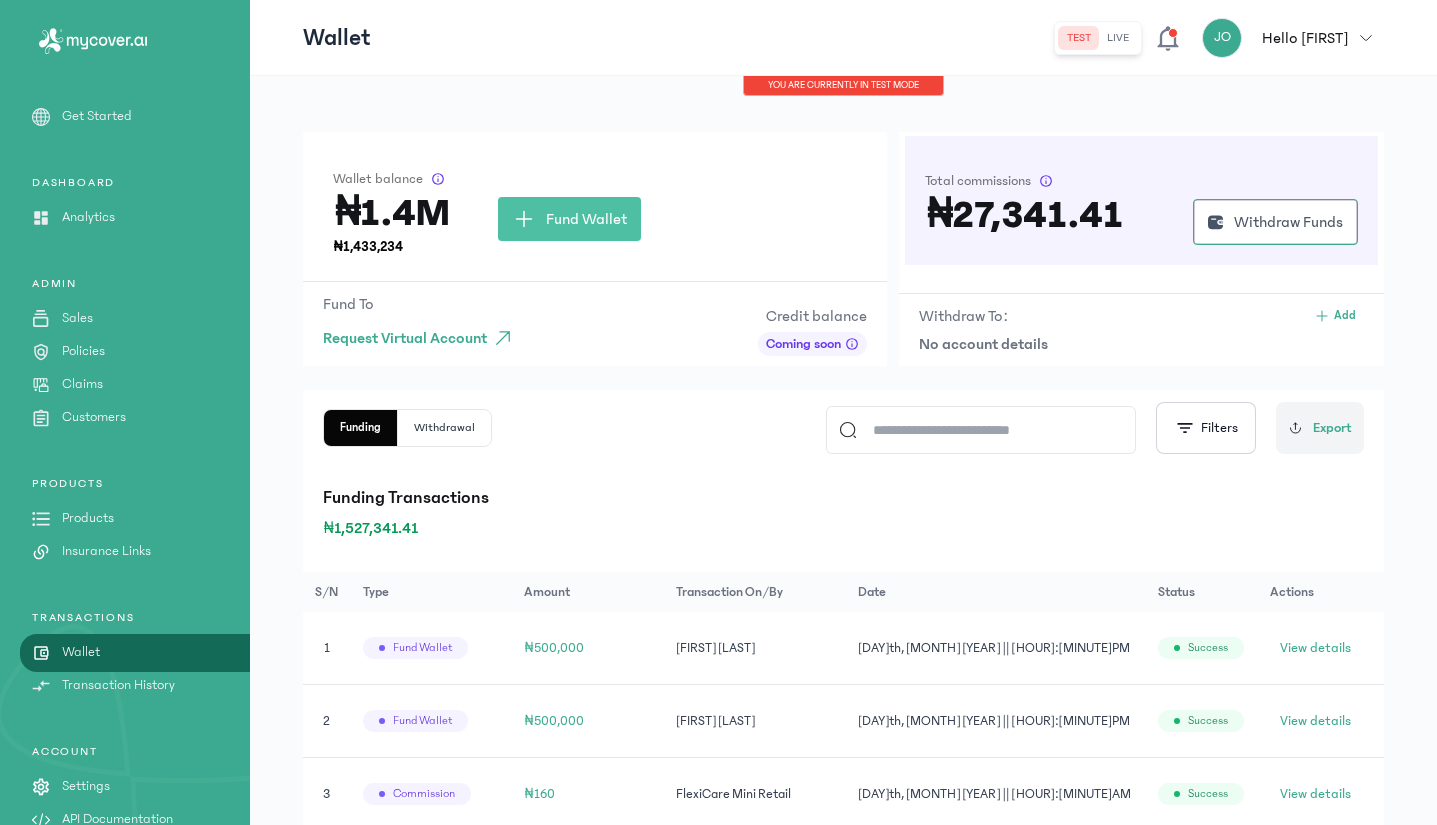 click on "Fund Wallet" 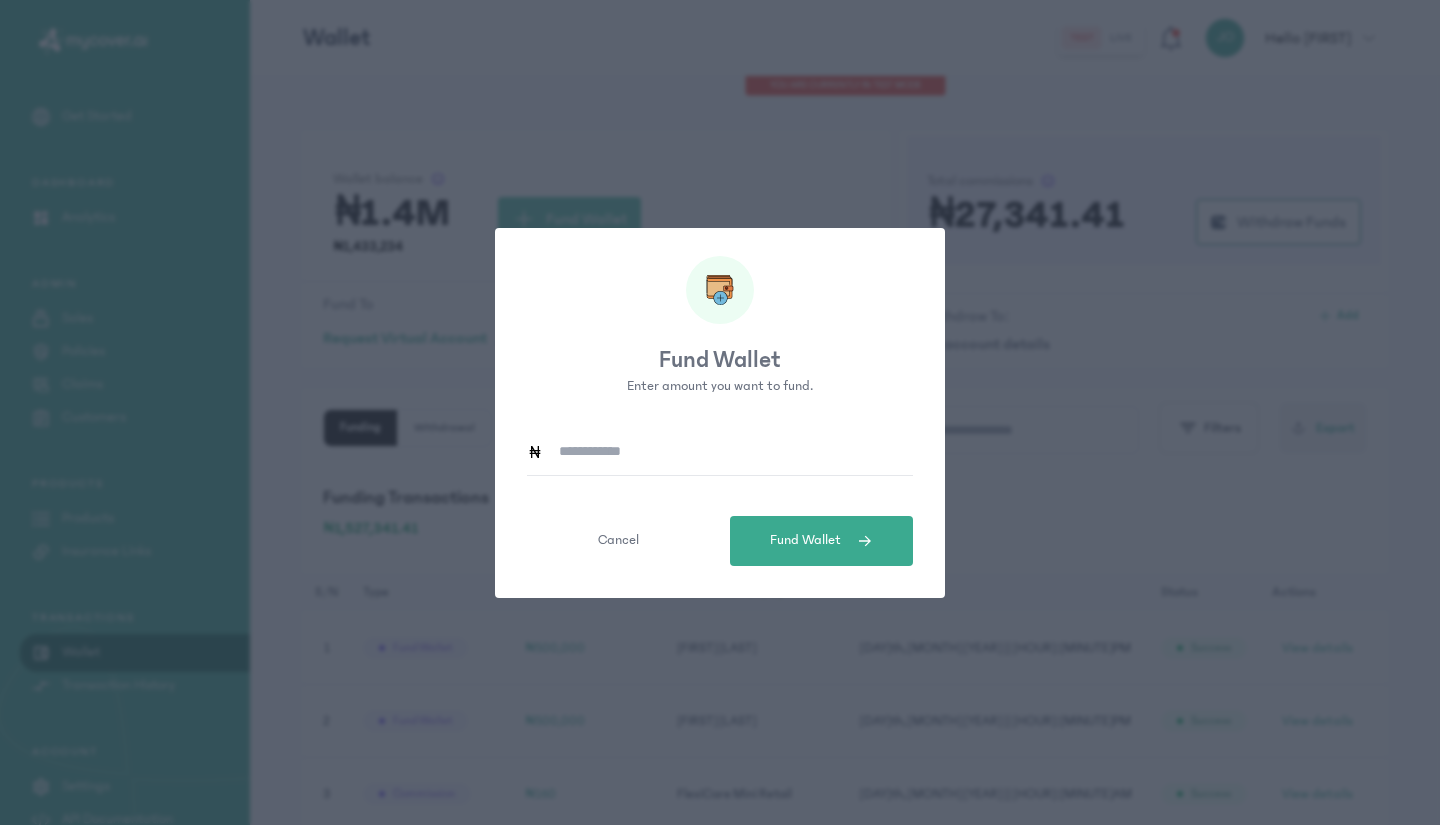 click 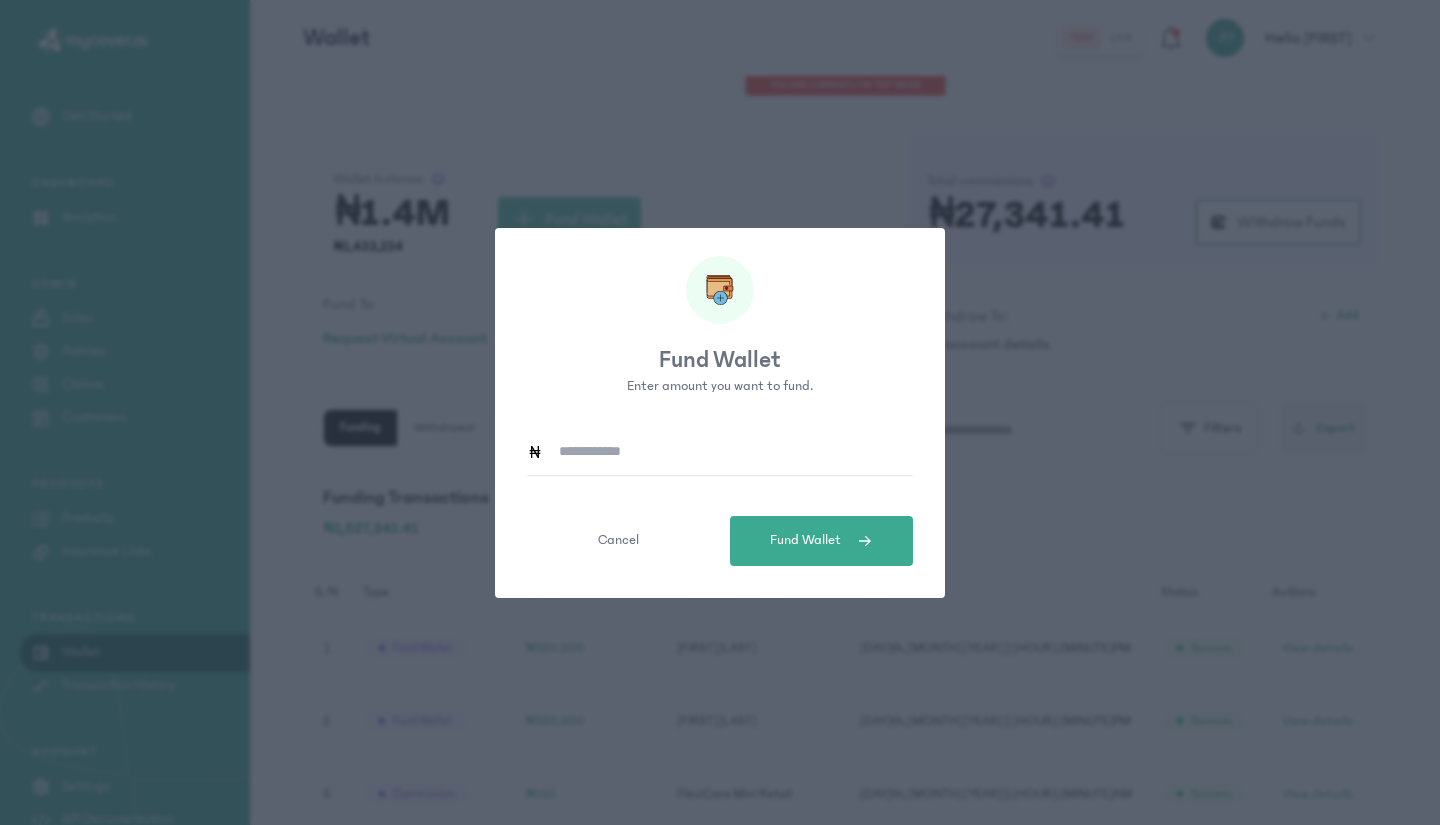 type on "*******" 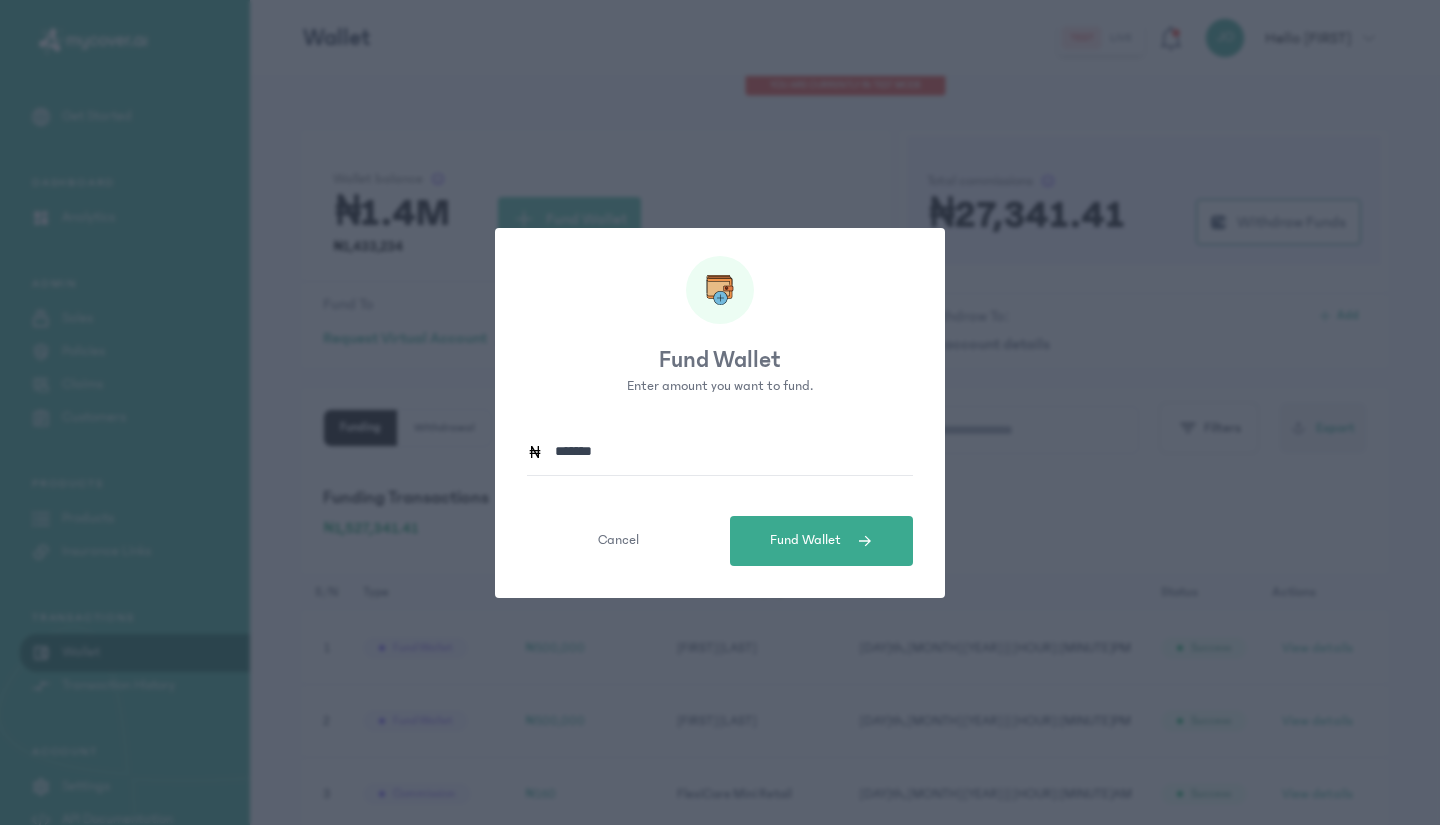 click at bounding box center (857, 541) 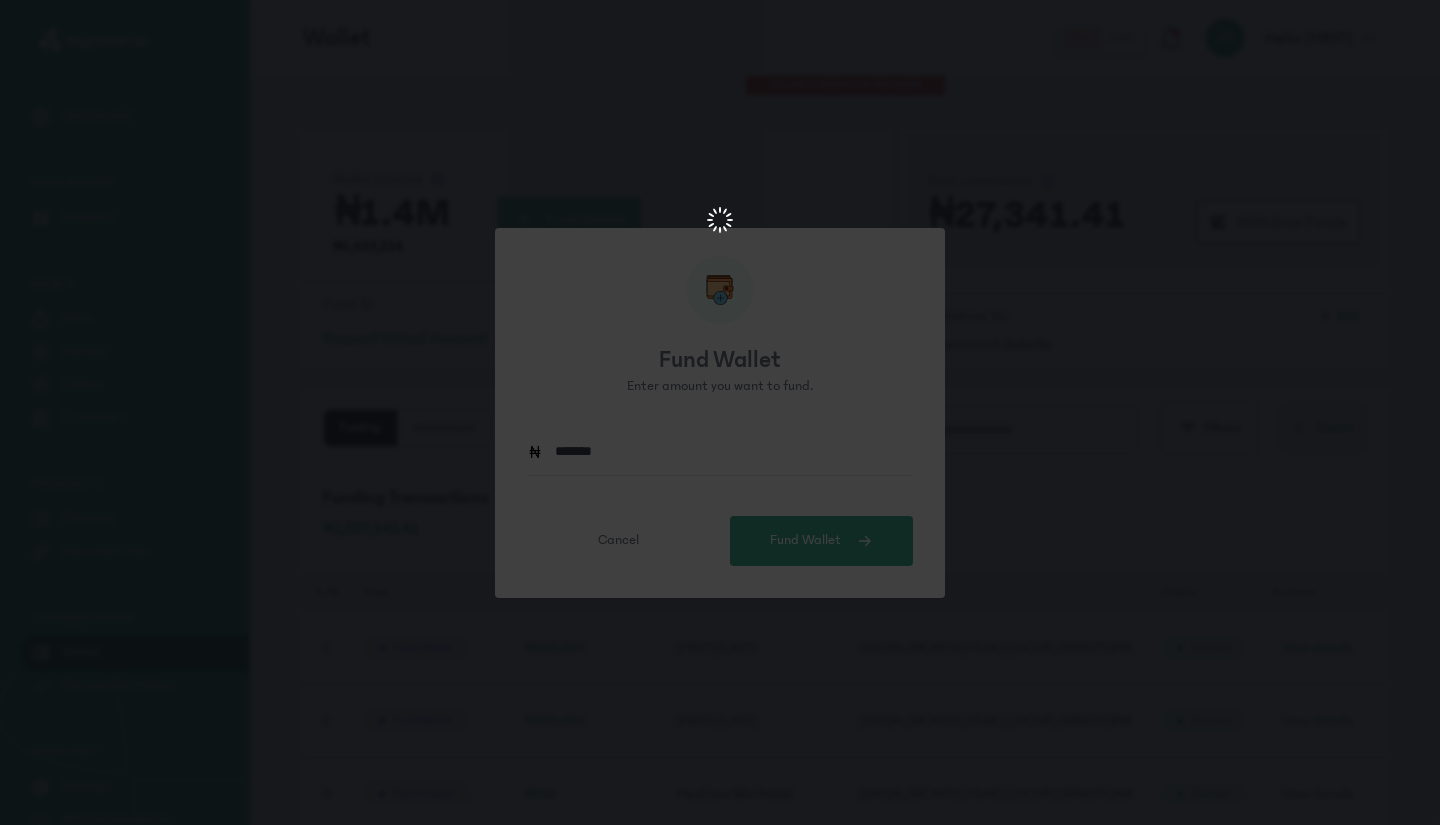 scroll, scrollTop: 0, scrollLeft: 0, axis: both 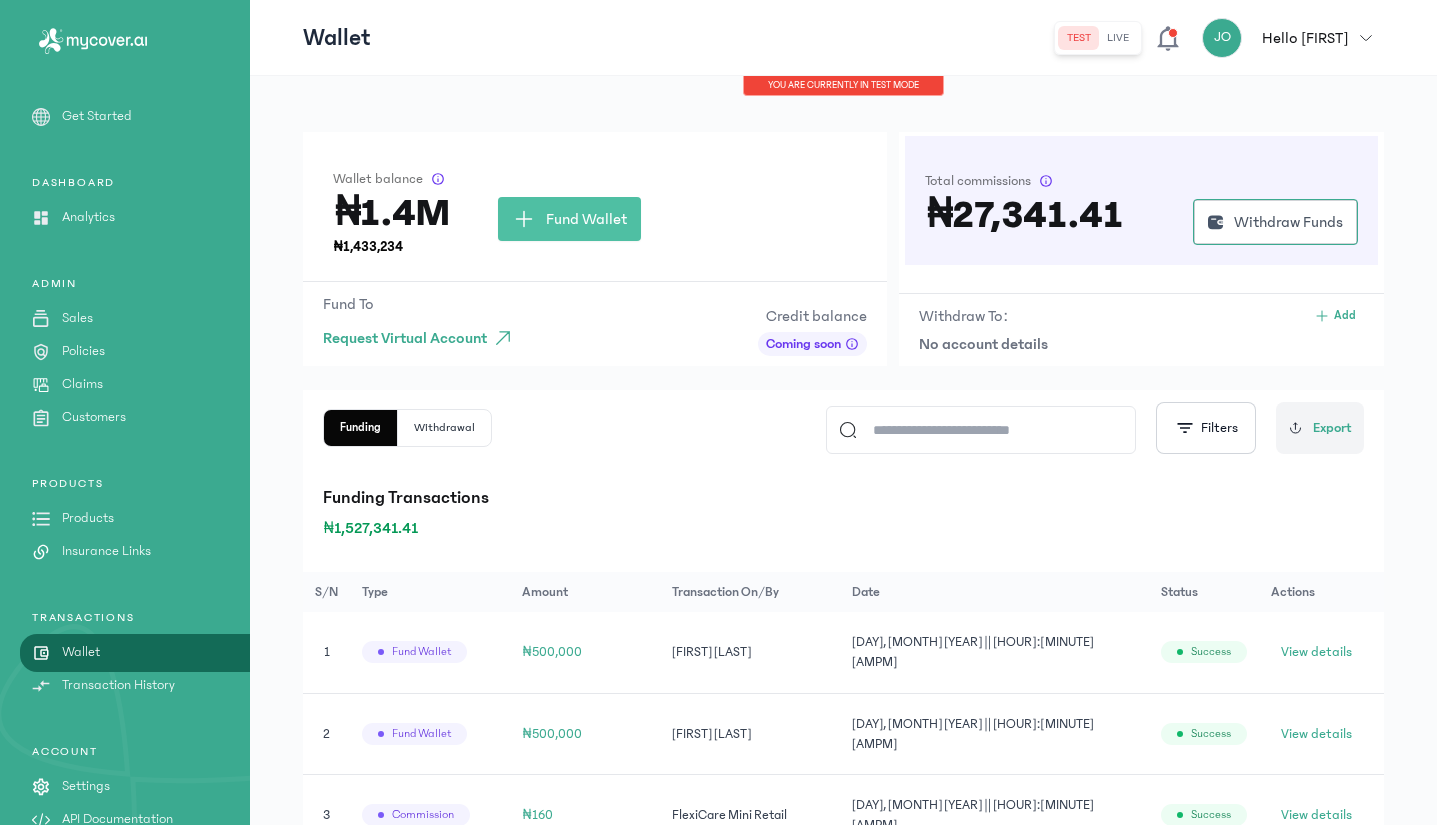 click on "Fund Wallet" 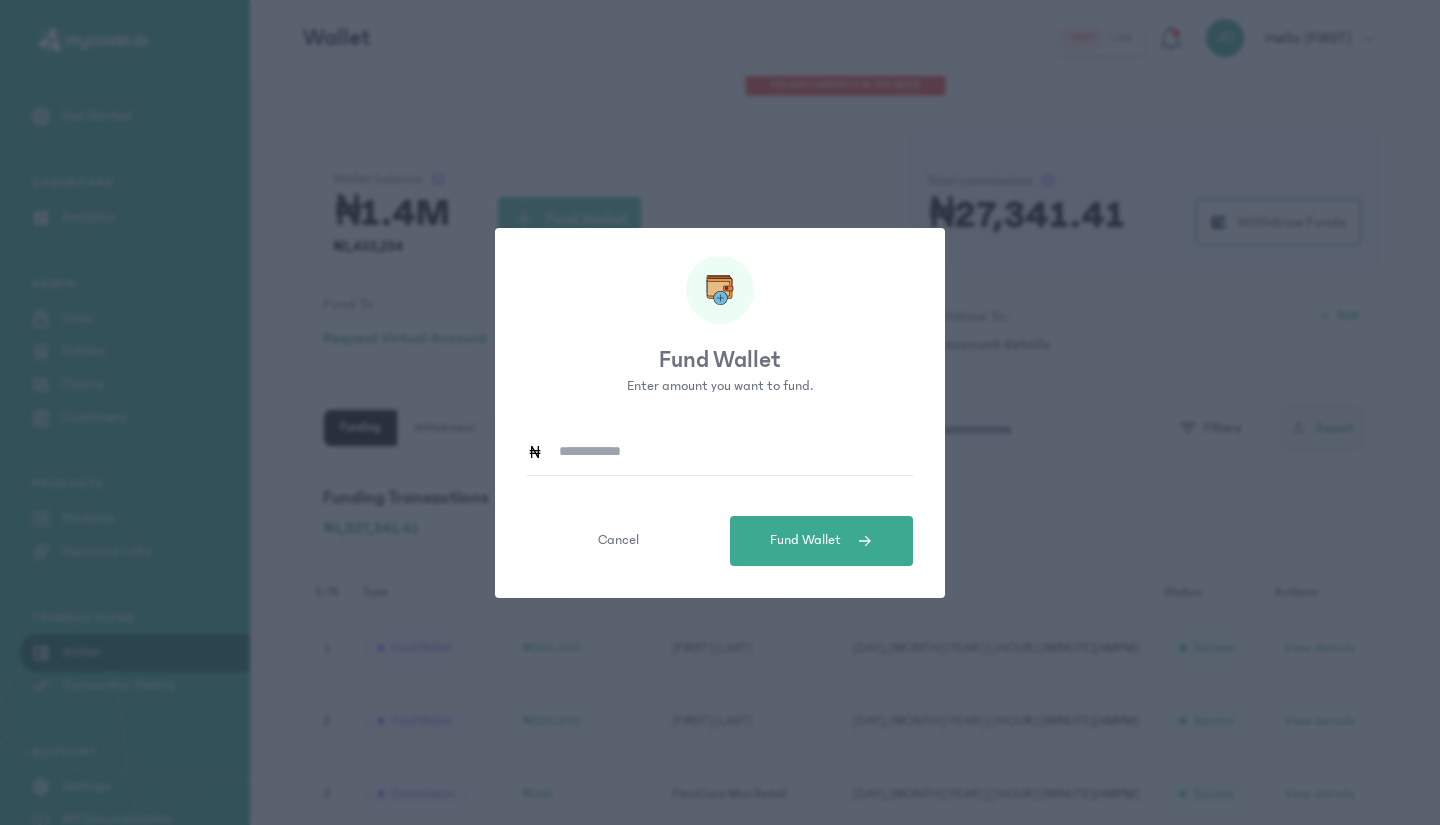 click 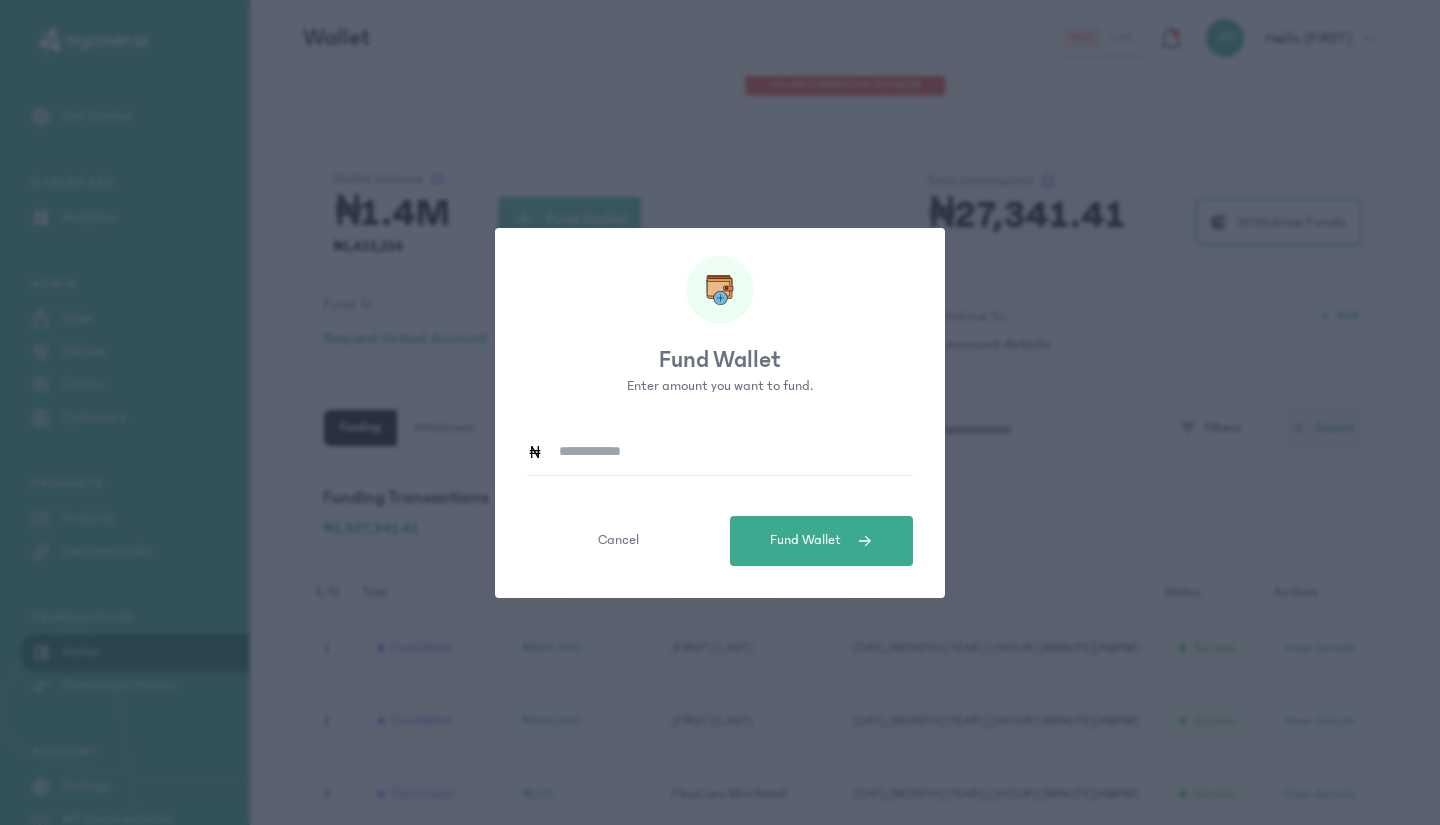 type on "*******" 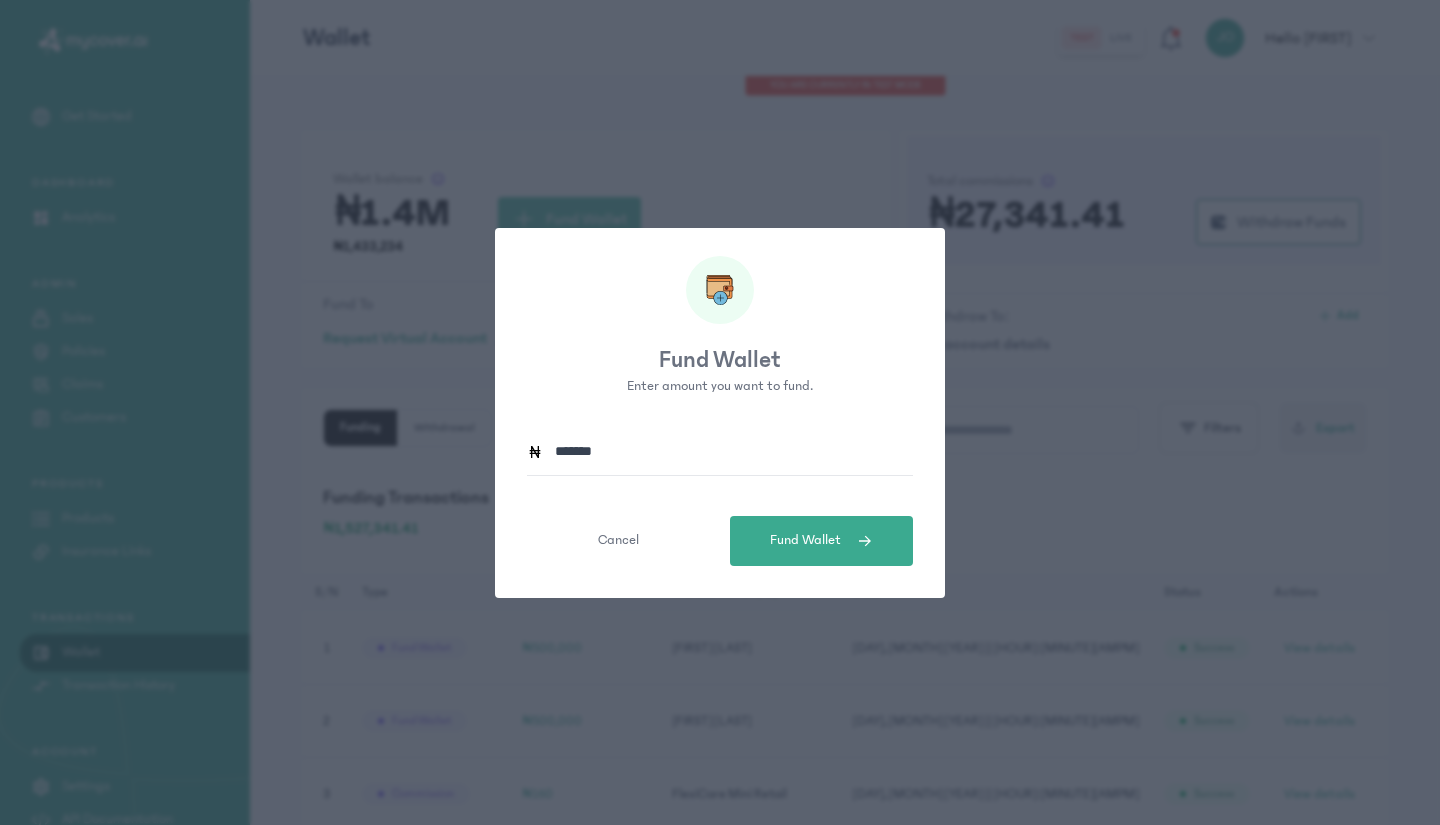 click on "Fund Wallet" at bounding box center (805, 540) 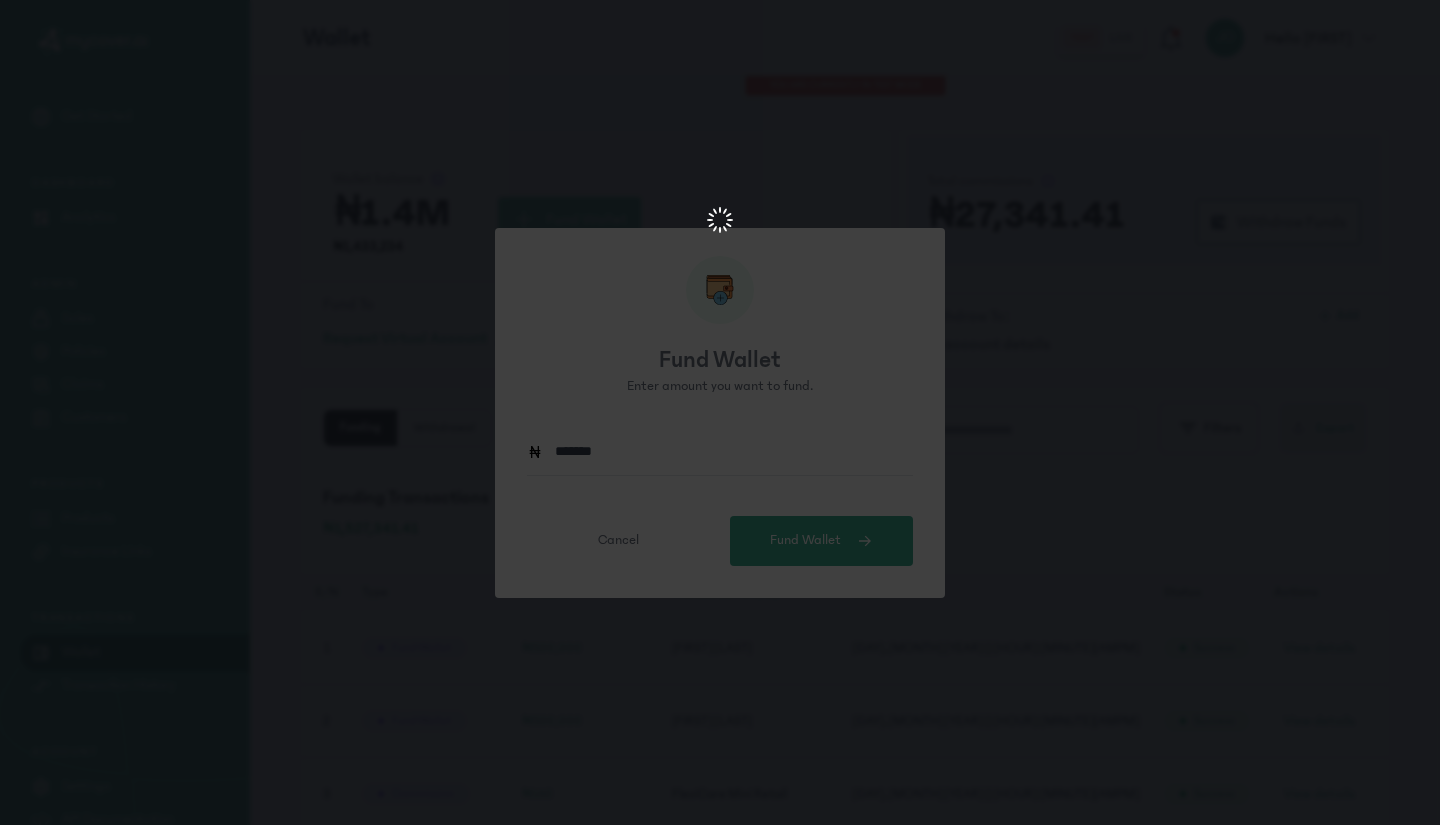 scroll, scrollTop: 0, scrollLeft: 0, axis: both 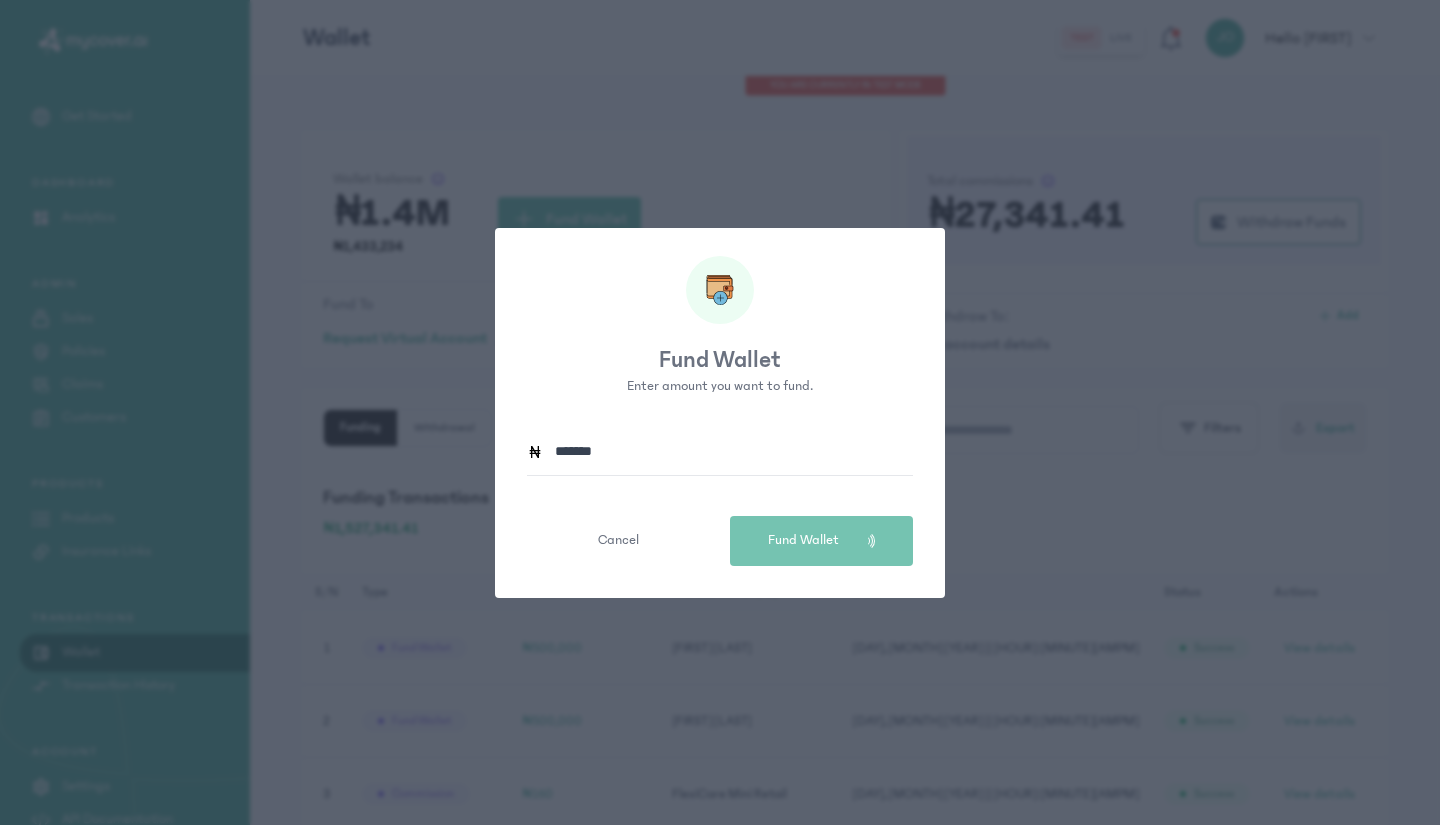 type 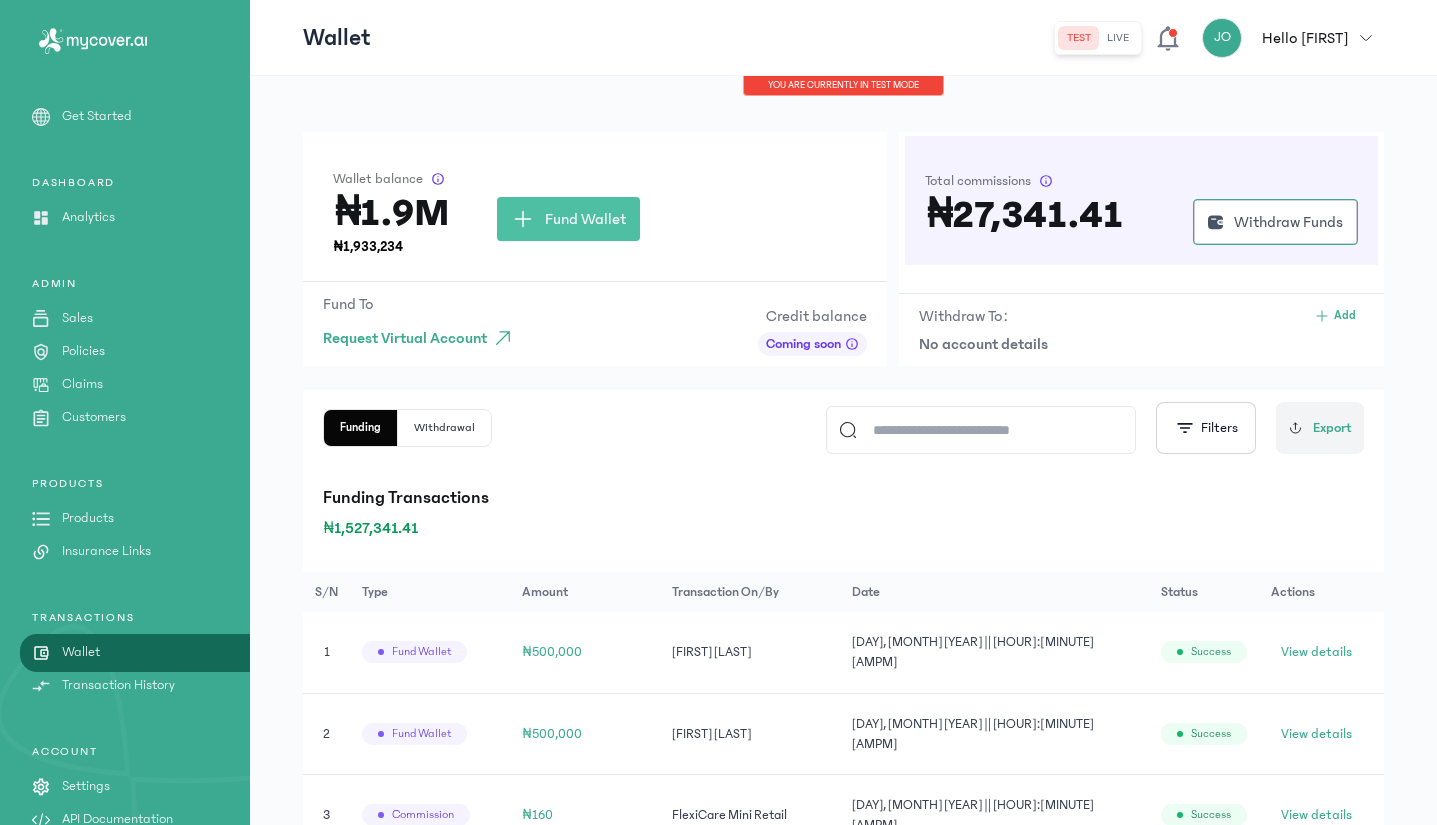click on "Fund Wallet" 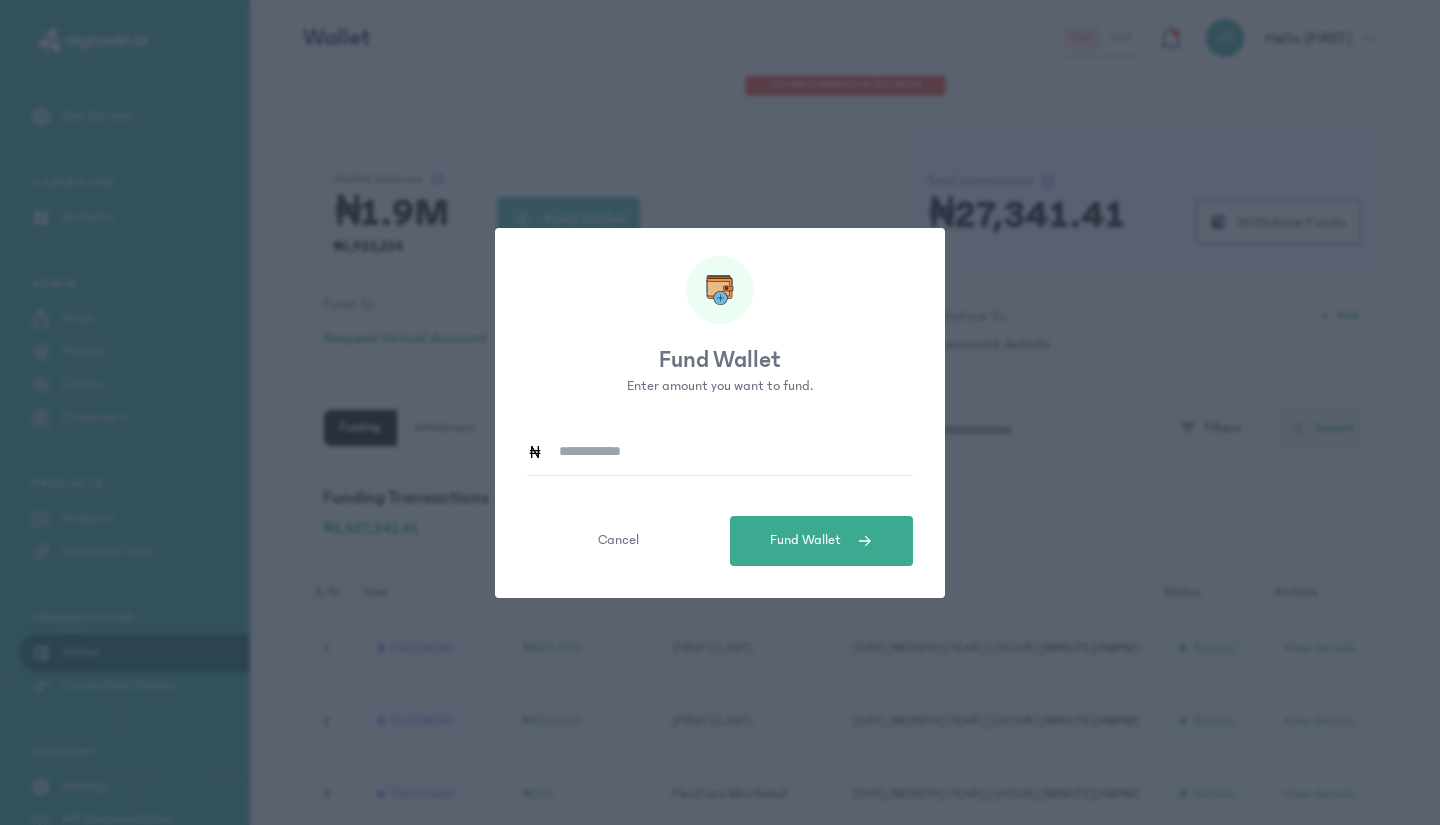 click 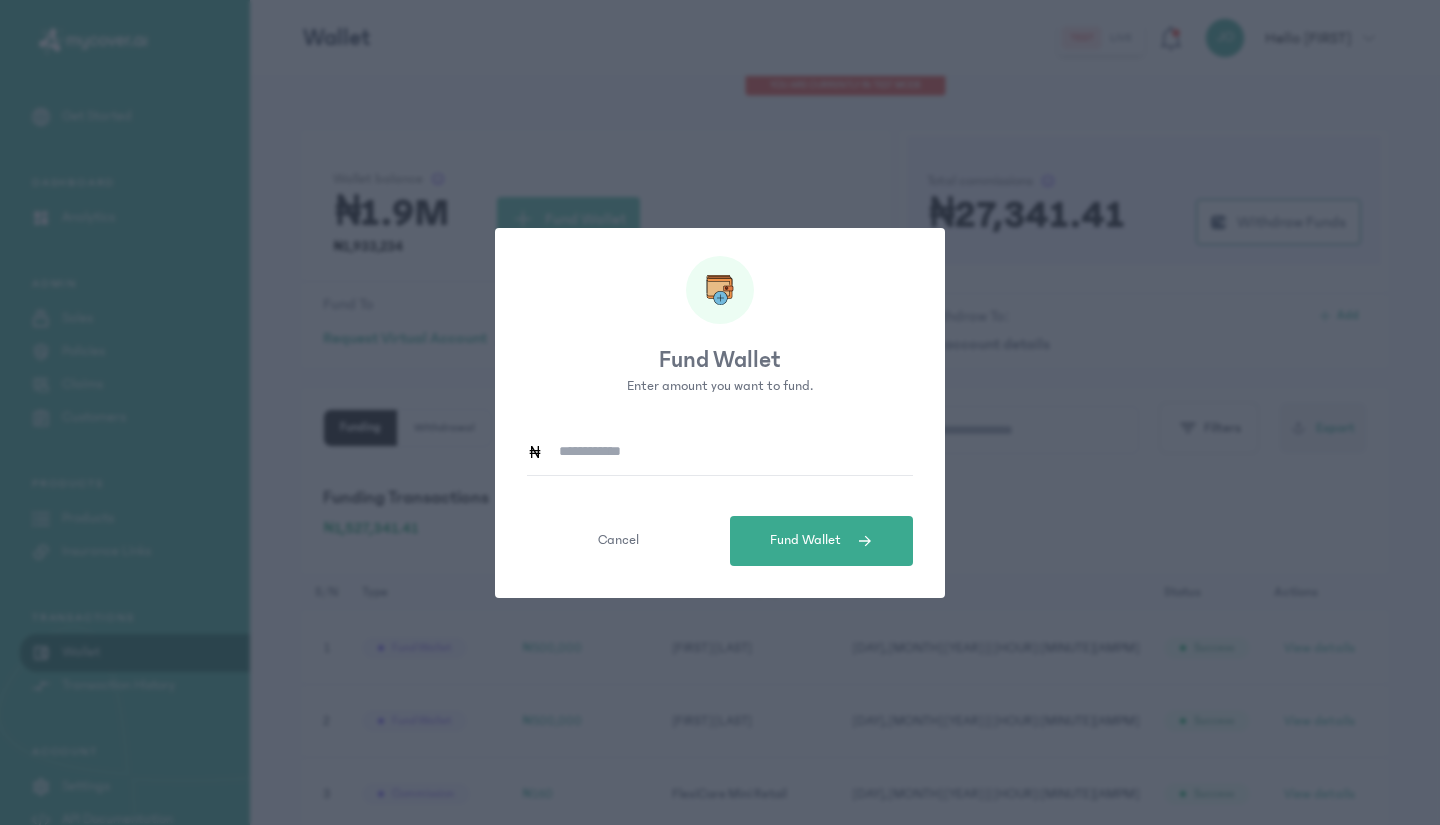 click 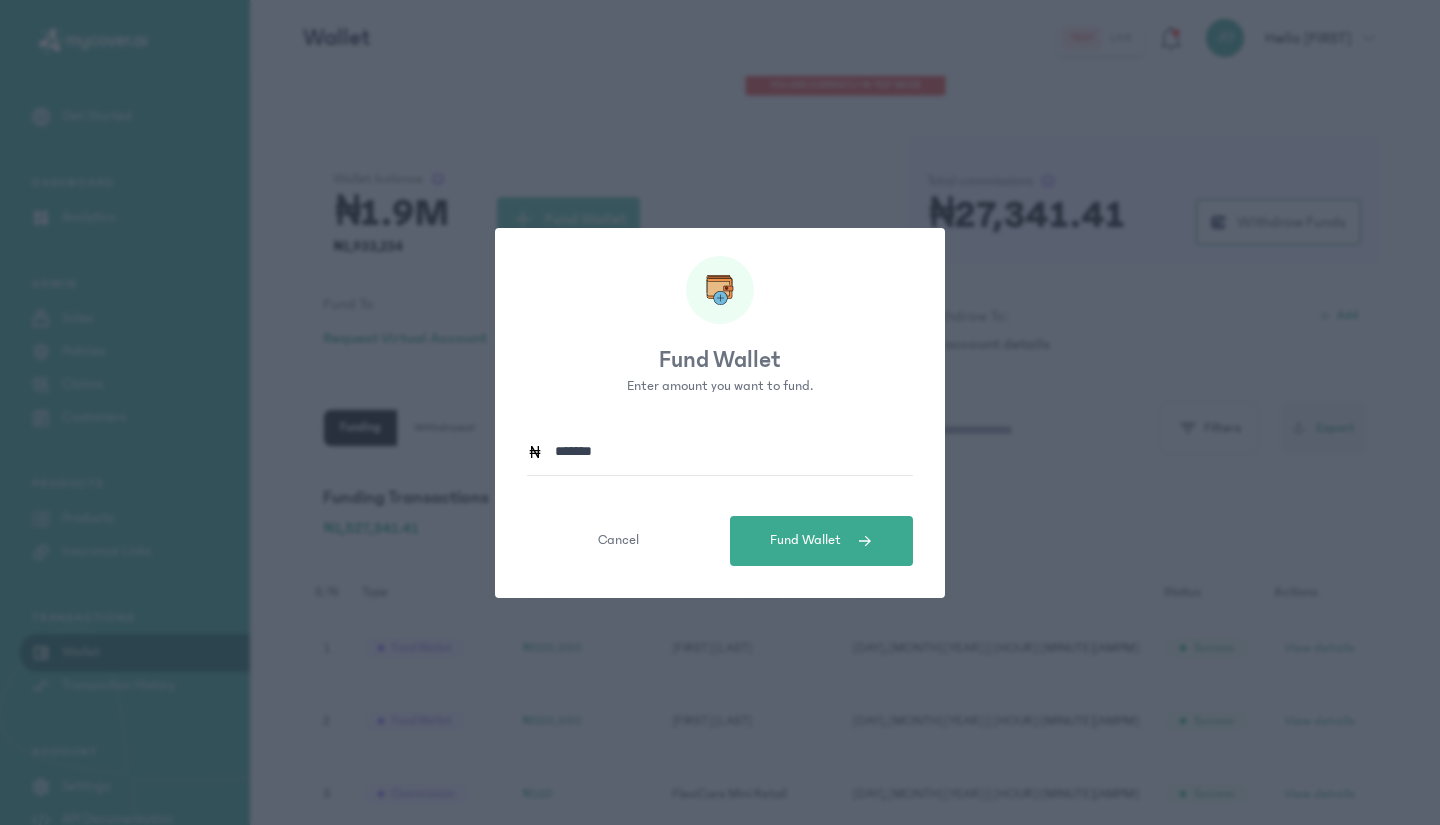 click on "Fund Wallet" at bounding box center (805, 540) 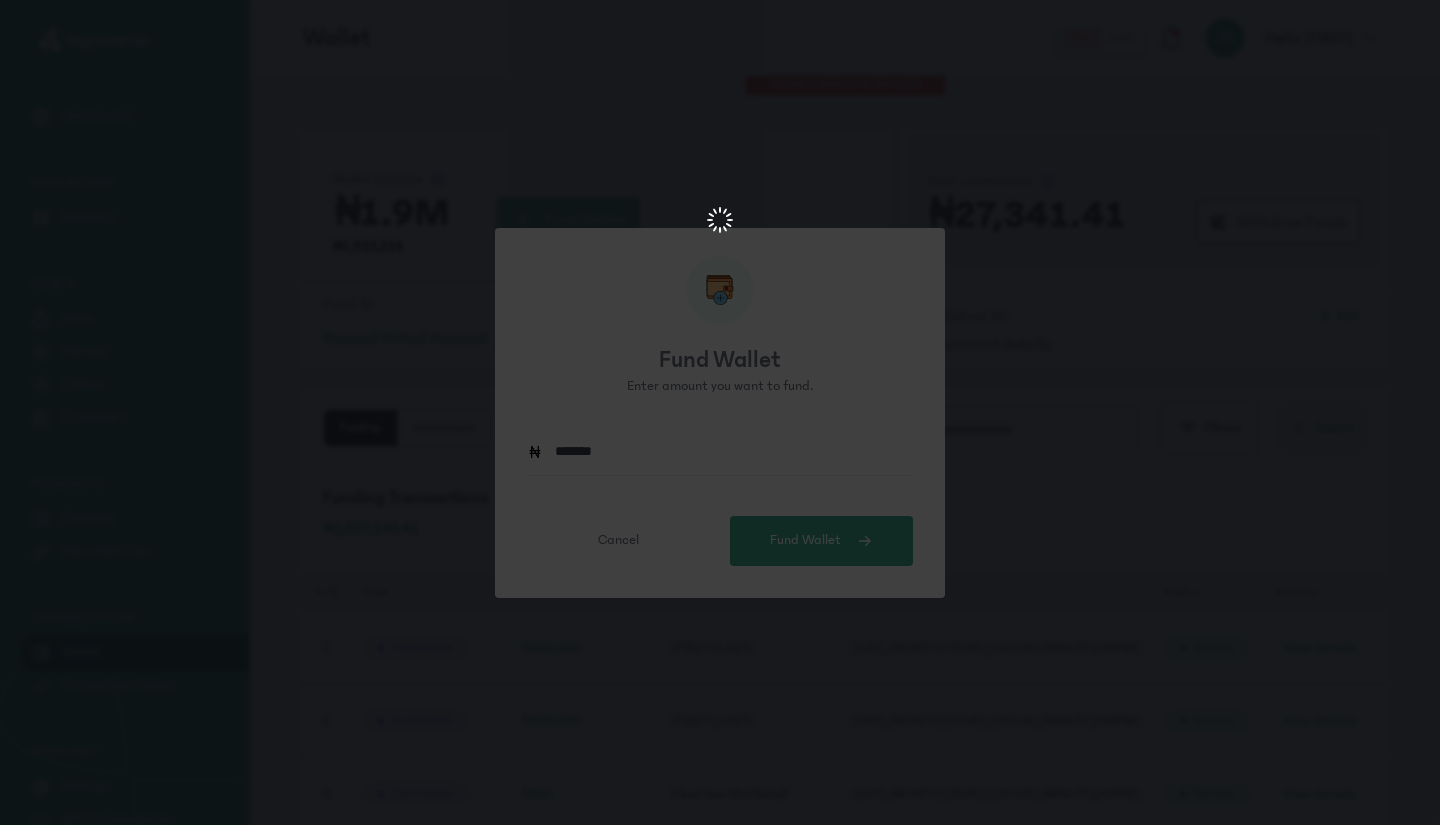 scroll, scrollTop: 0, scrollLeft: 0, axis: both 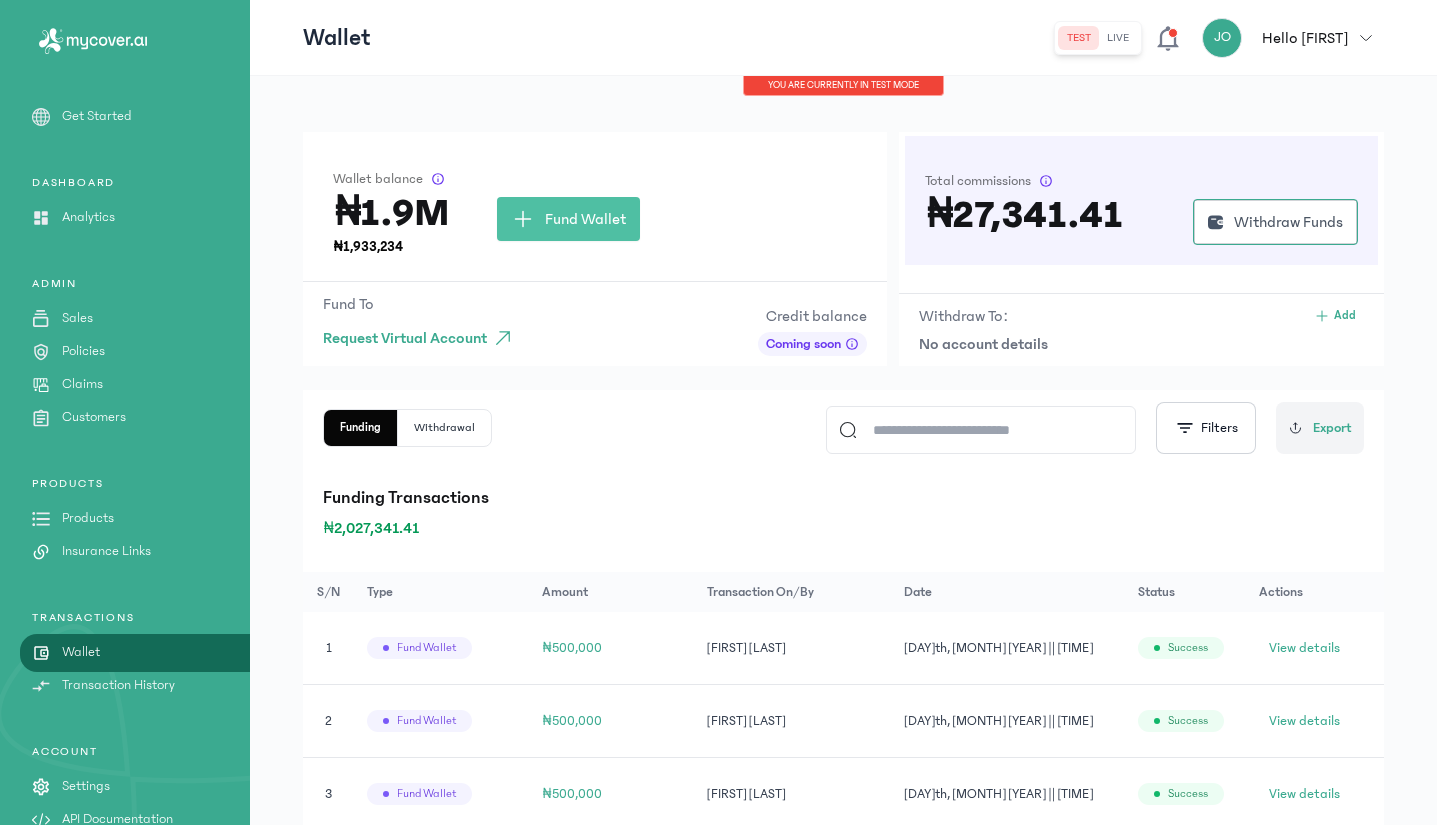 click on "Fund Wallet" 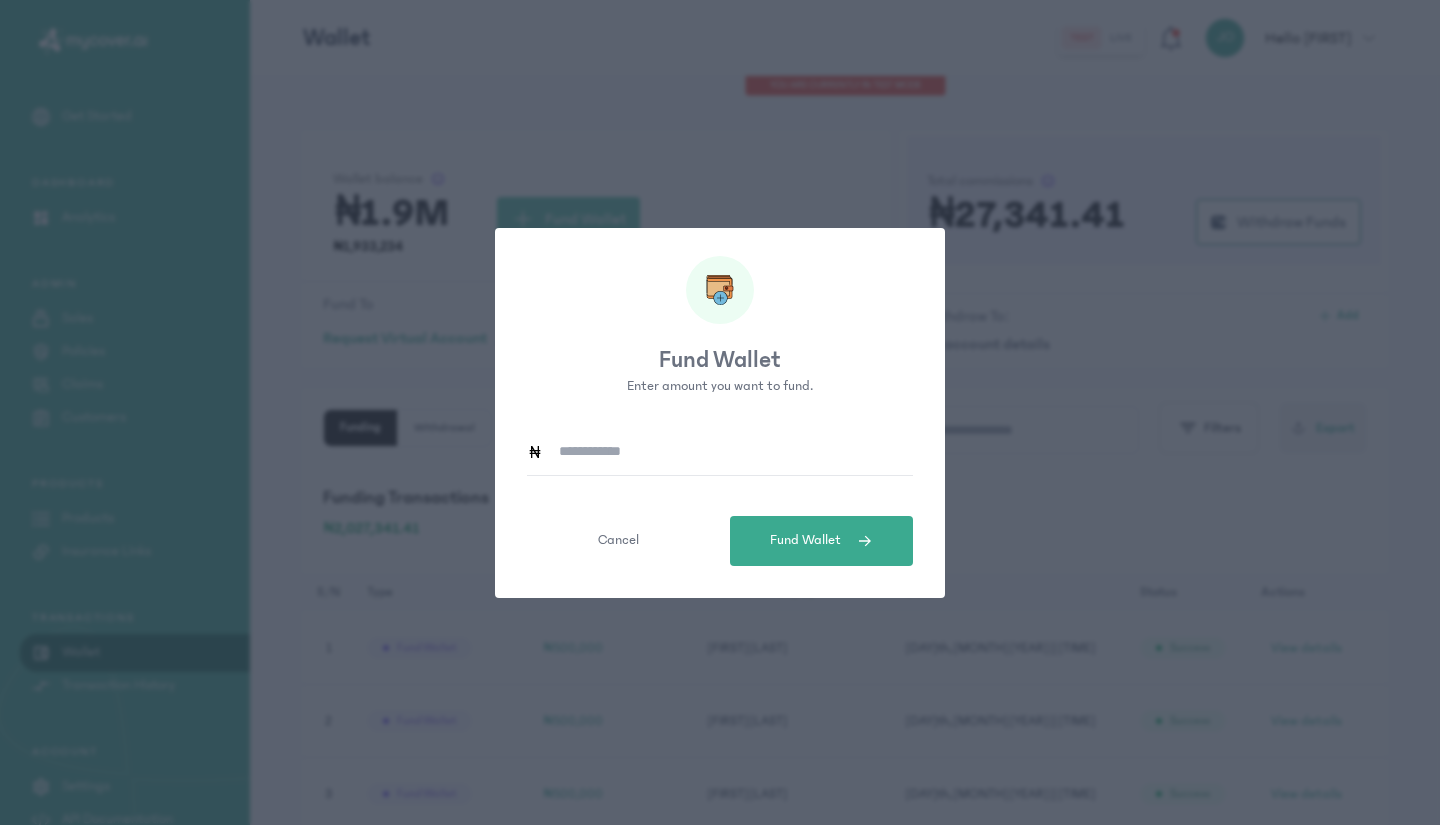 click 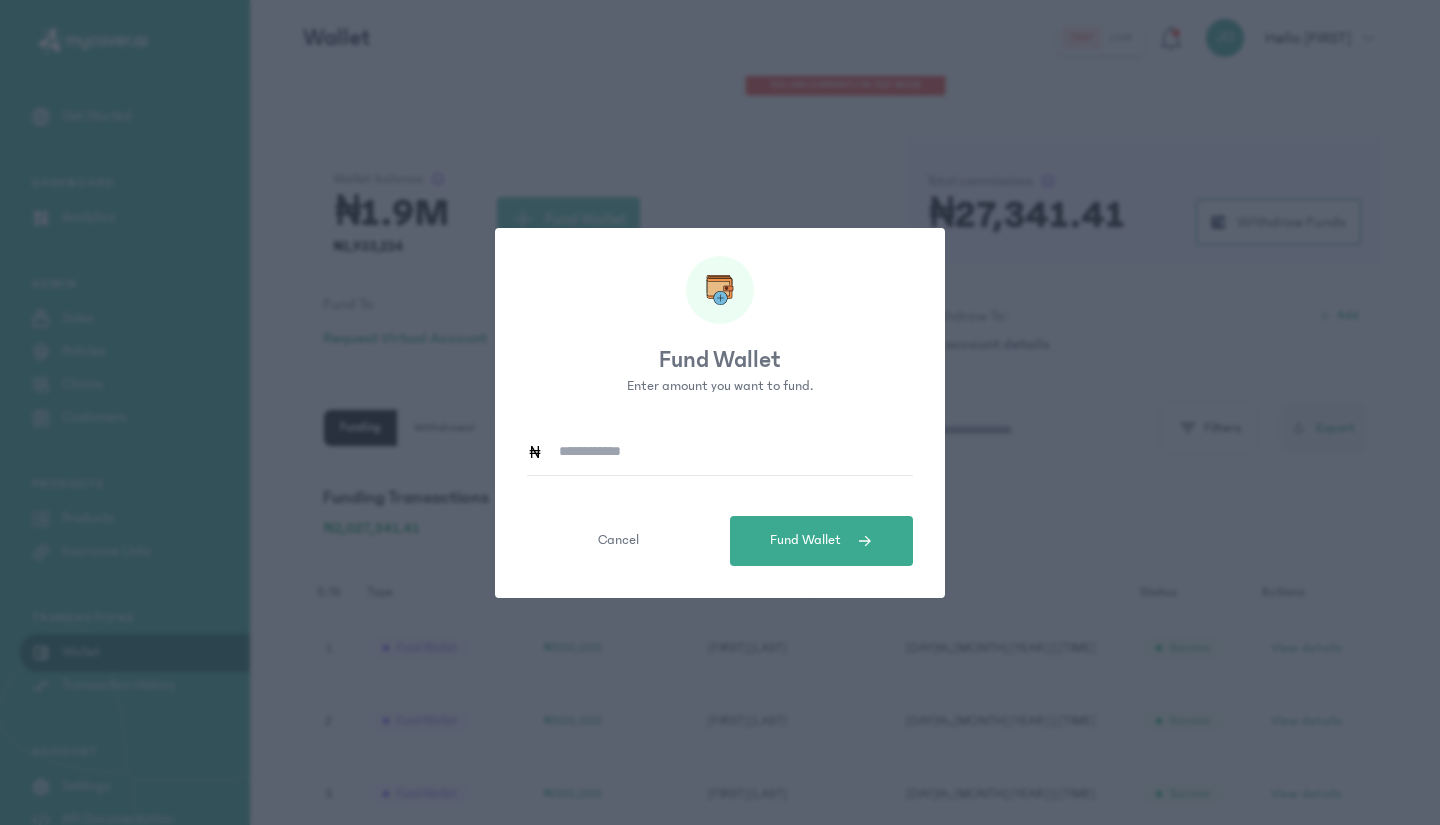 type on "*******" 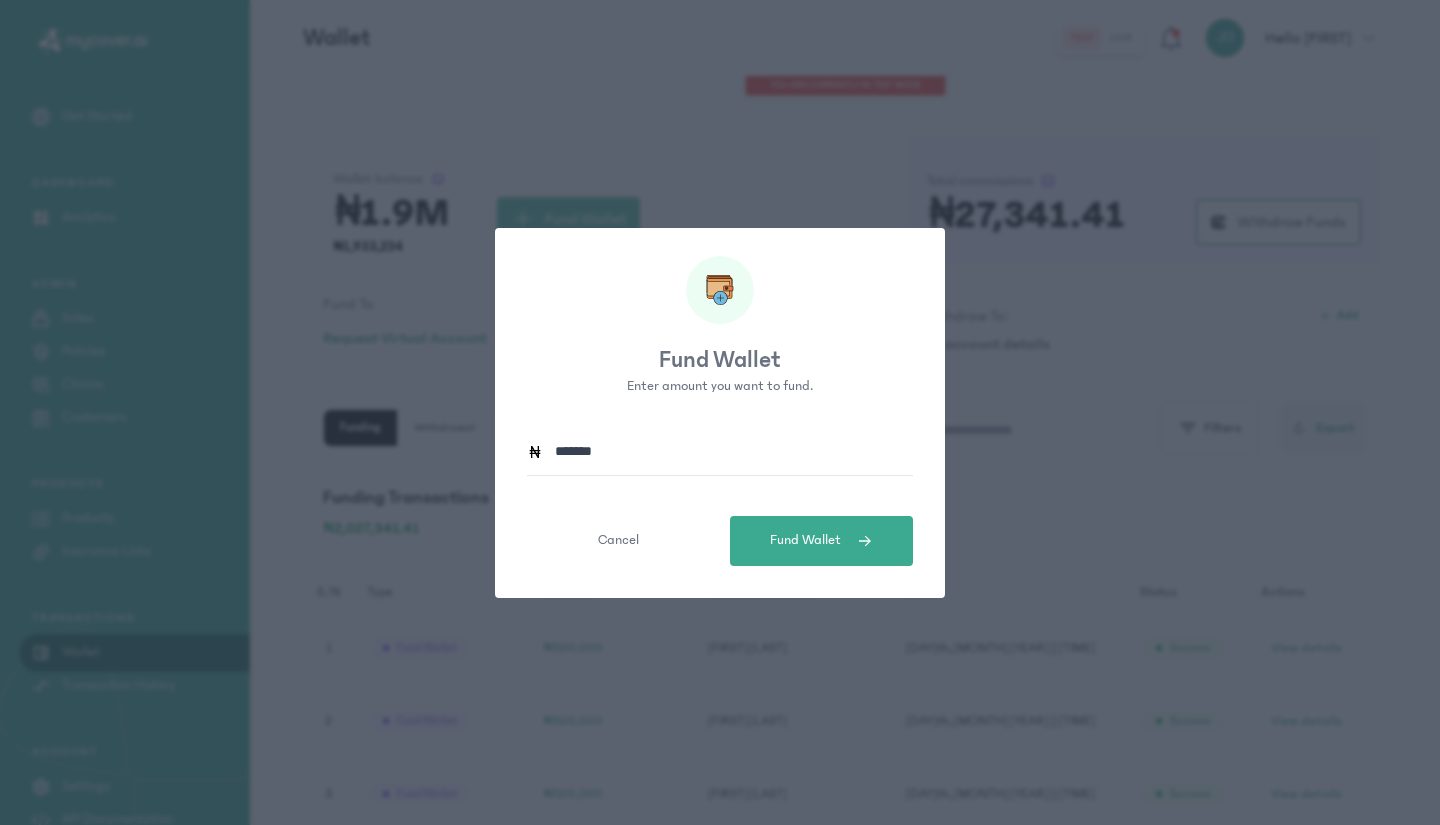click on "Fund Wallet" at bounding box center [805, 540] 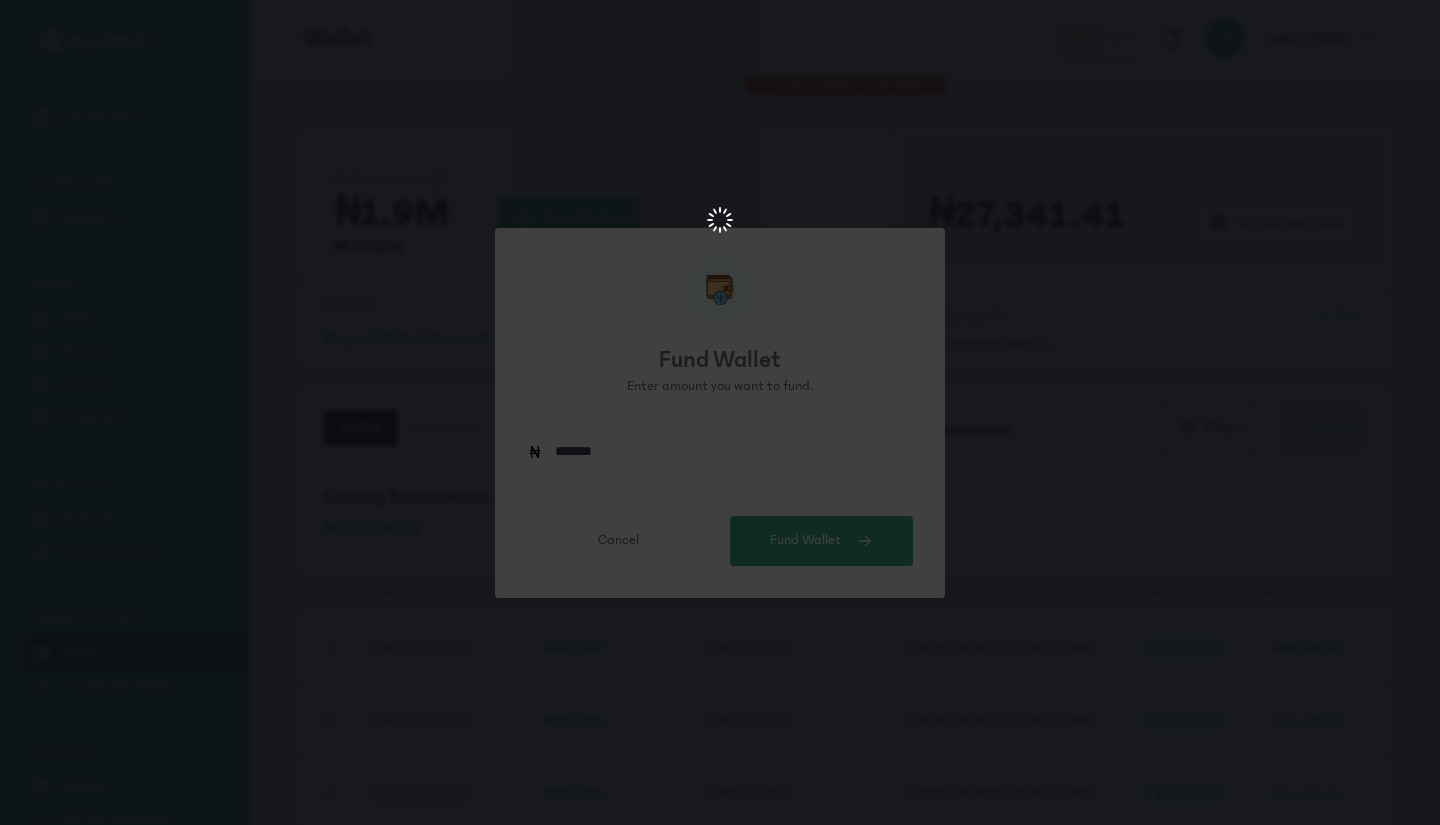 scroll, scrollTop: 0, scrollLeft: 0, axis: both 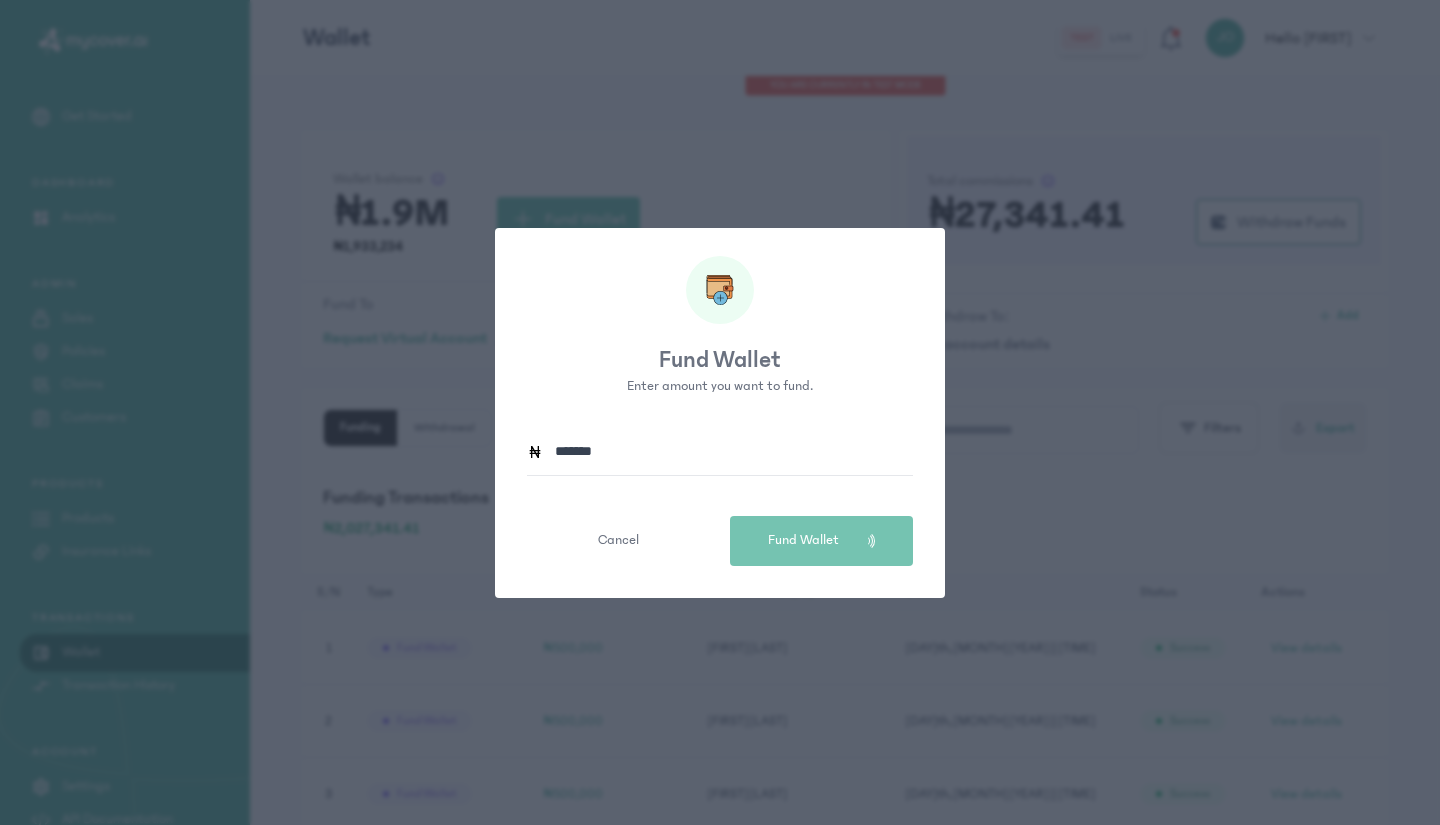 type 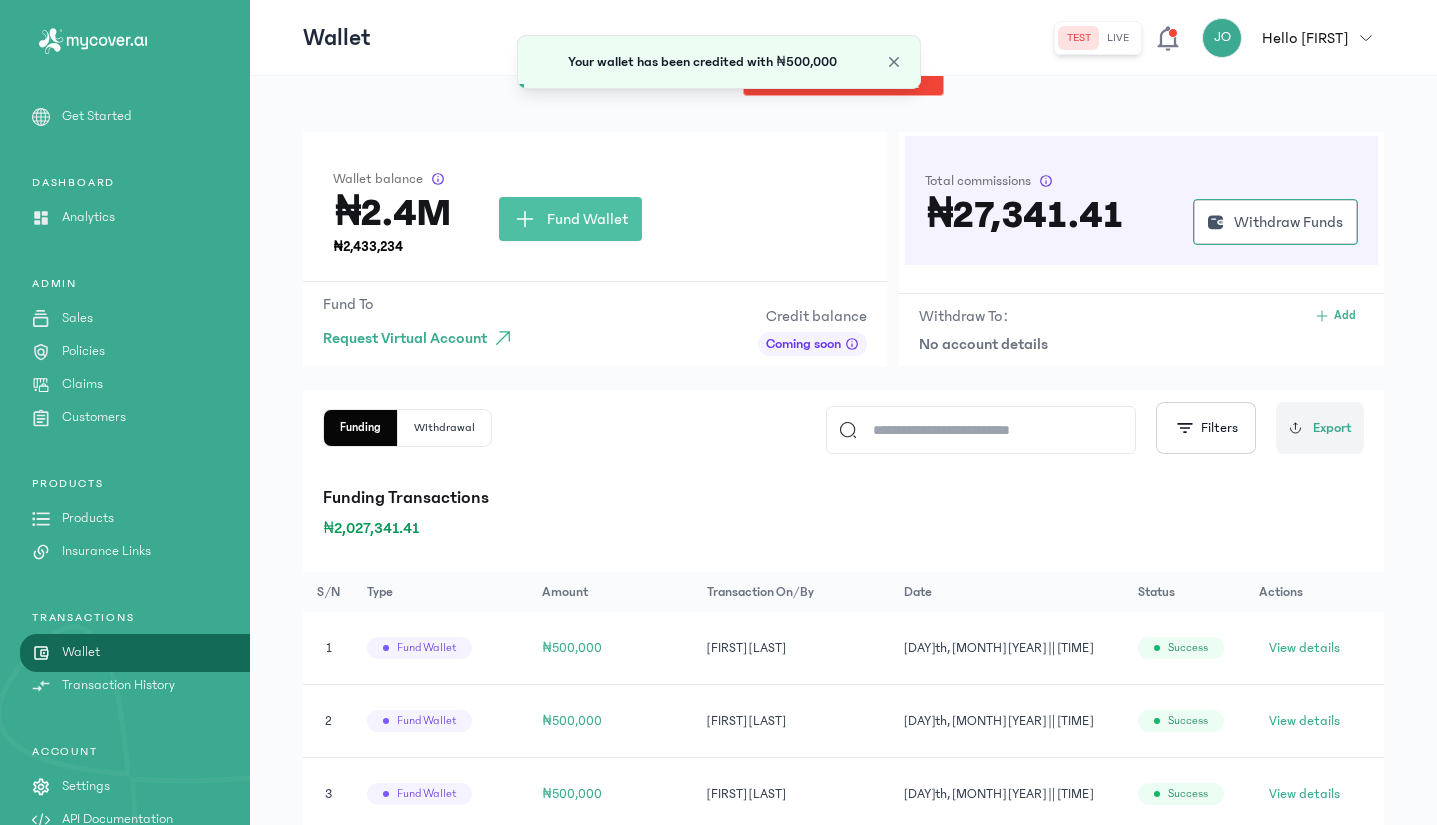 click on "Fund Wallet" 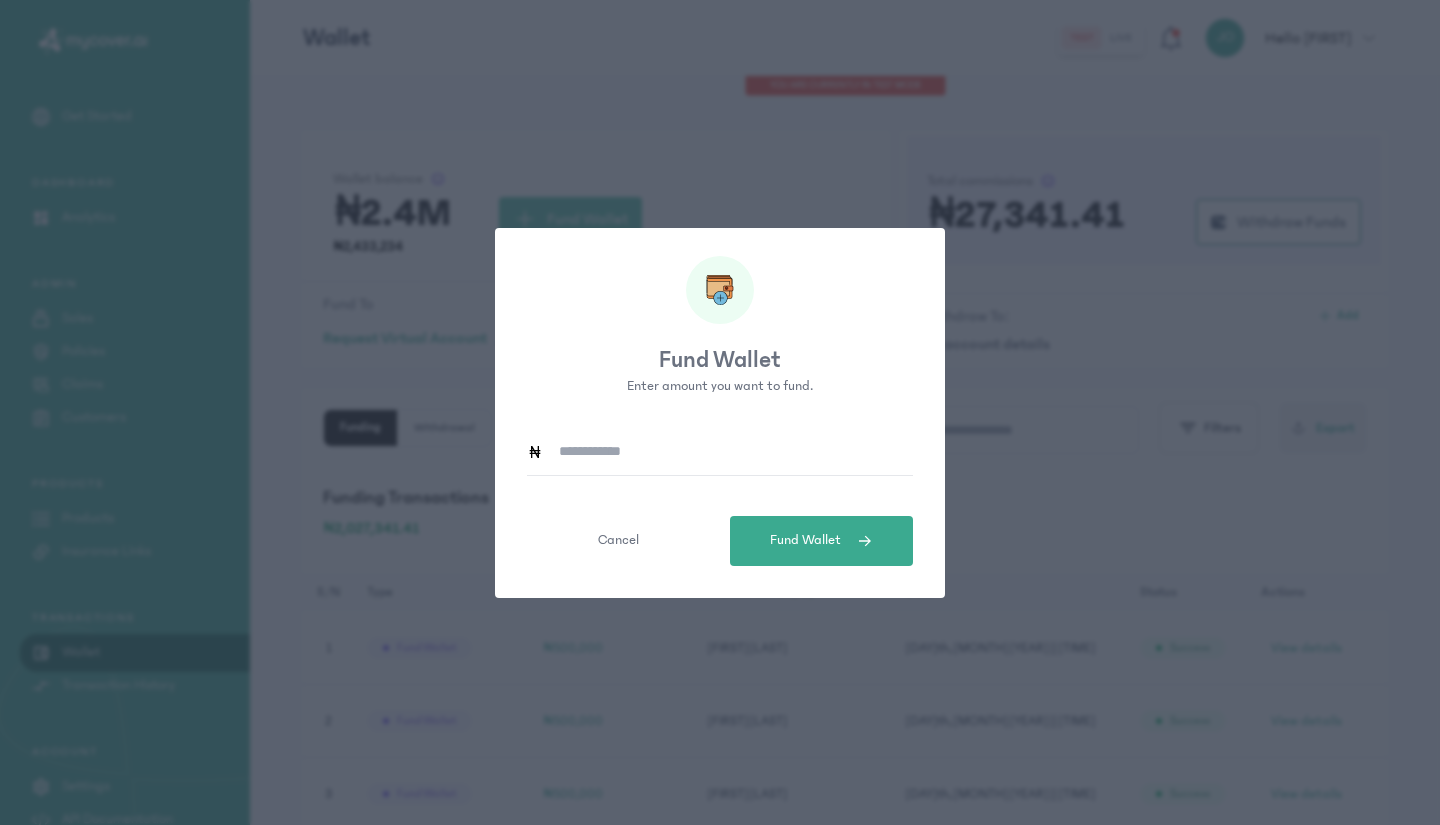 click 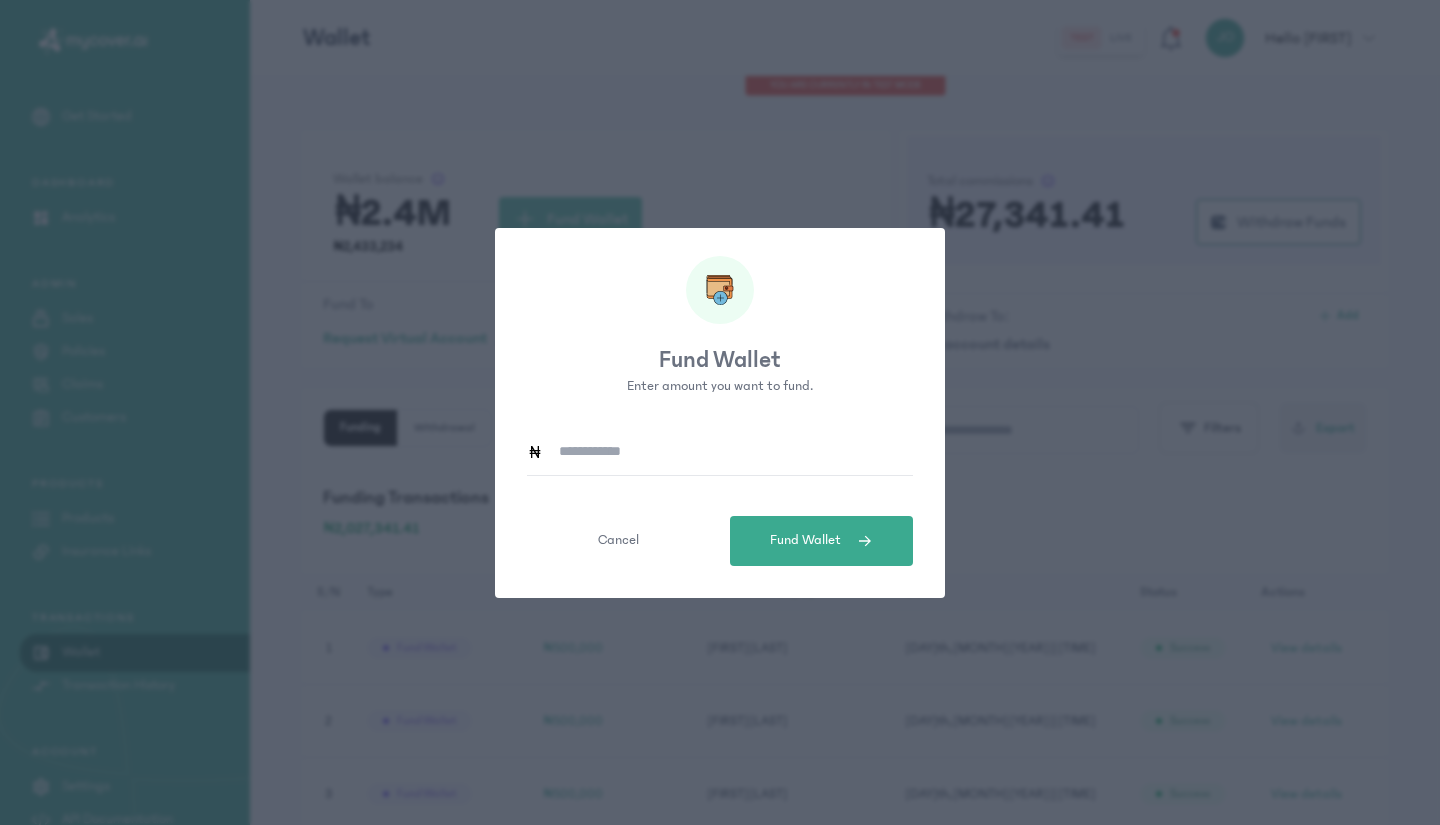 type on "*******" 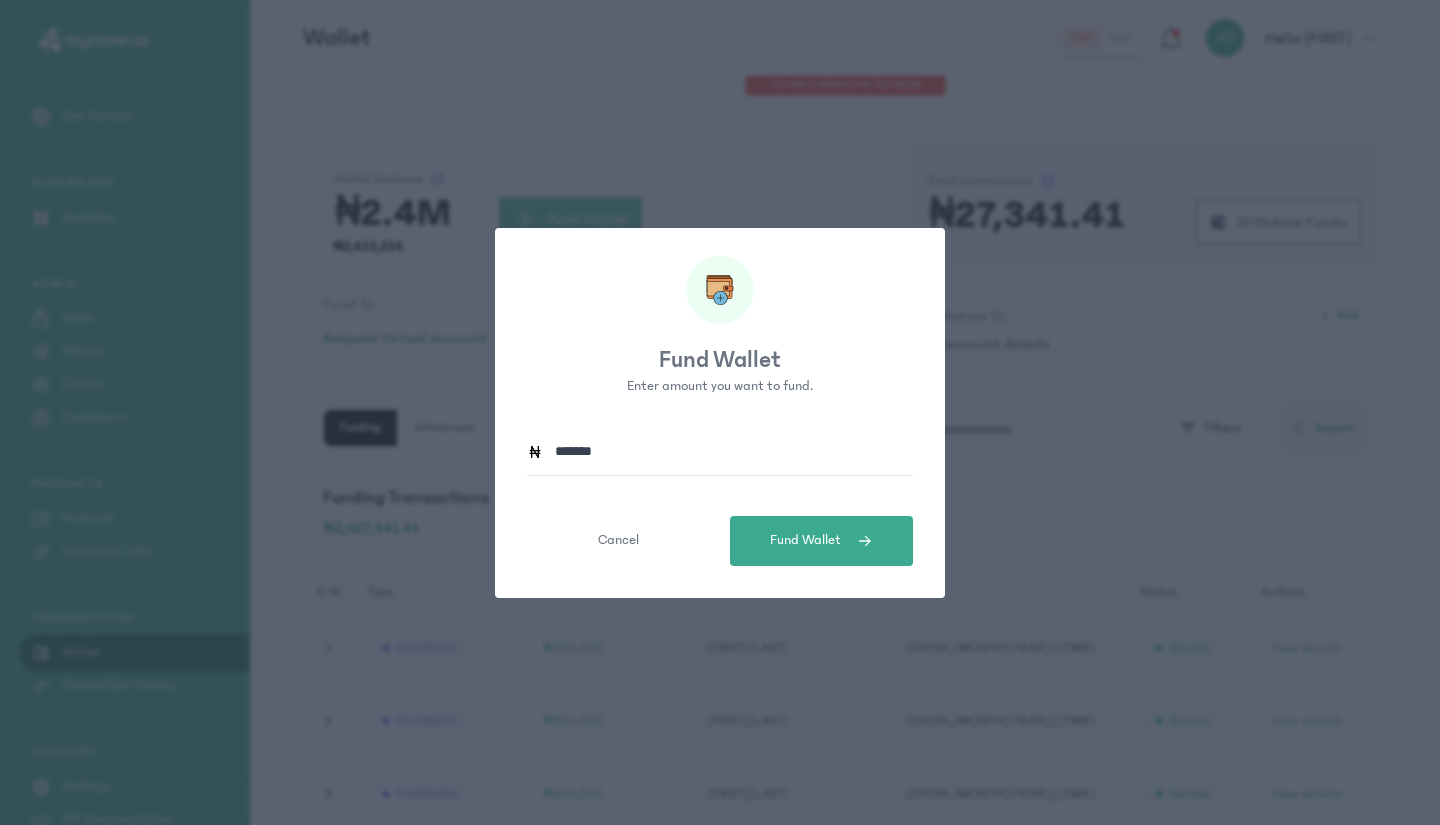 click on "Fund Wallet" at bounding box center (805, 540) 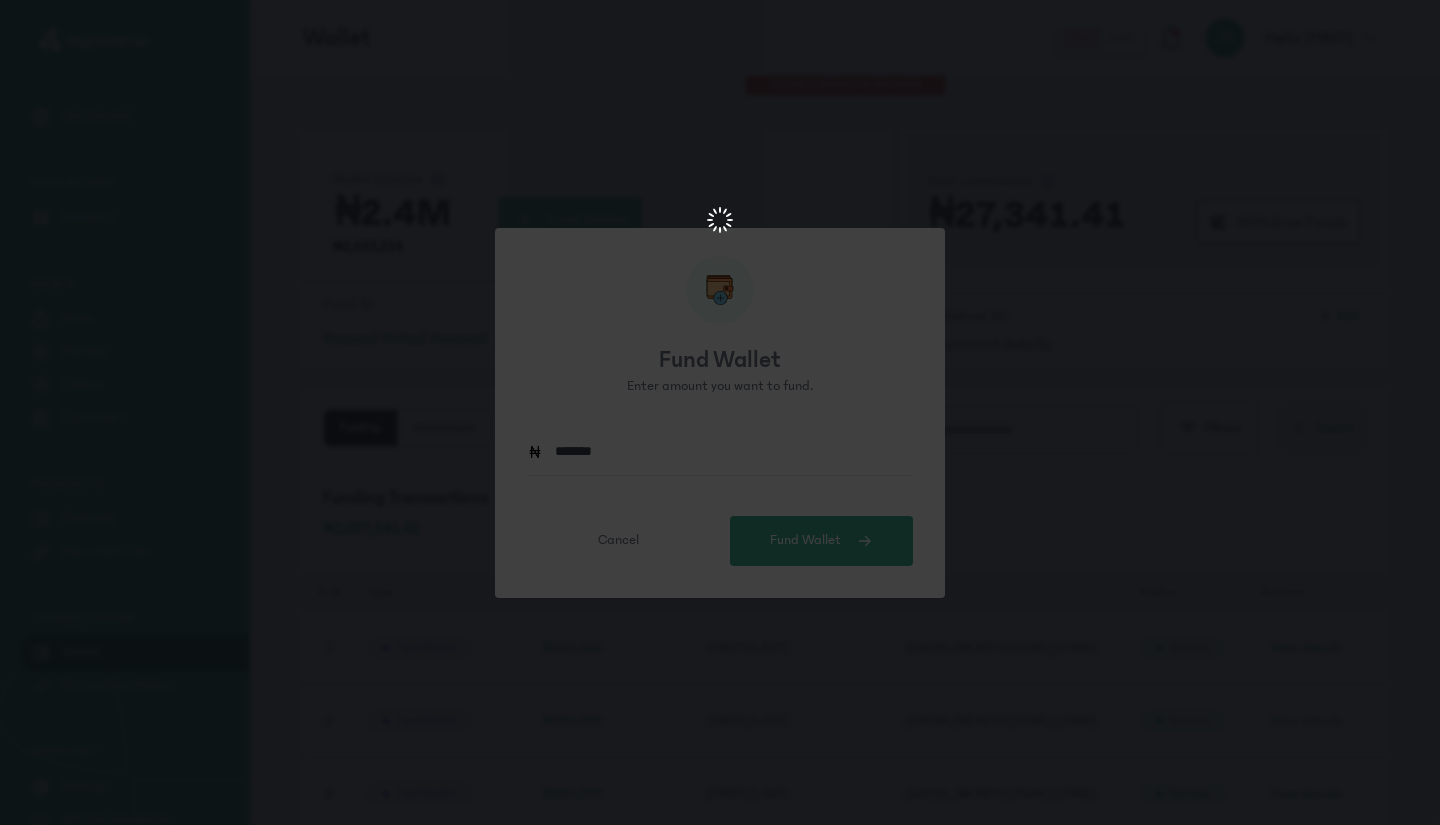 scroll, scrollTop: 0, scrollLeft: 0, axis: both 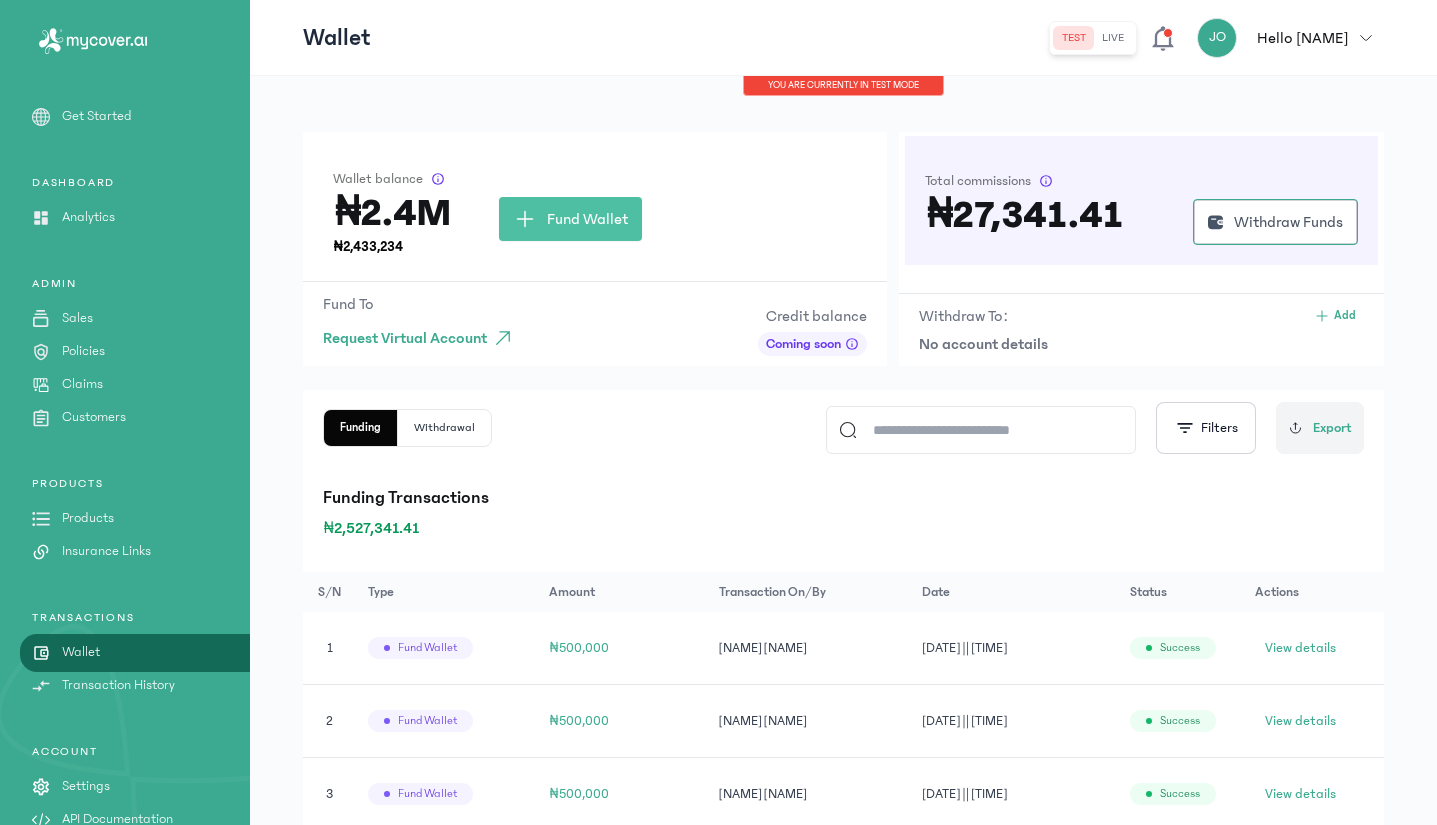 click on "Fund Wallet" 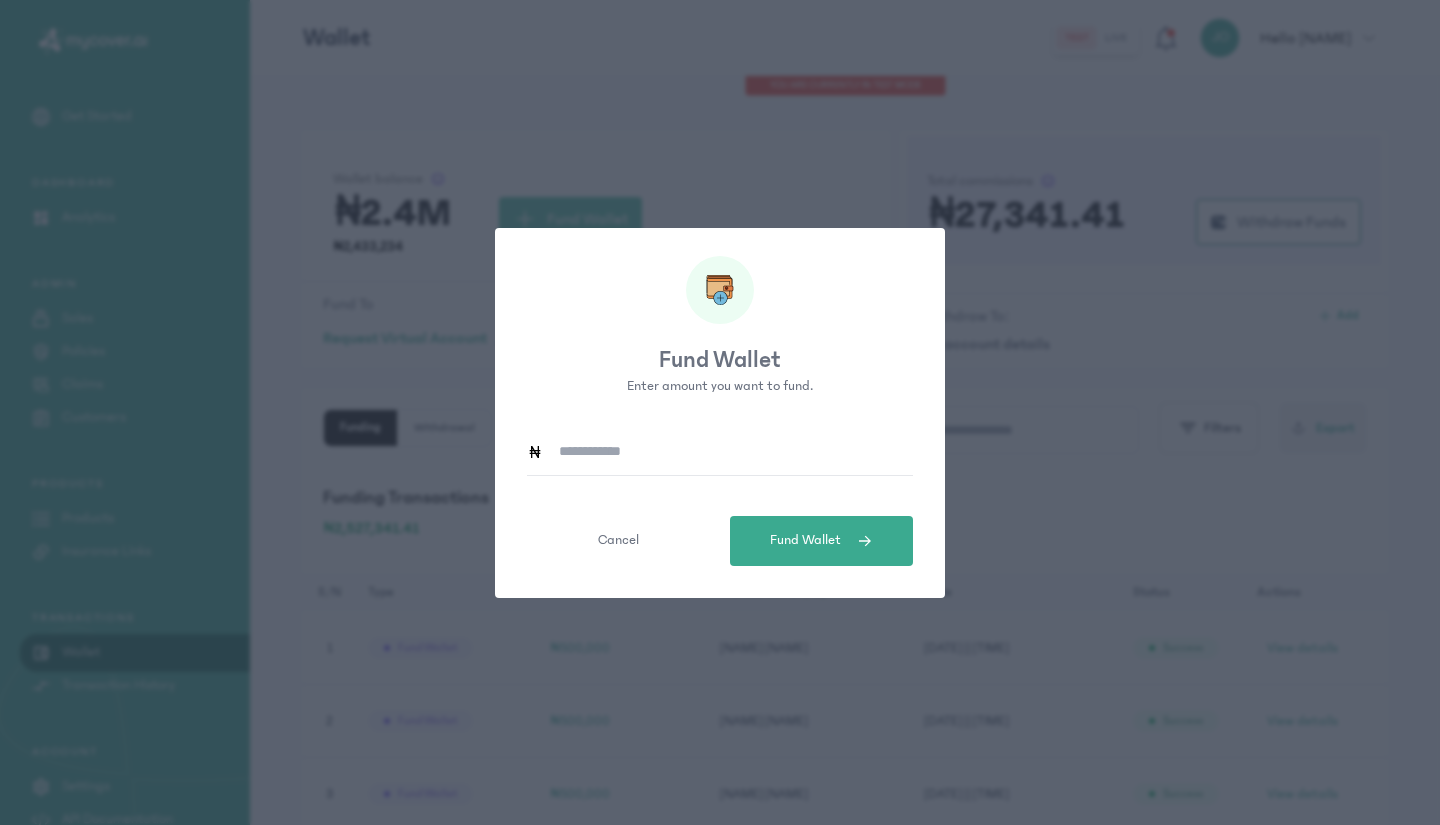 click 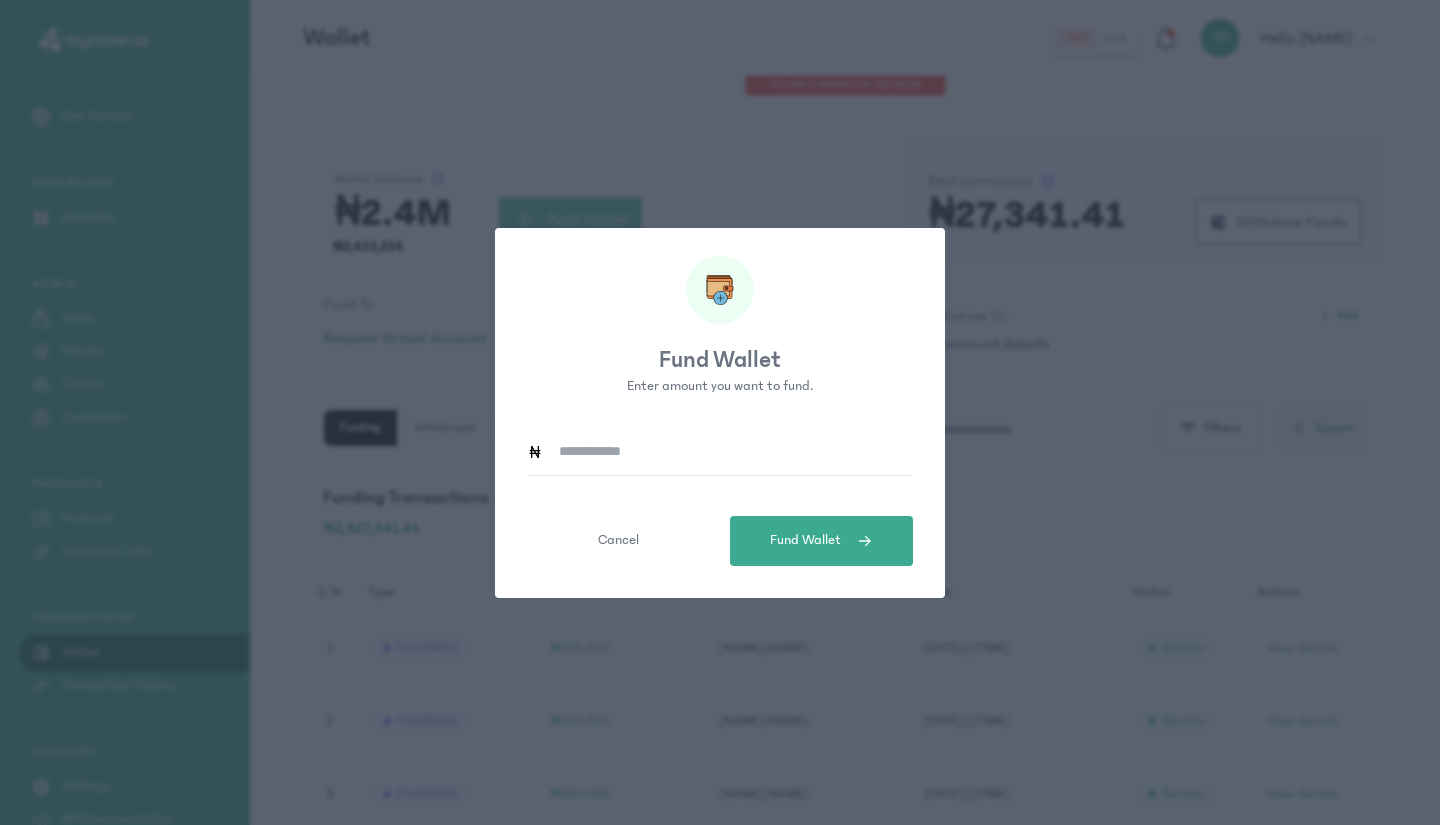 type on "*******" 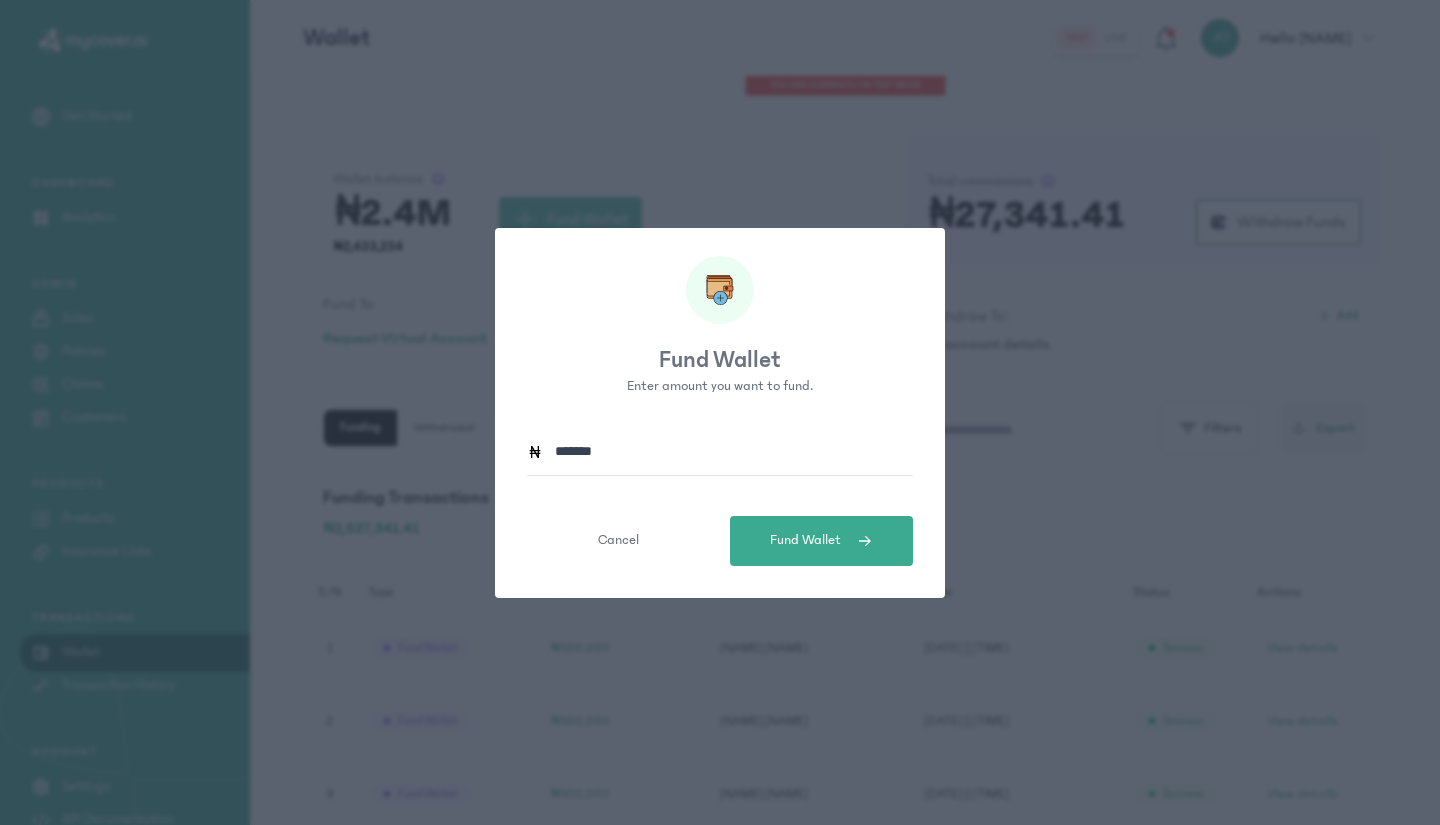 click on "Fund Wallet" at bounding box center (805, 540) 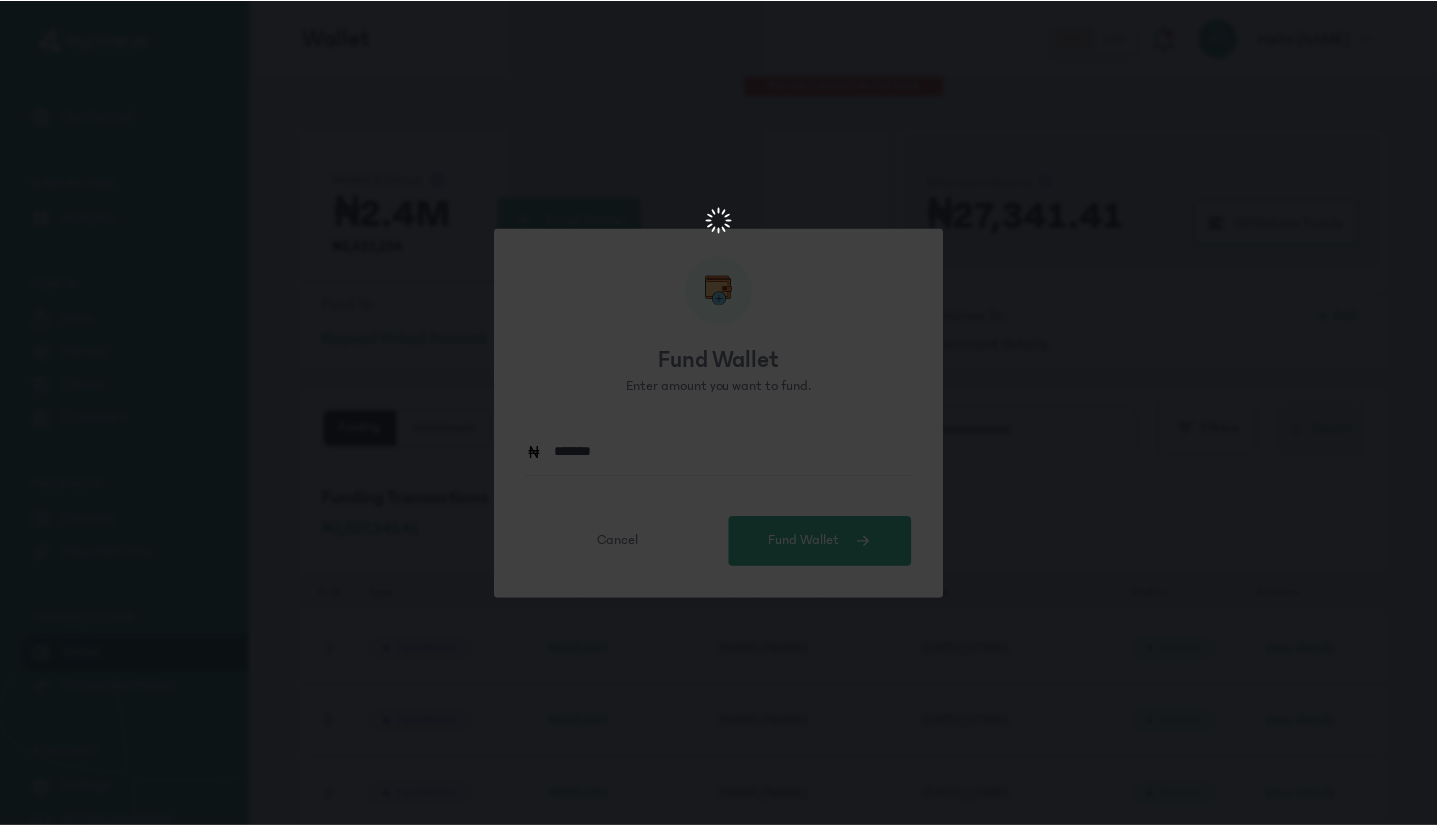 scroll, scrollTop: 0, scrollLeft: 0, axis: both 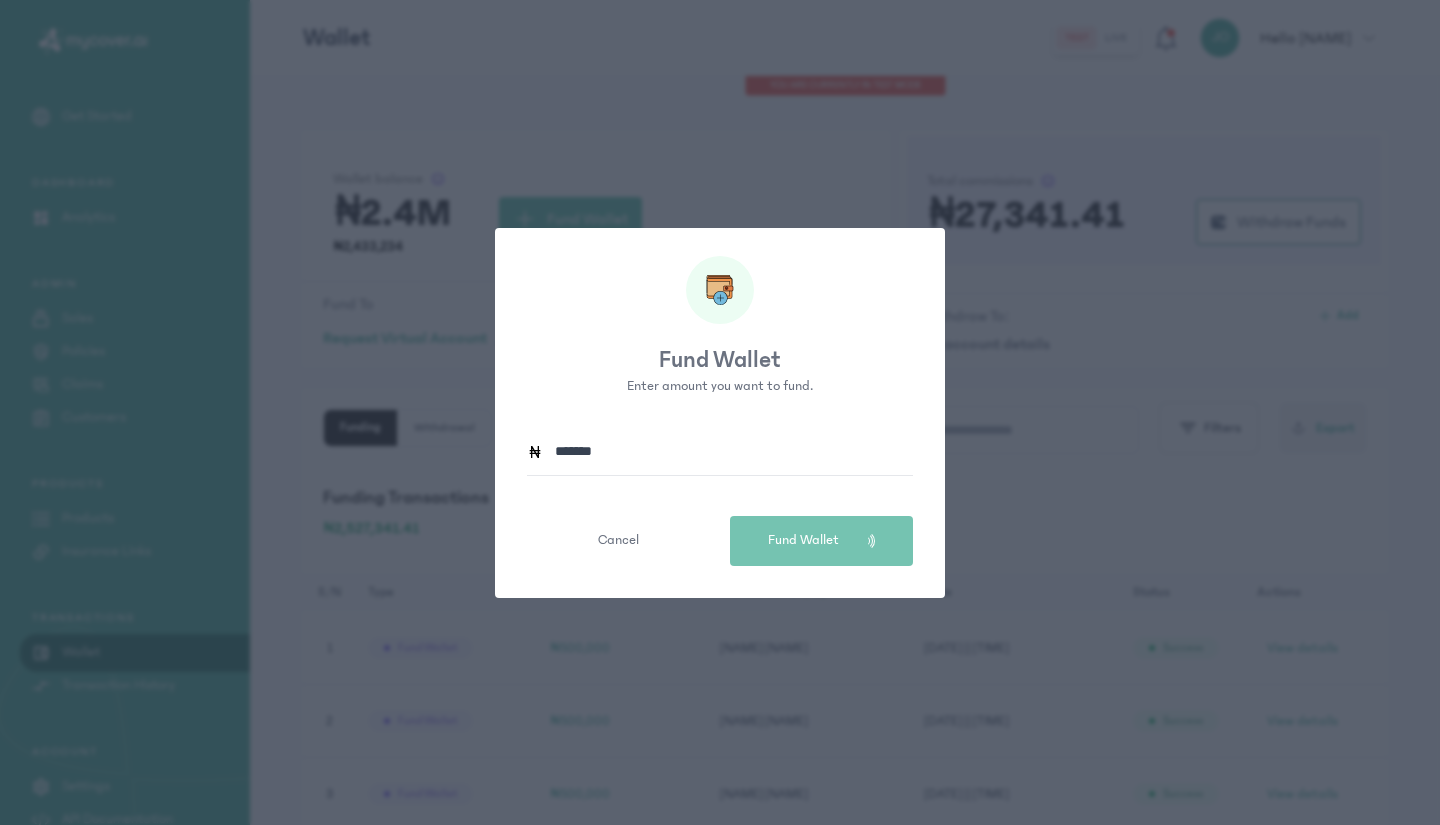 type 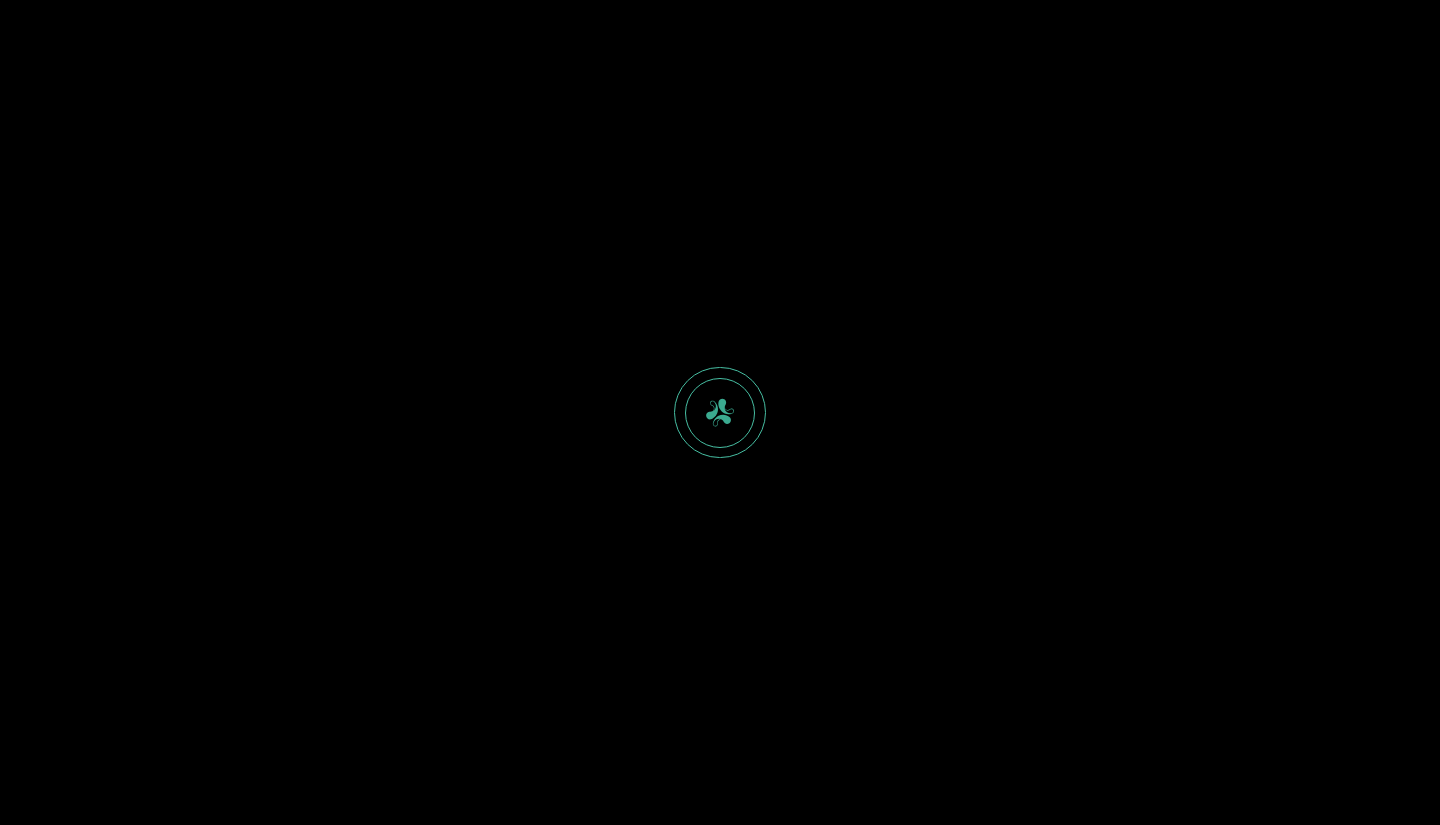 scroll, scrollTop: 0, scrollLeft: 0, axis: both 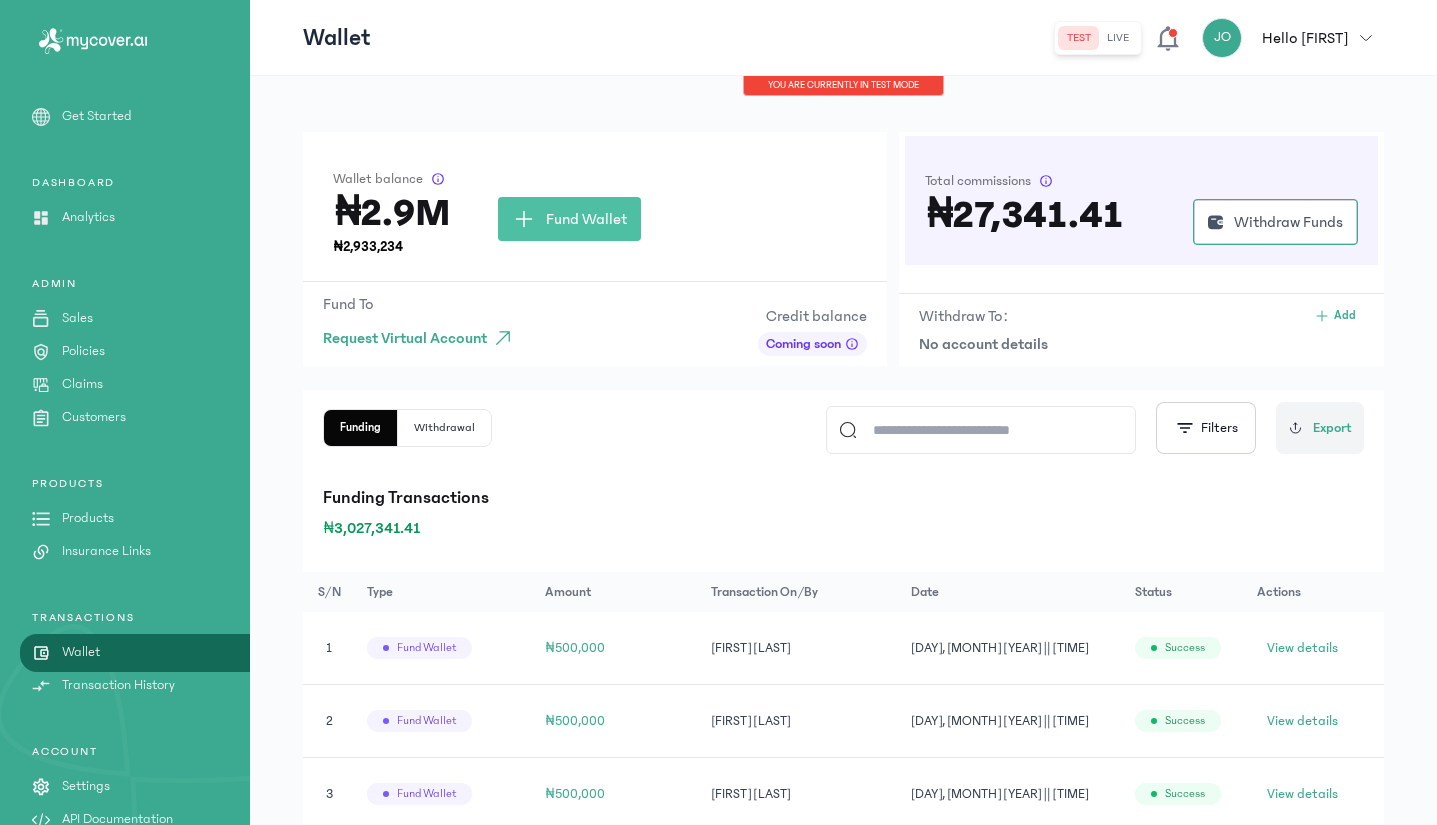 click on "Fund Wallet" 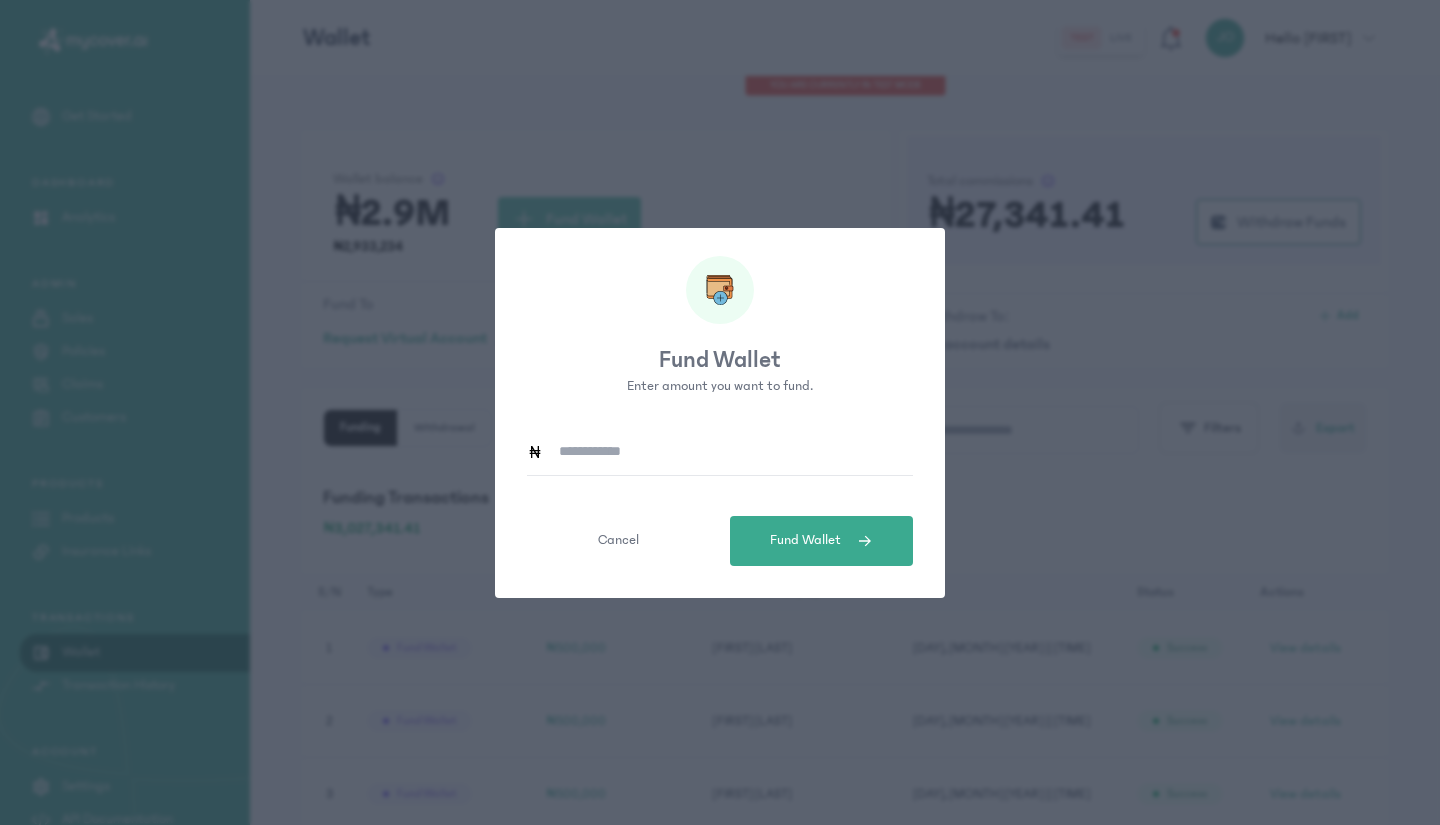 click 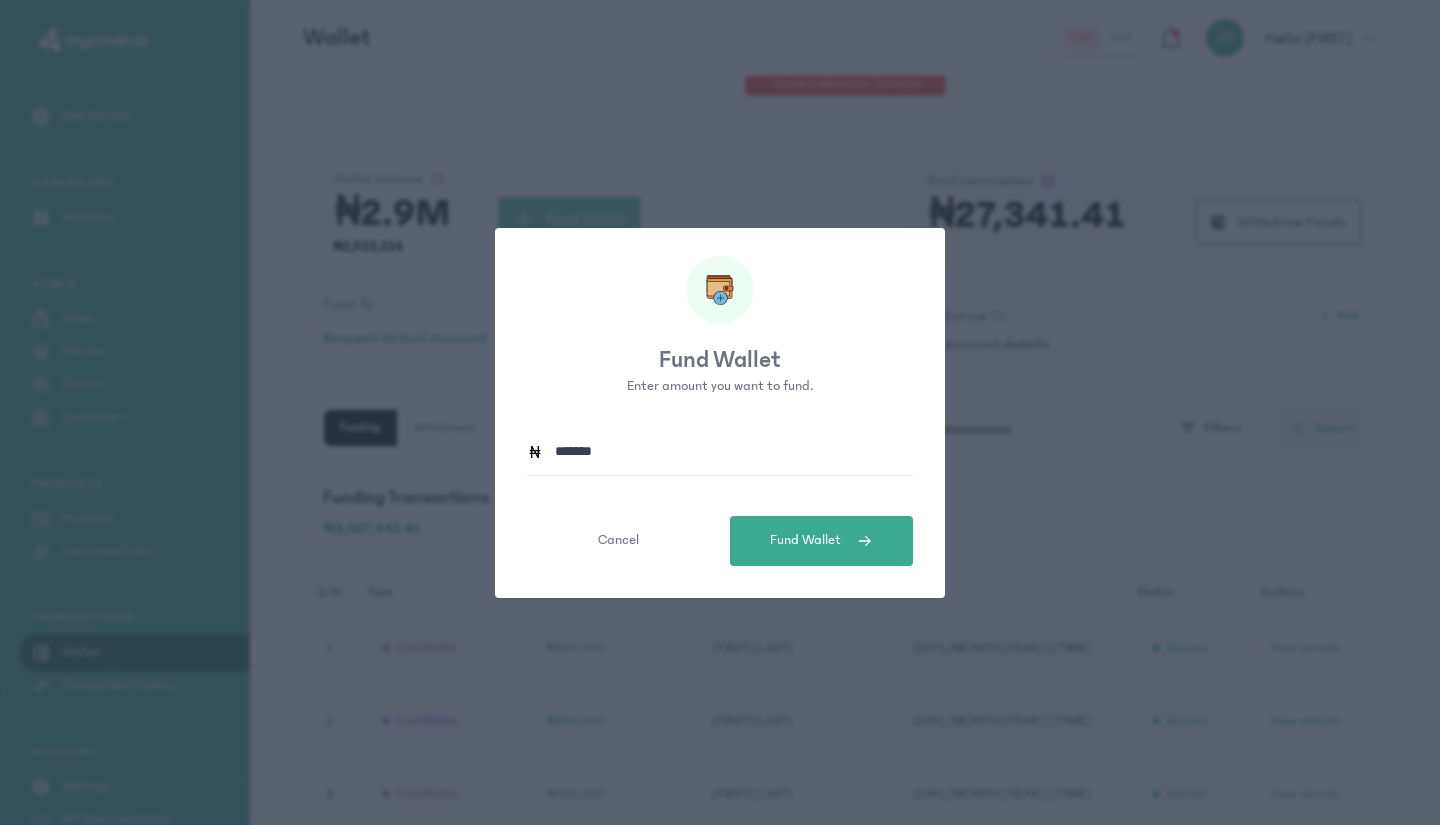 click on "Fund Wallet" at bounding box center [805, 540] 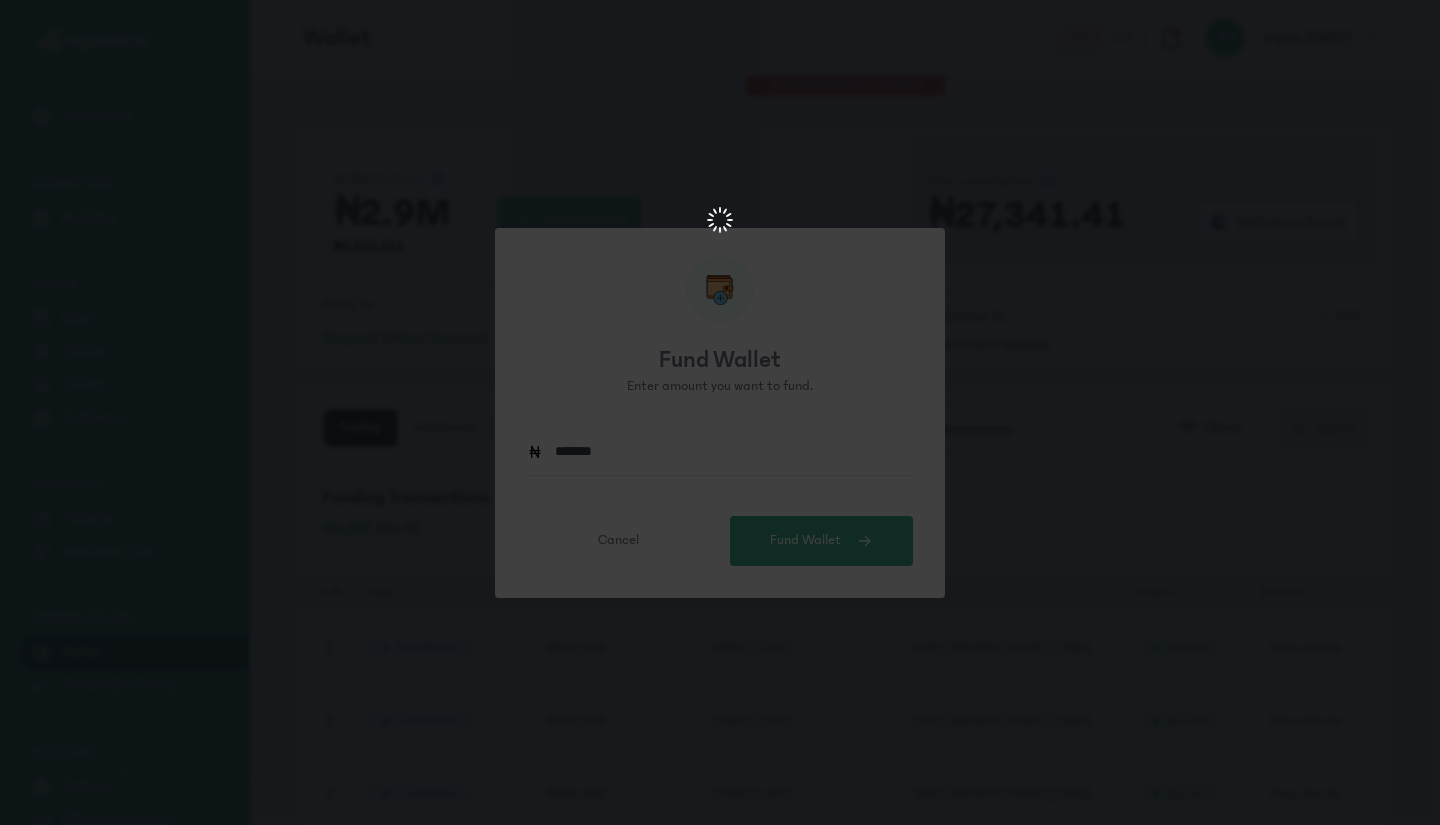 scroll, scrollTop: 0, scrollLeft: 0, axis: both 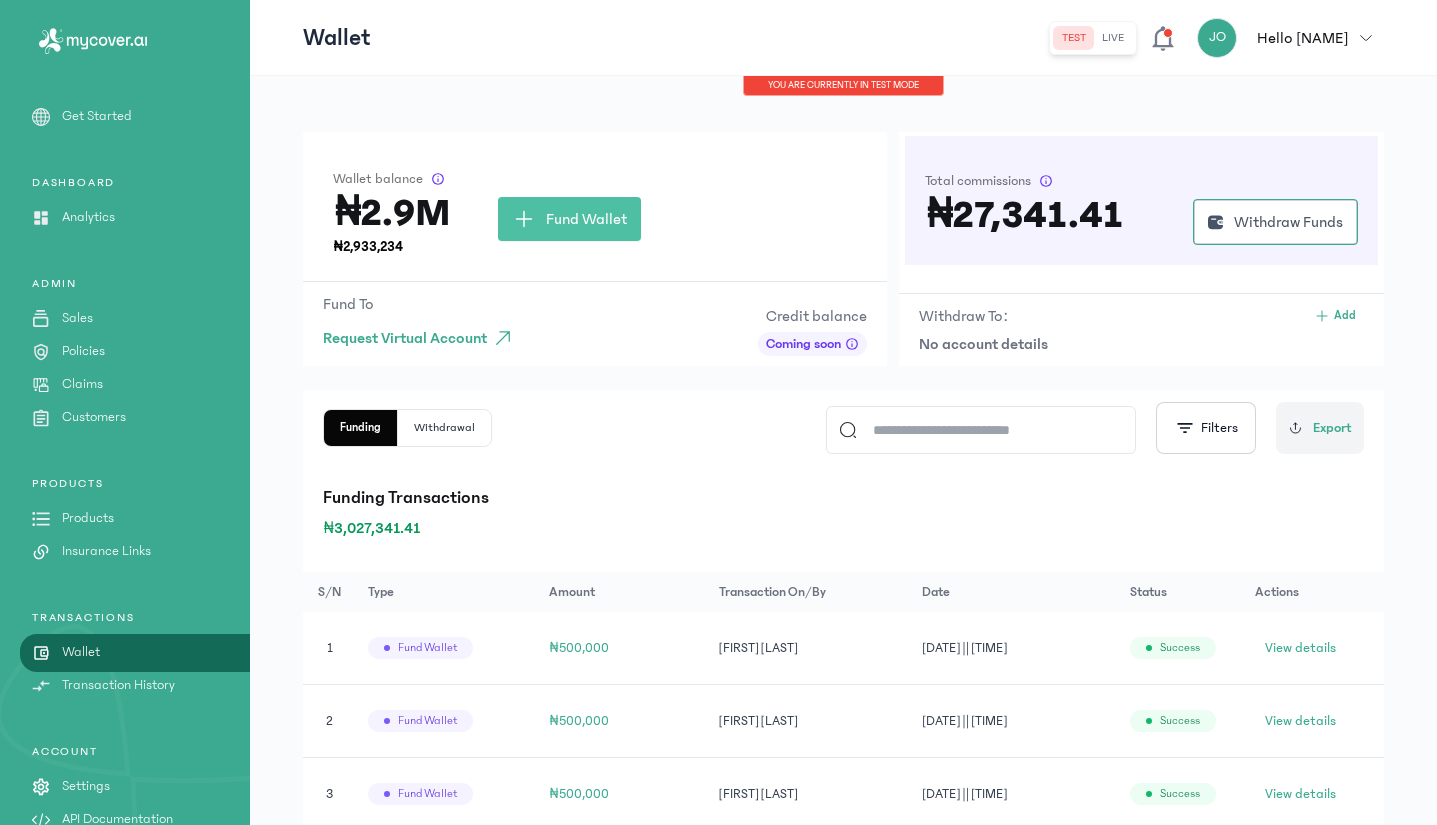 click on "Fund Wallet" 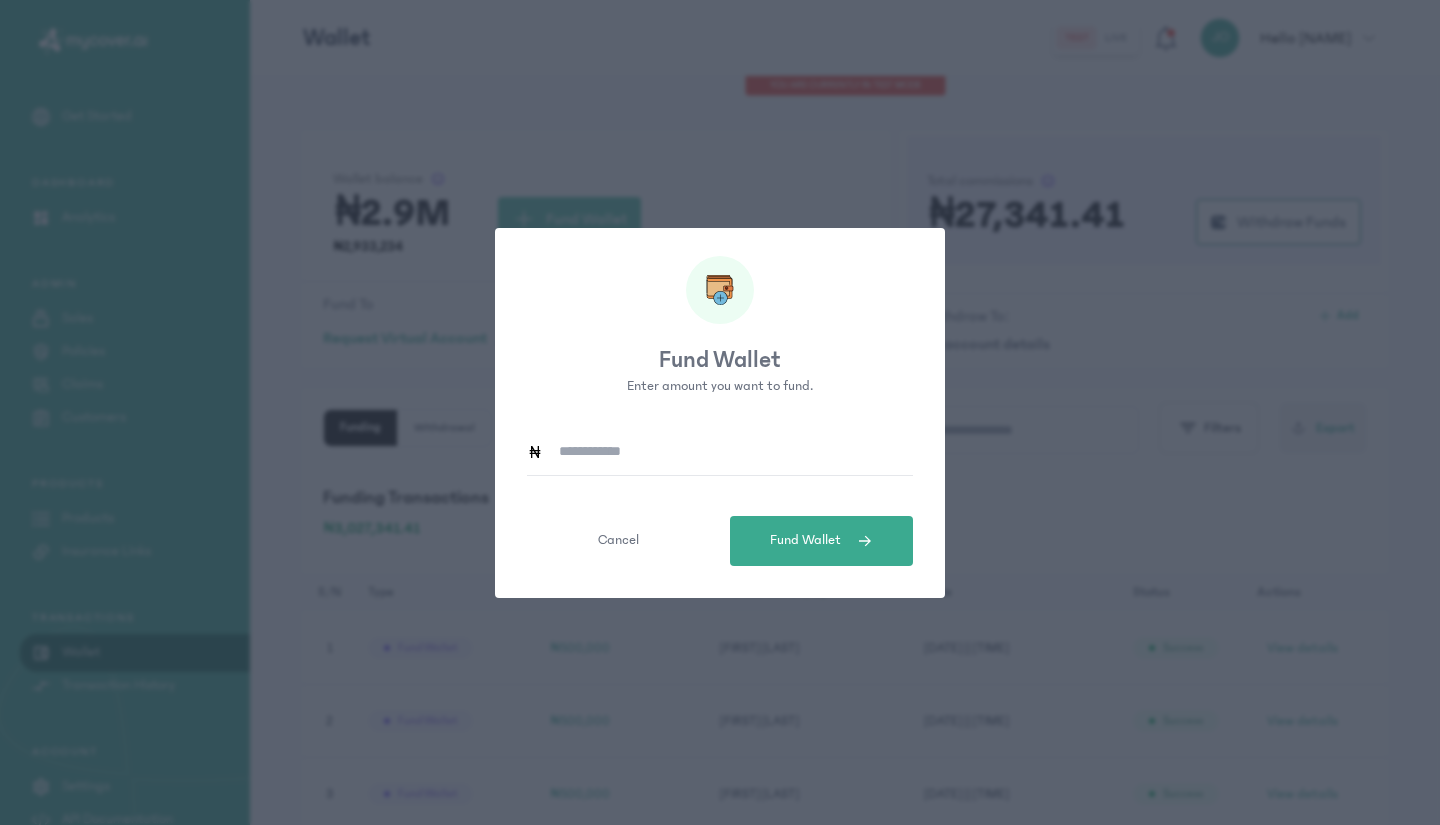 click 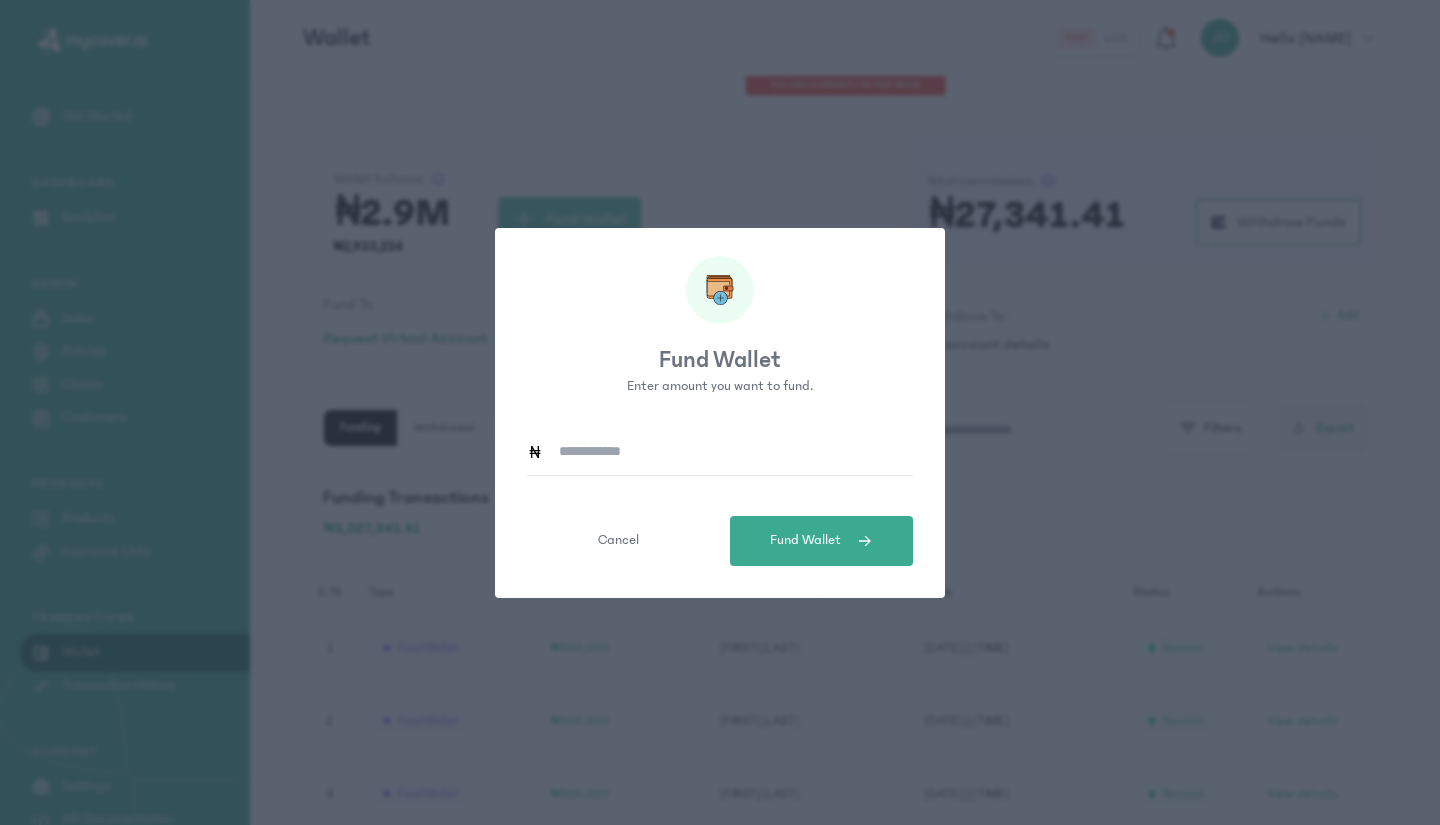 type on "*******" 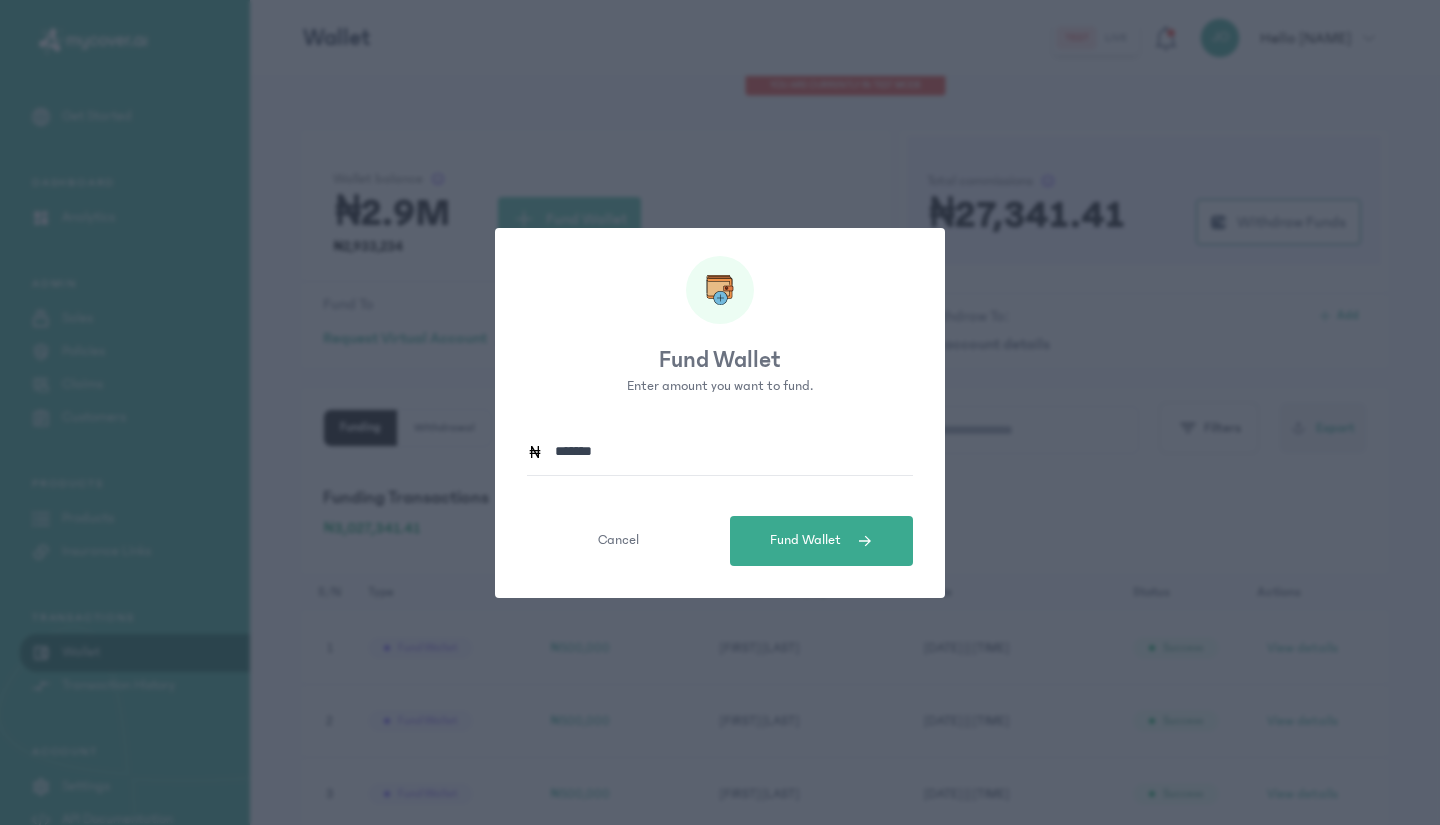 click on "Fund Wallet" at bounding box center [805, 540] 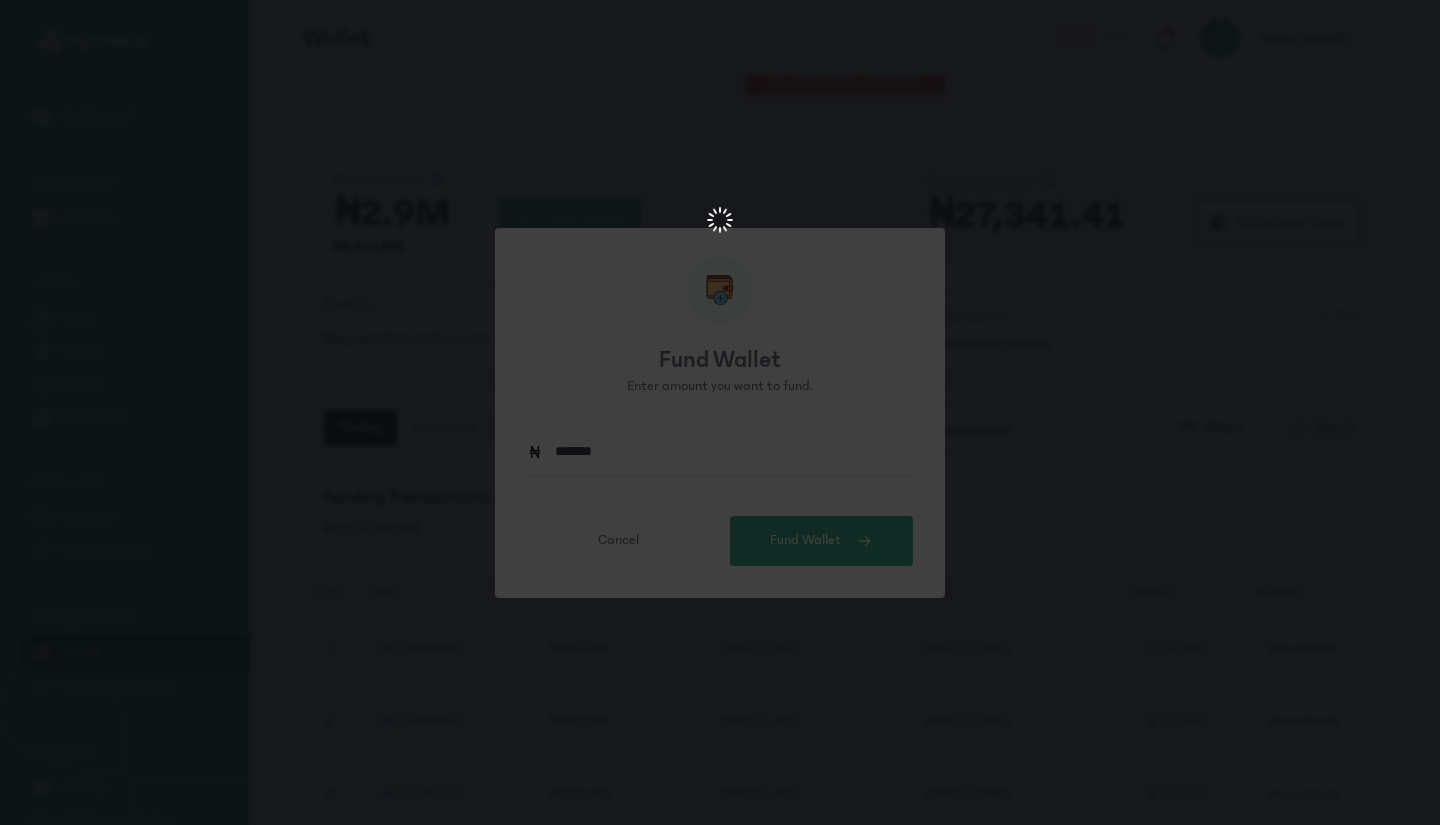 scroll, scrollTop: 0, scrollLeft: 0, axis: both 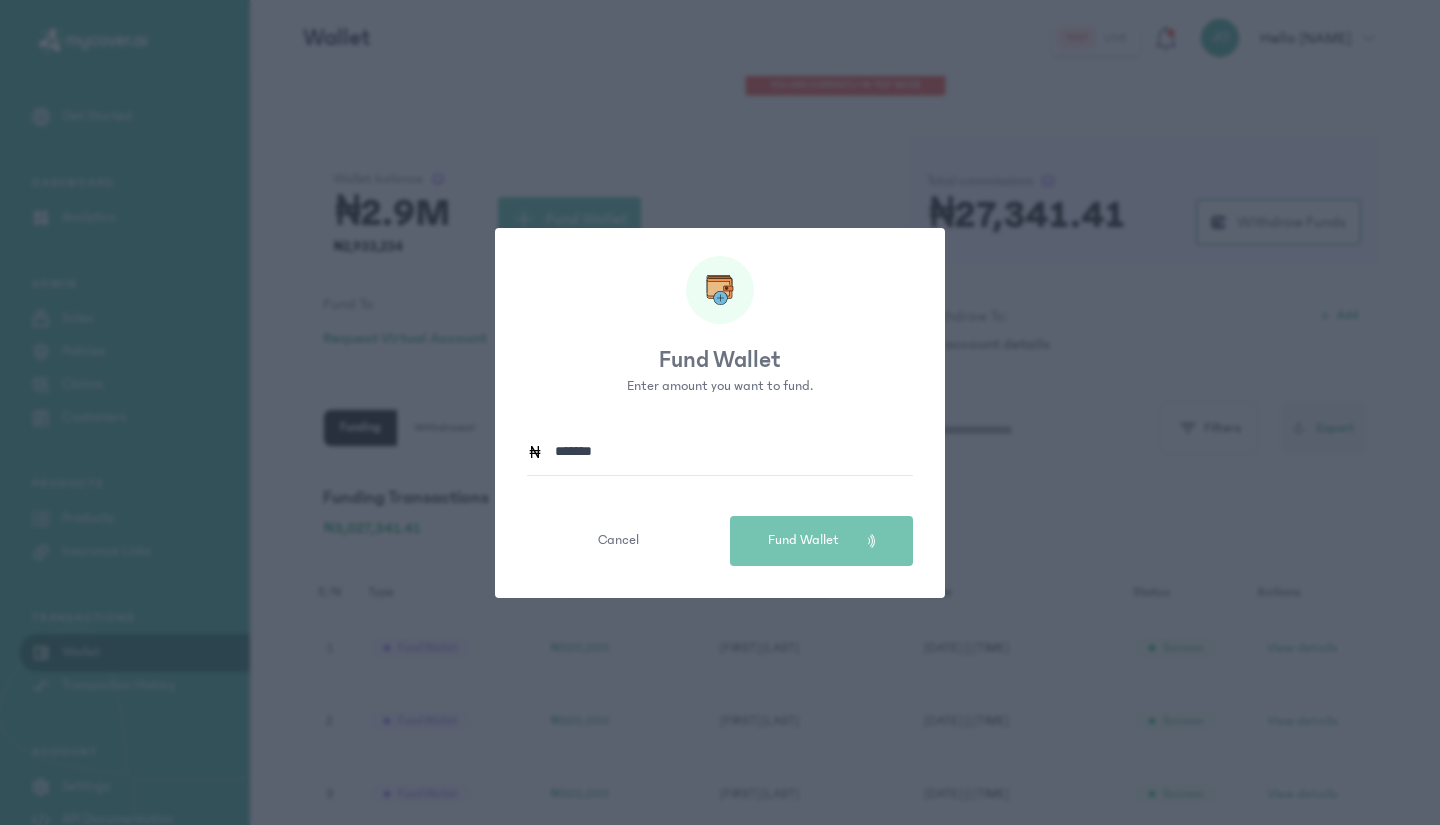 type 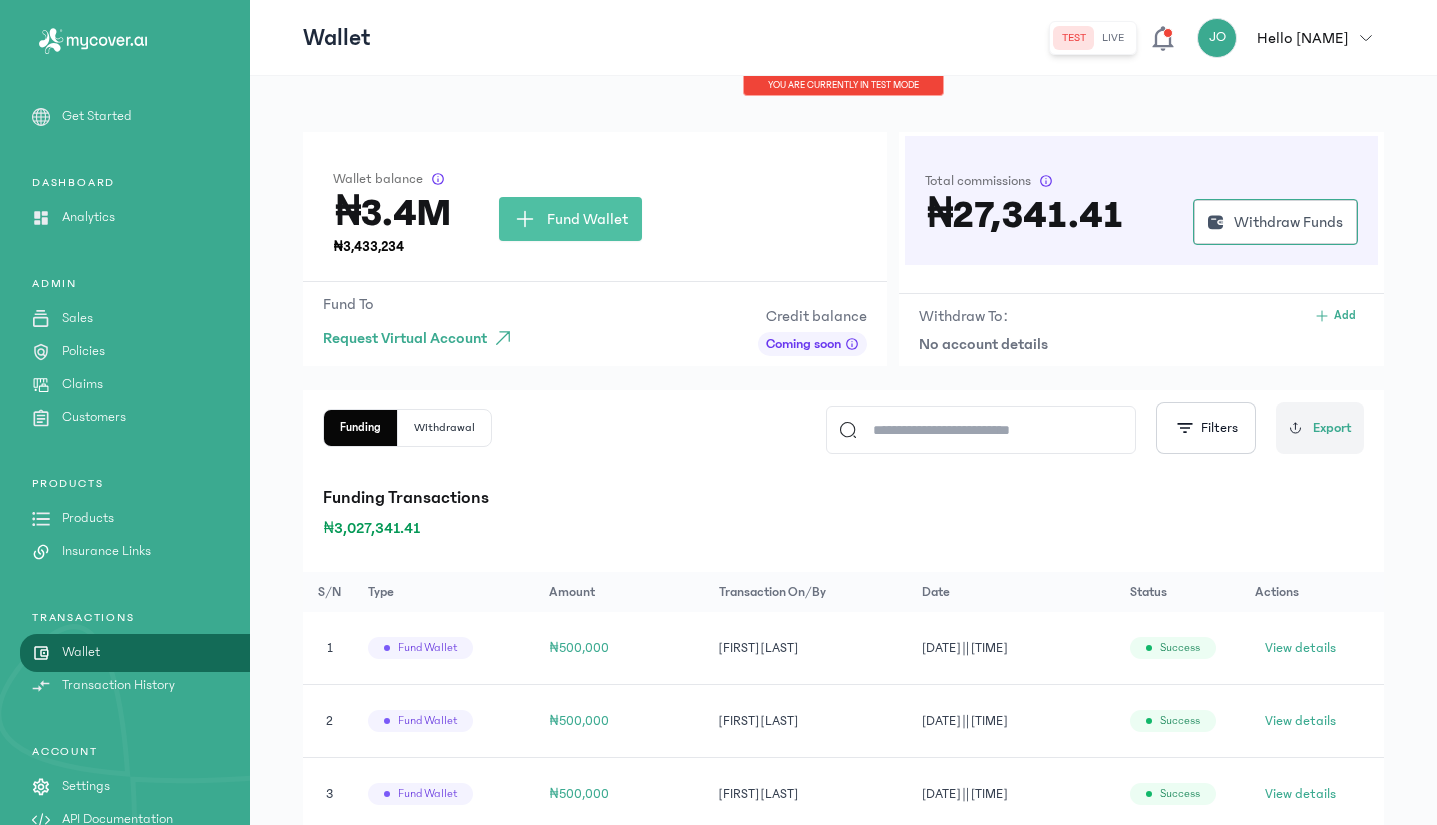 click on "Fund Wallet" 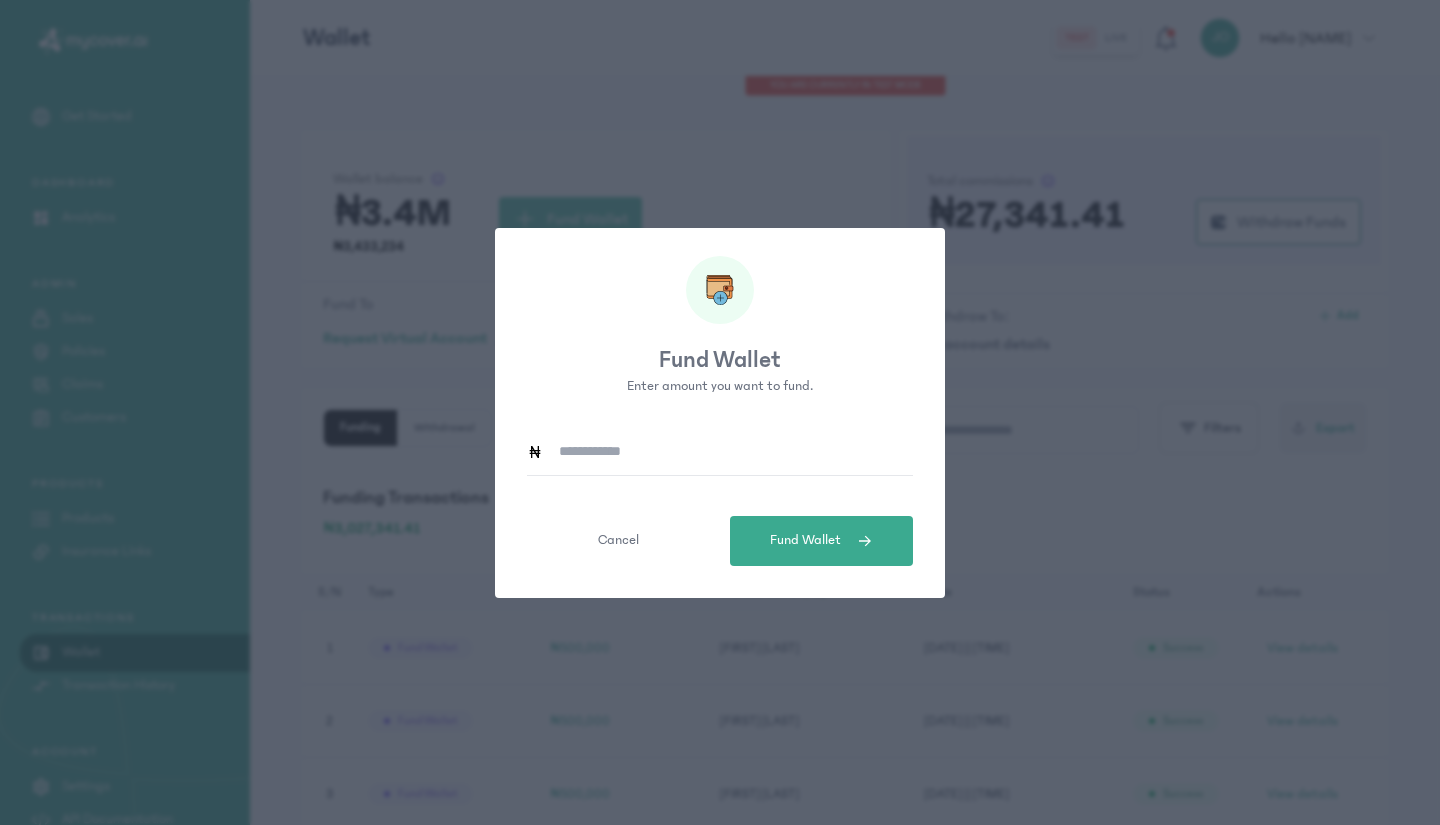 click 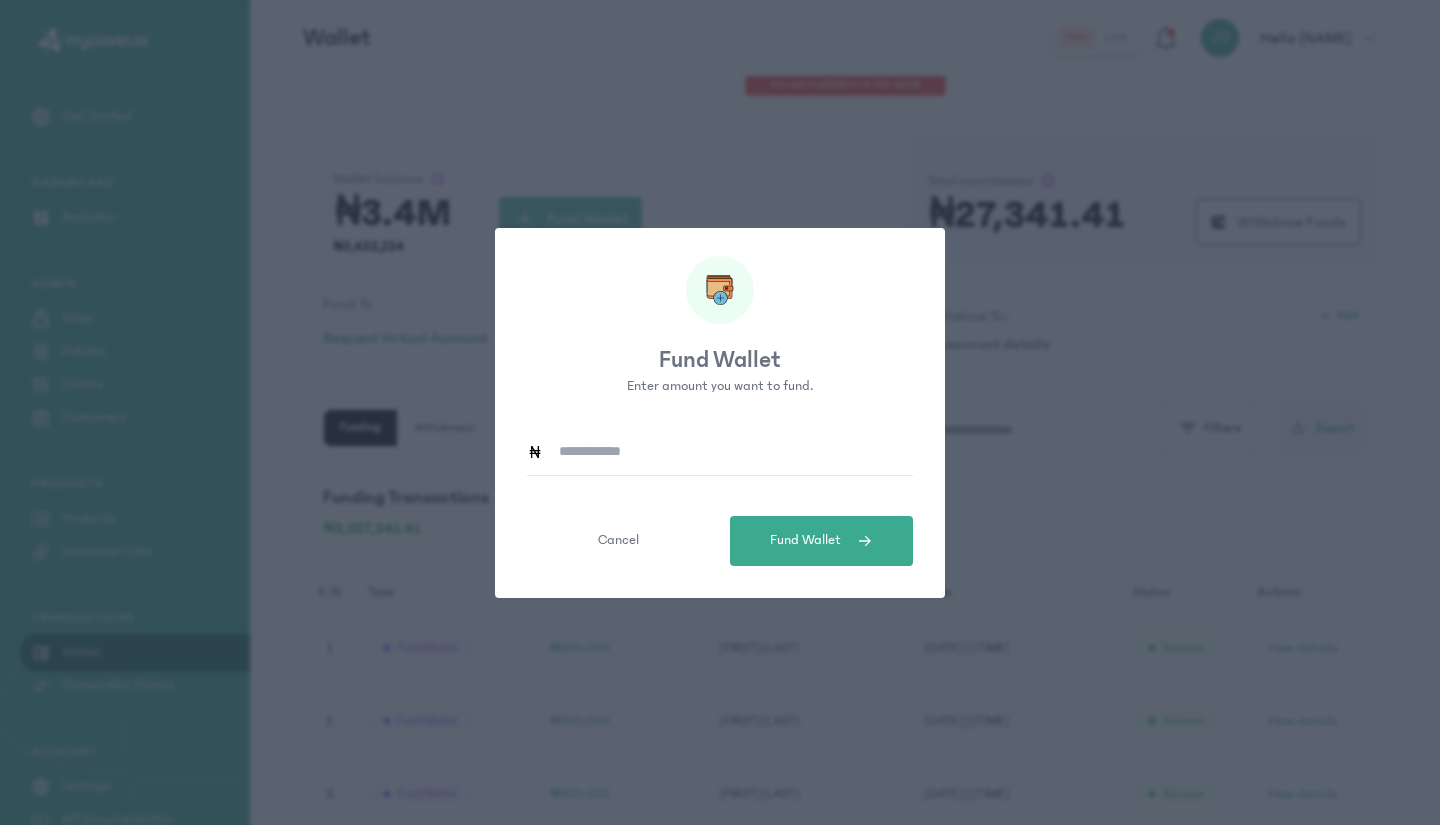 type on "*******" 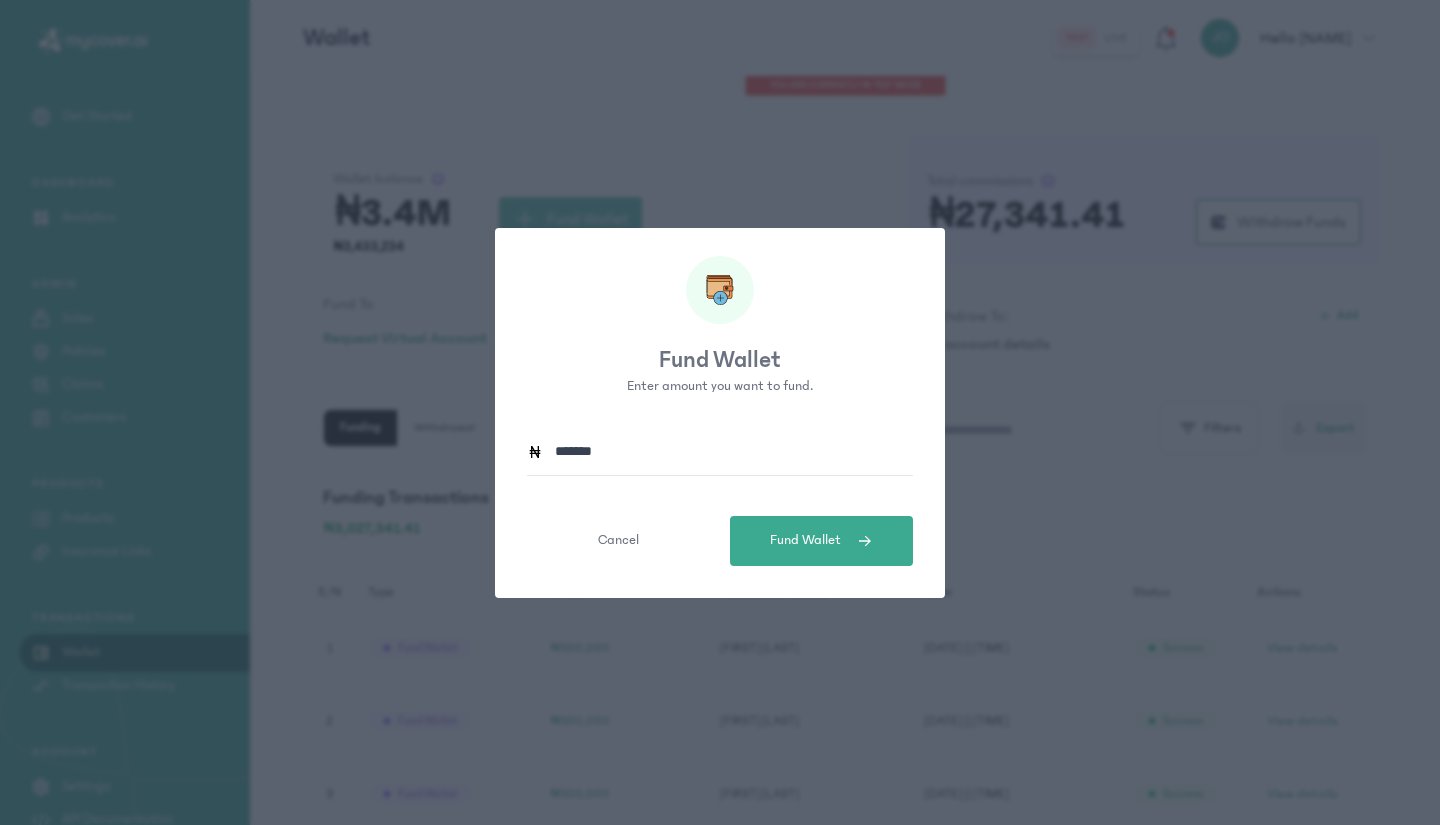 click on "Fund Wallet" at bounding box center (821, 541) 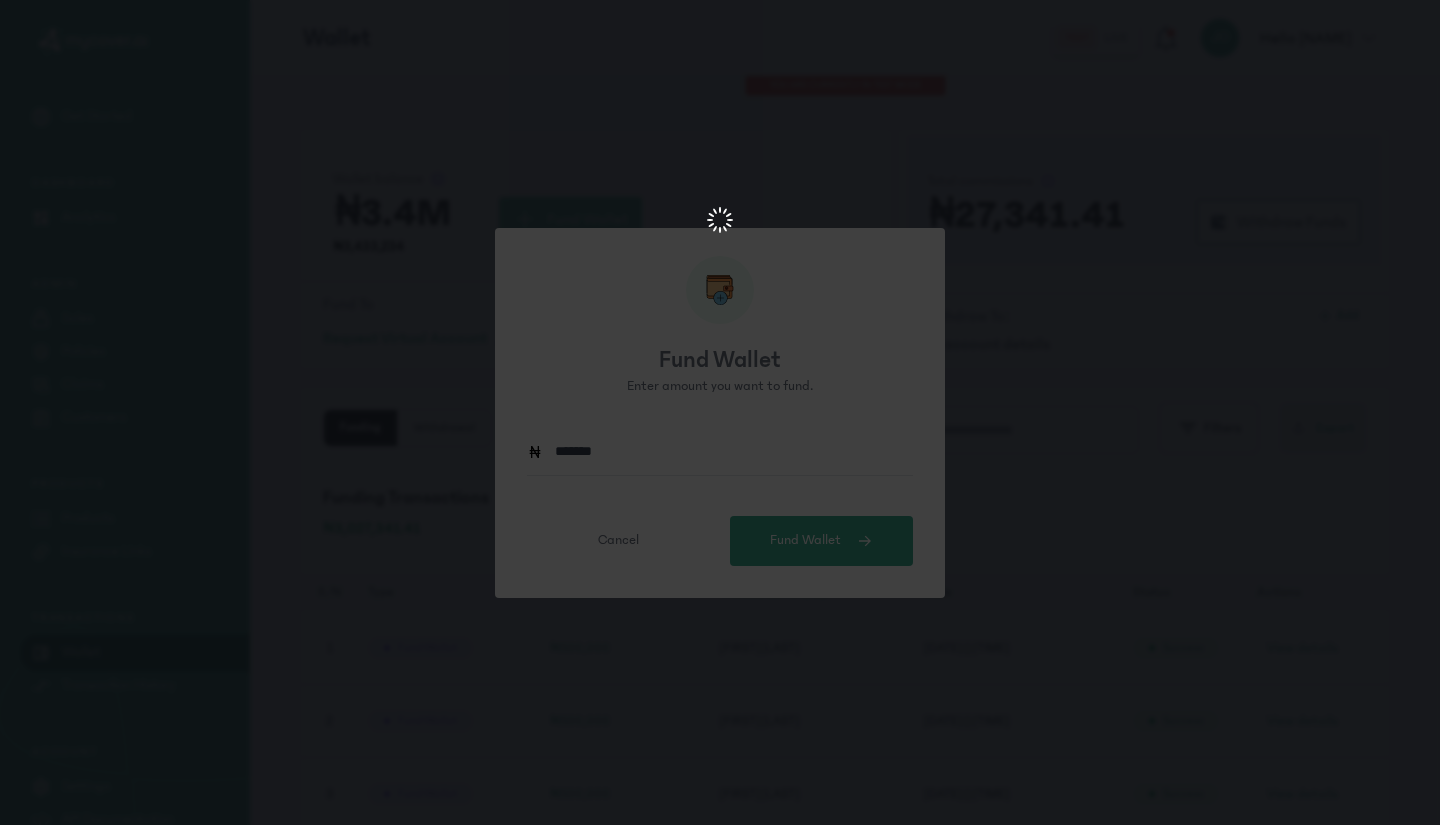 scroll, scrollTop: 0, scrollLeft: 0, axis: both 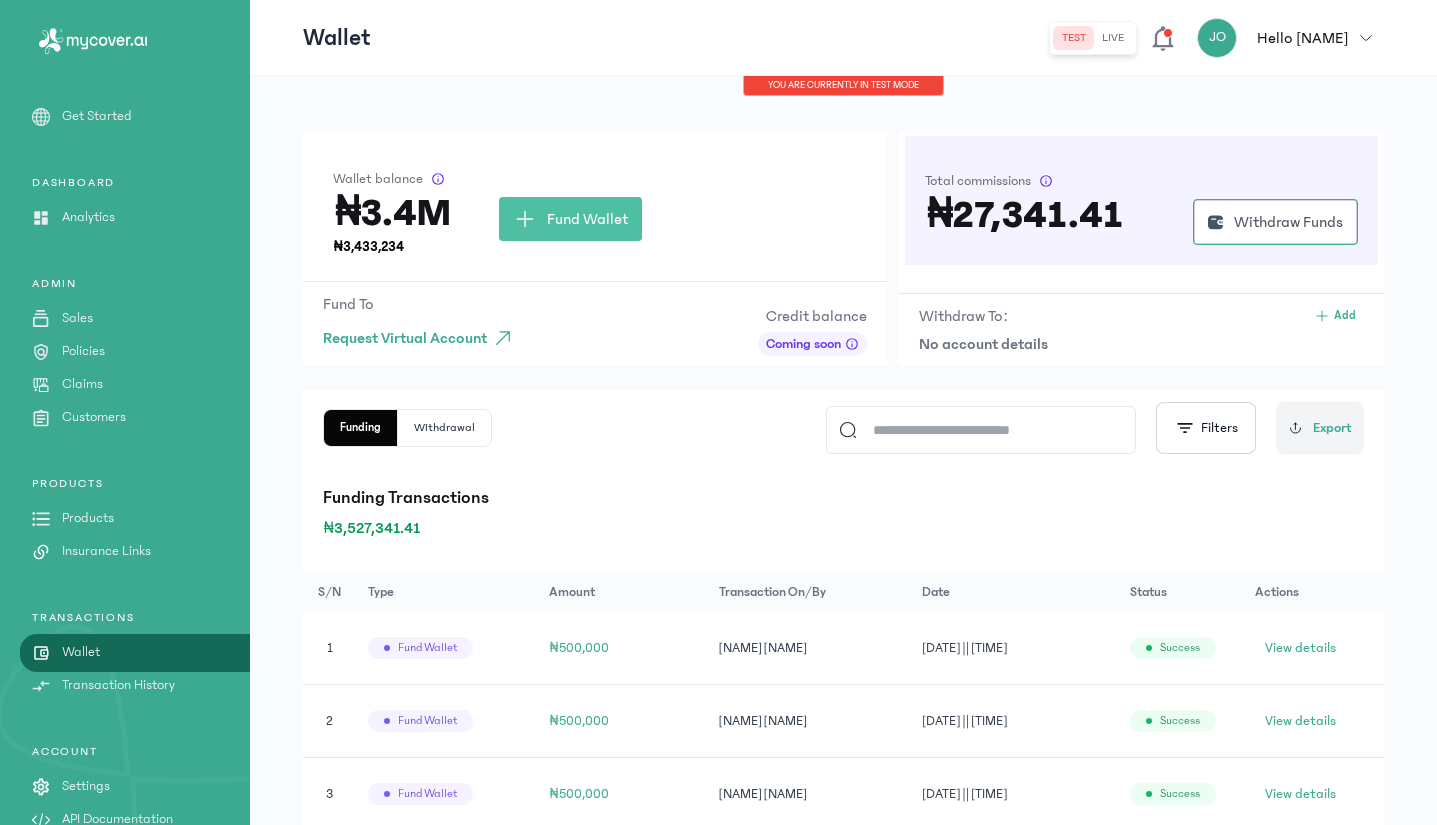 click on "Fund Wallet" 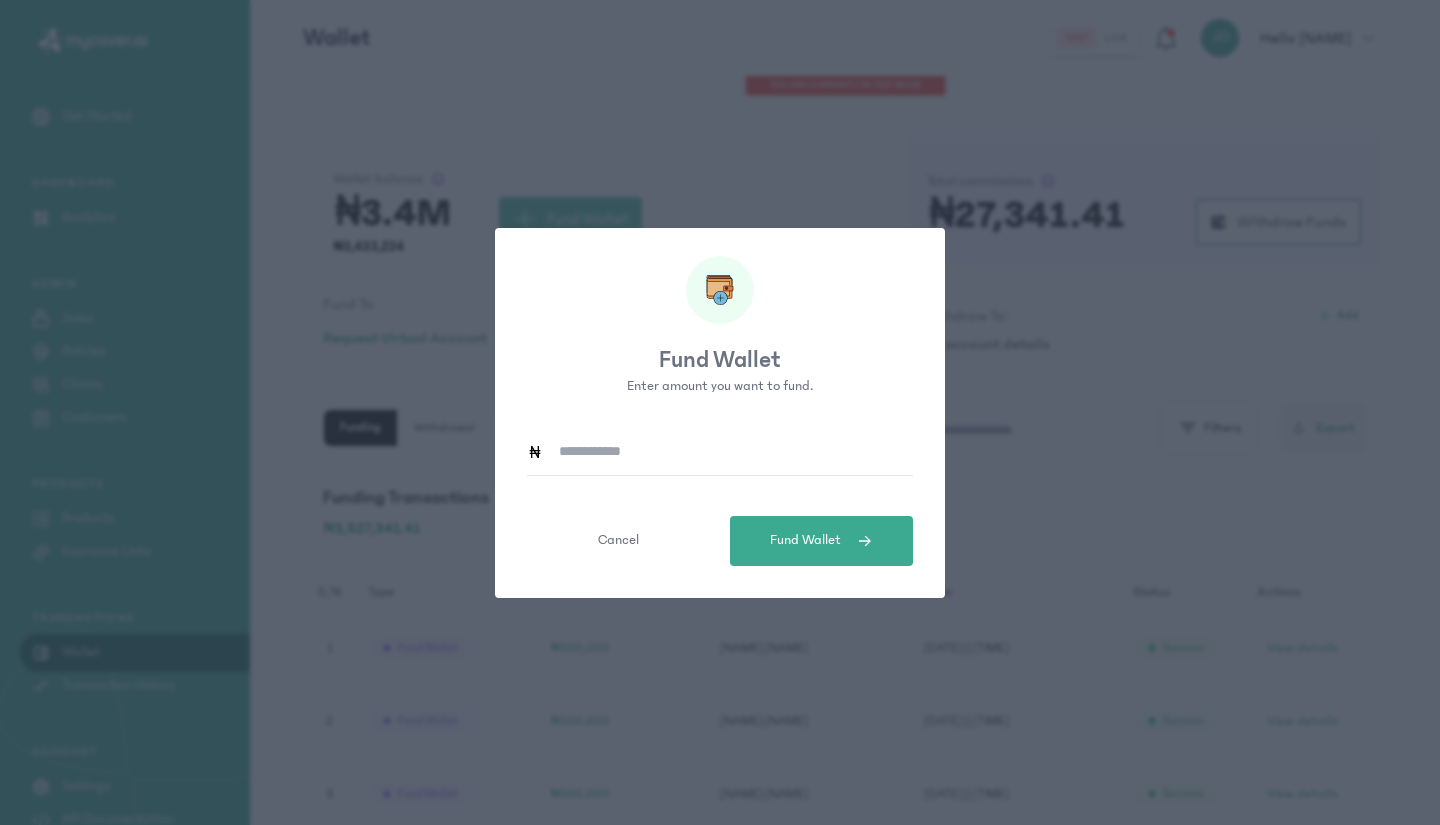 click 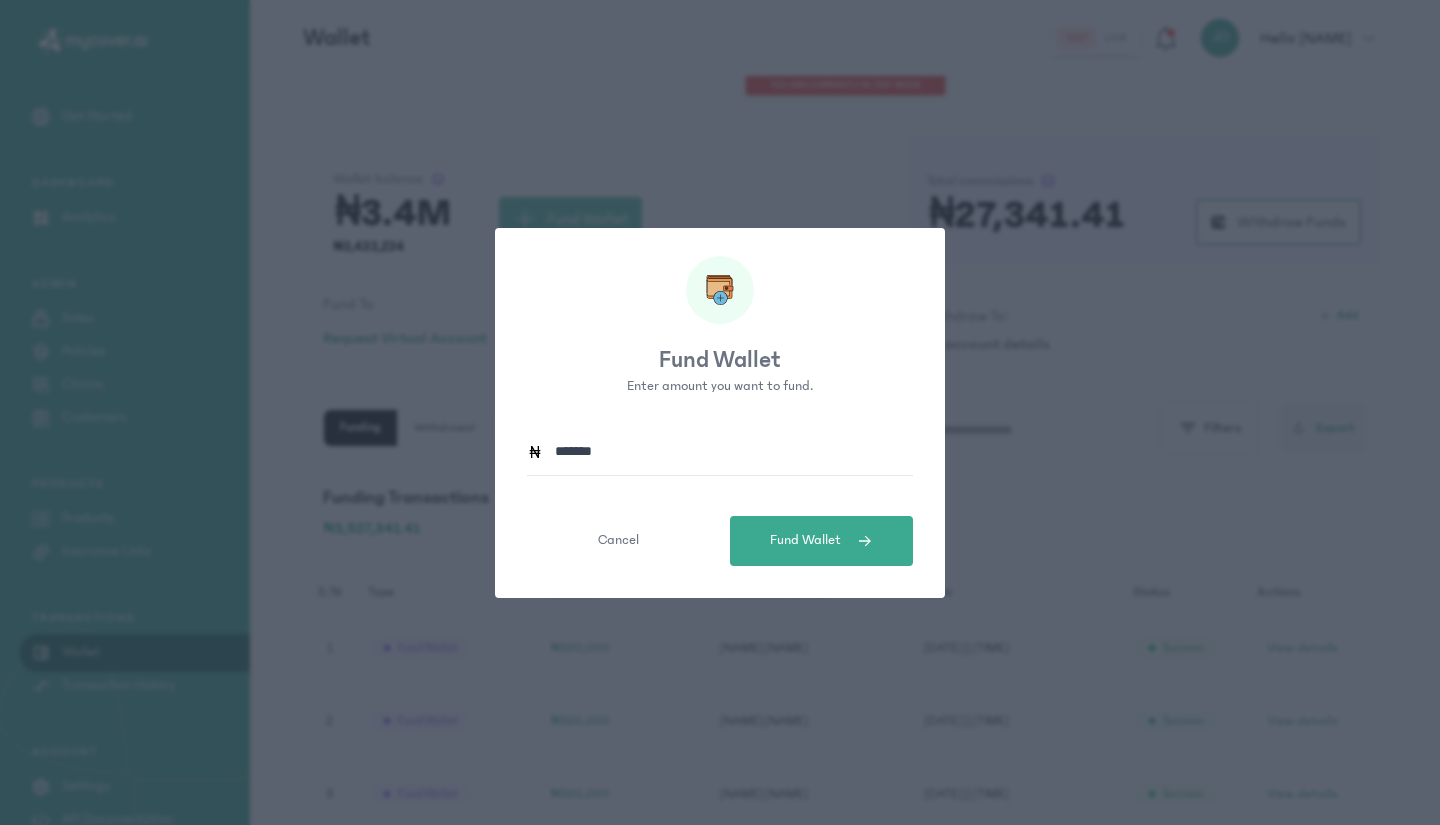 click on "Fund Wallet" at bounding box center [805, 540] 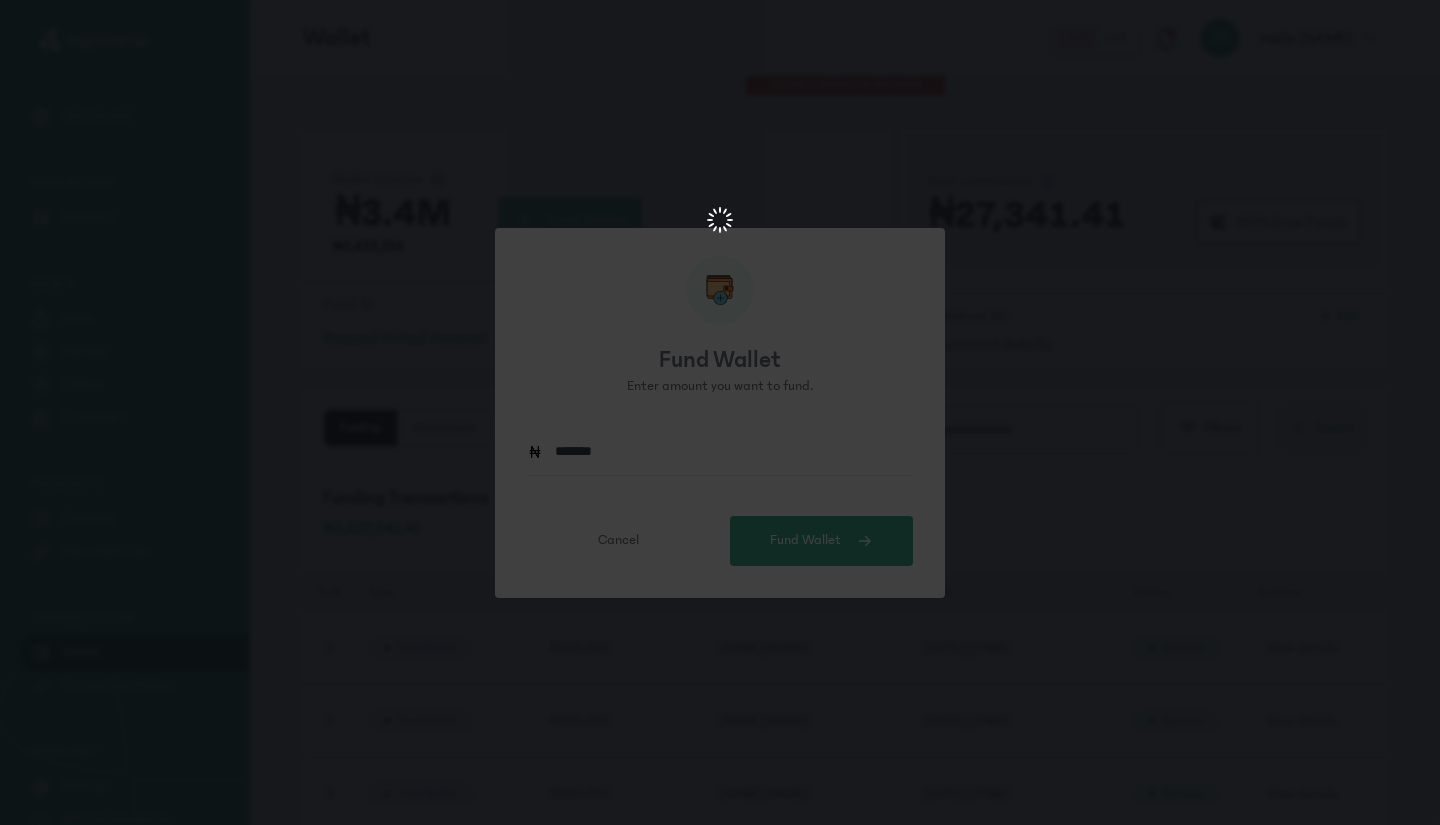 scroll, scrollTop: 0, scrollLeft: 0, axis: both 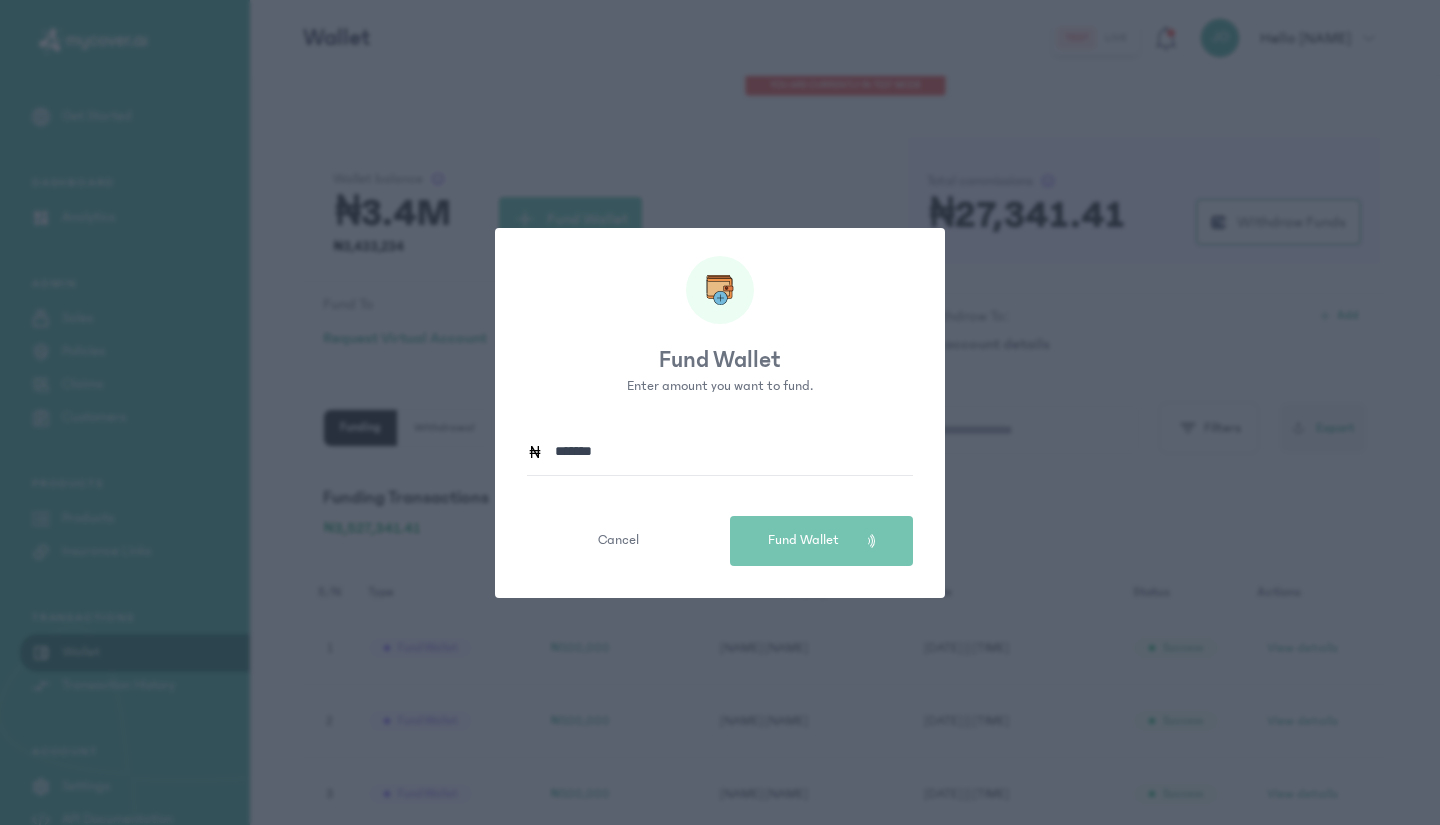 type 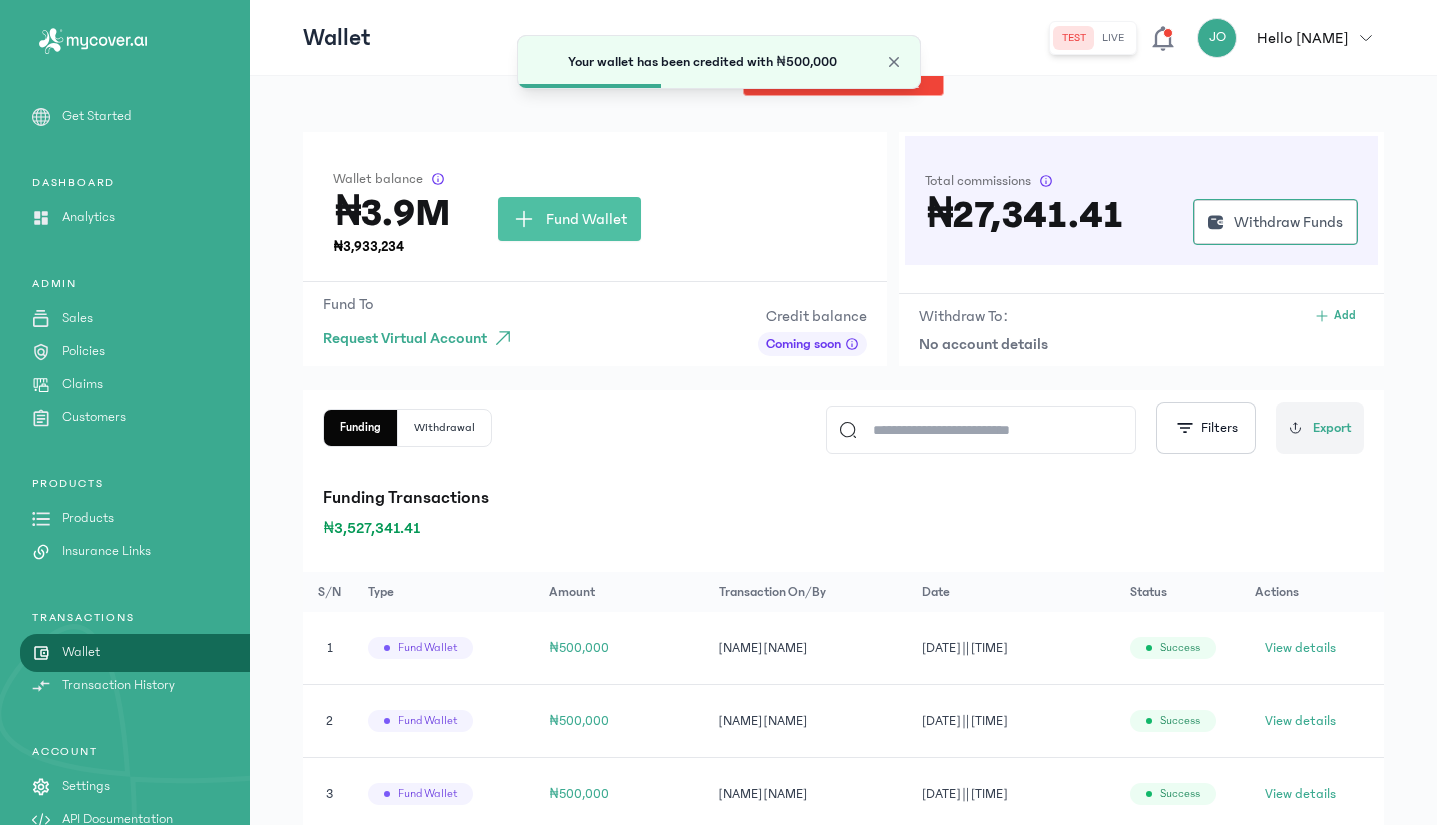 click on "Fund Wallet" 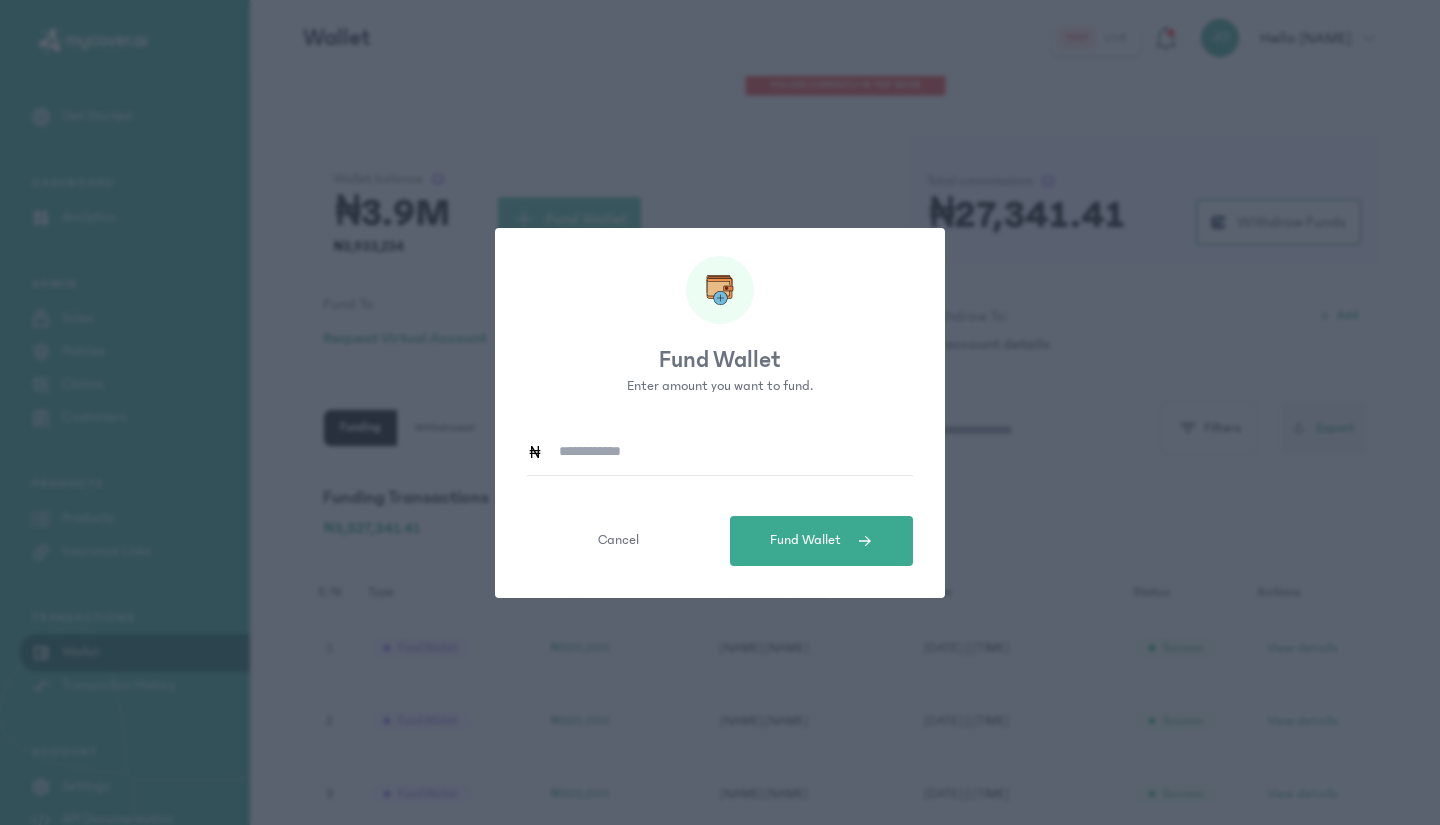 click 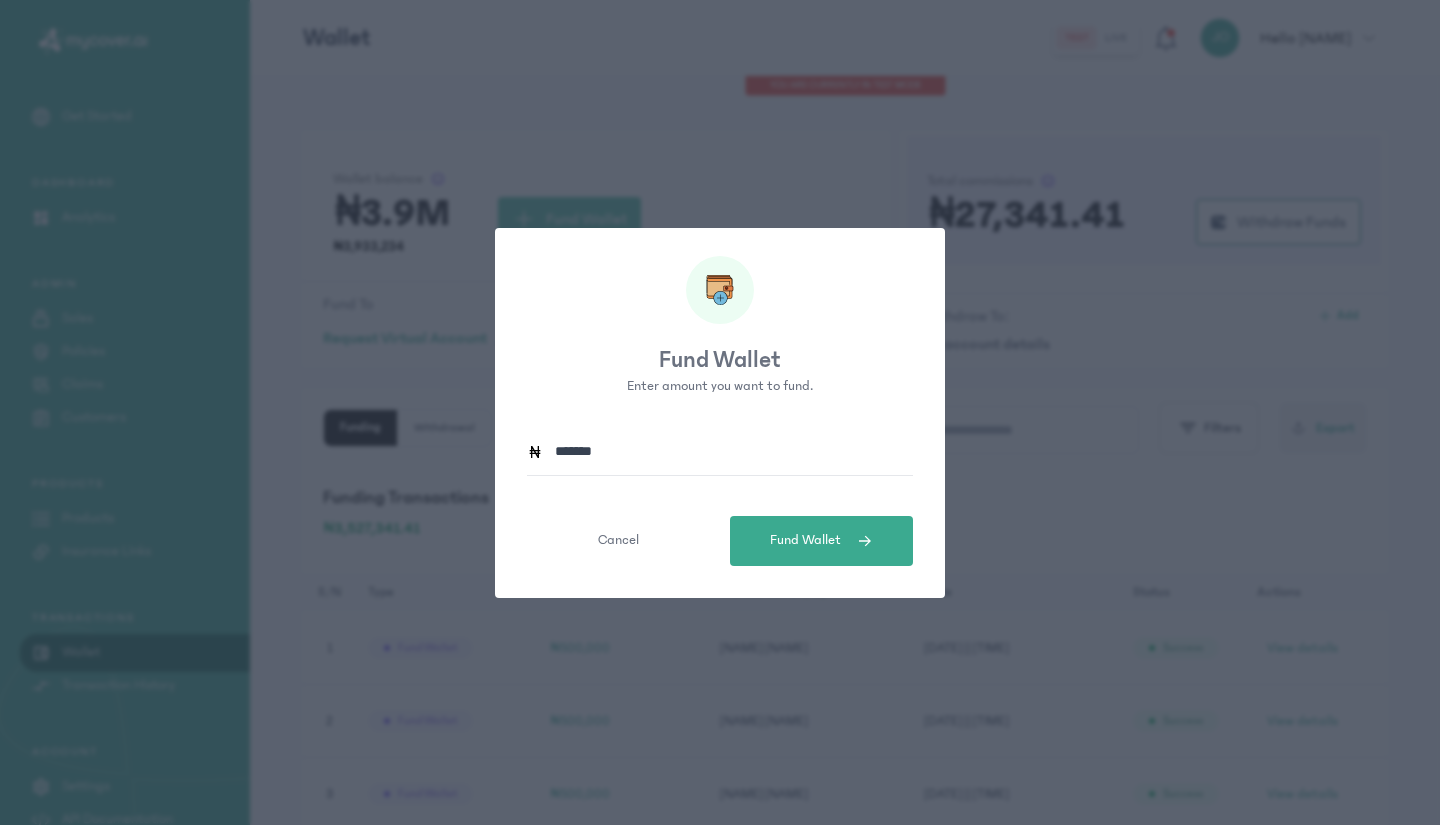 click on "Fund Wallet" at bounding box center (805, 540) 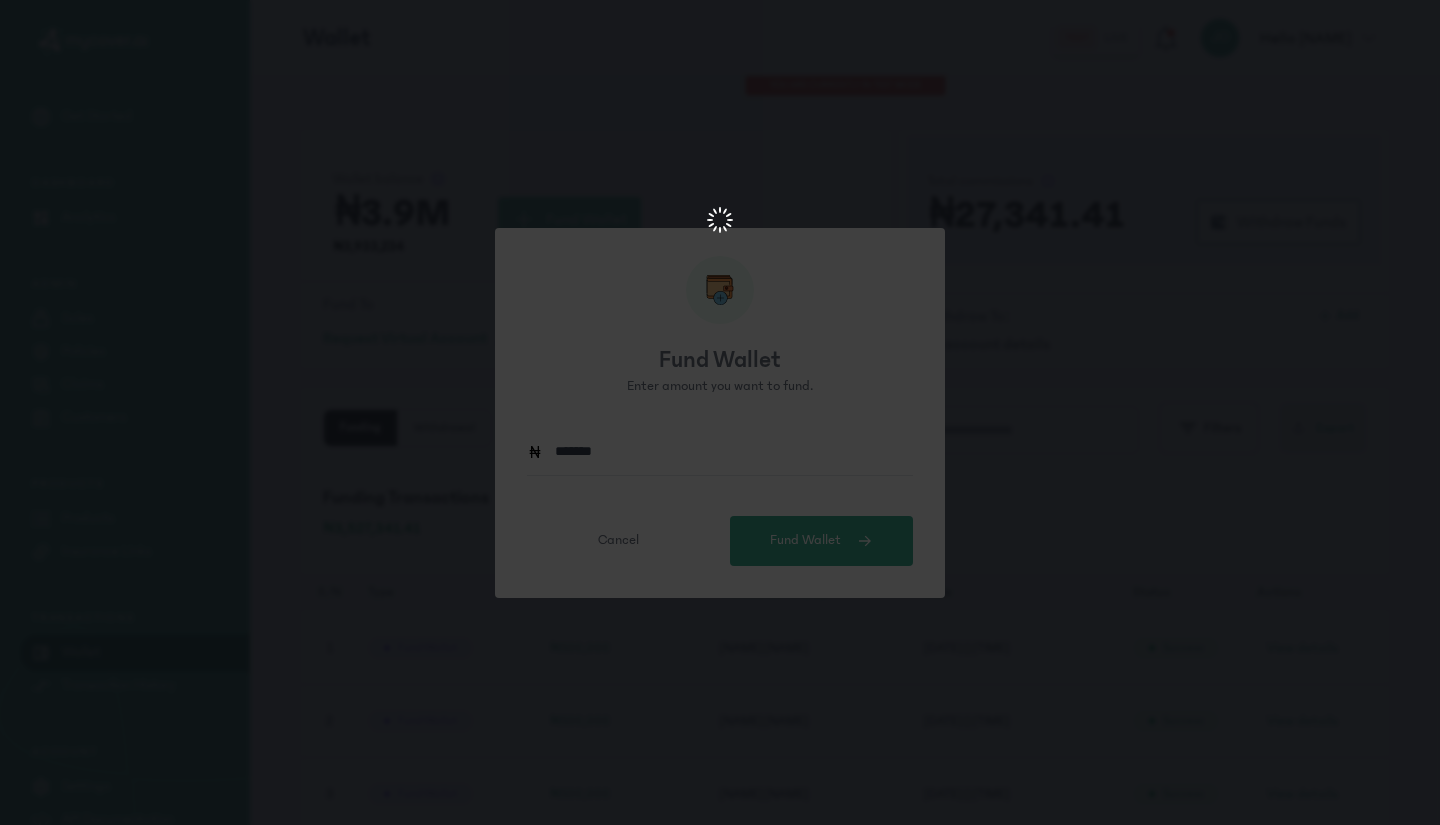 scroll, scrollTop: 0, scrollLeft: 0, axis: both 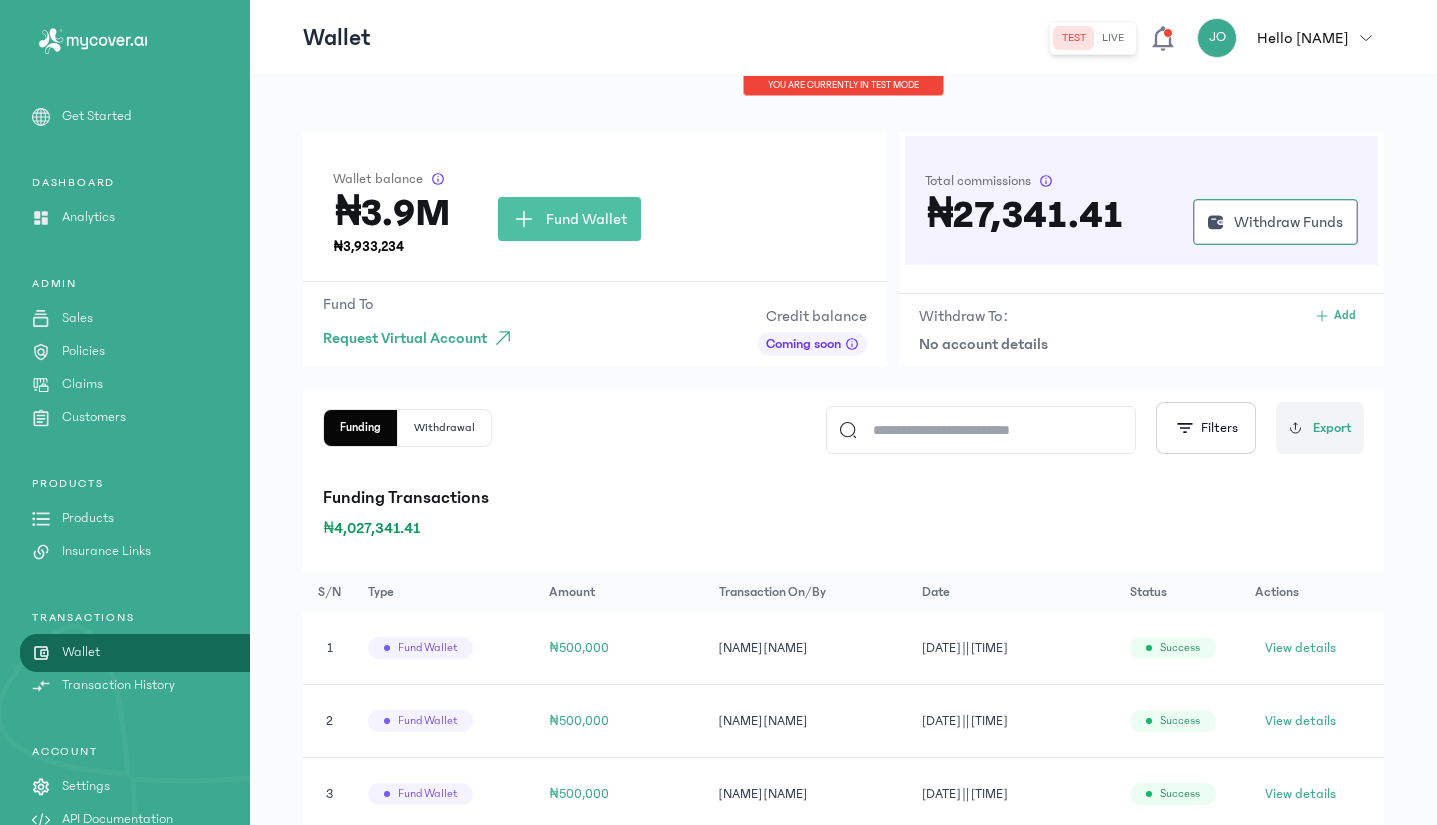 click on "Fund Wallet" 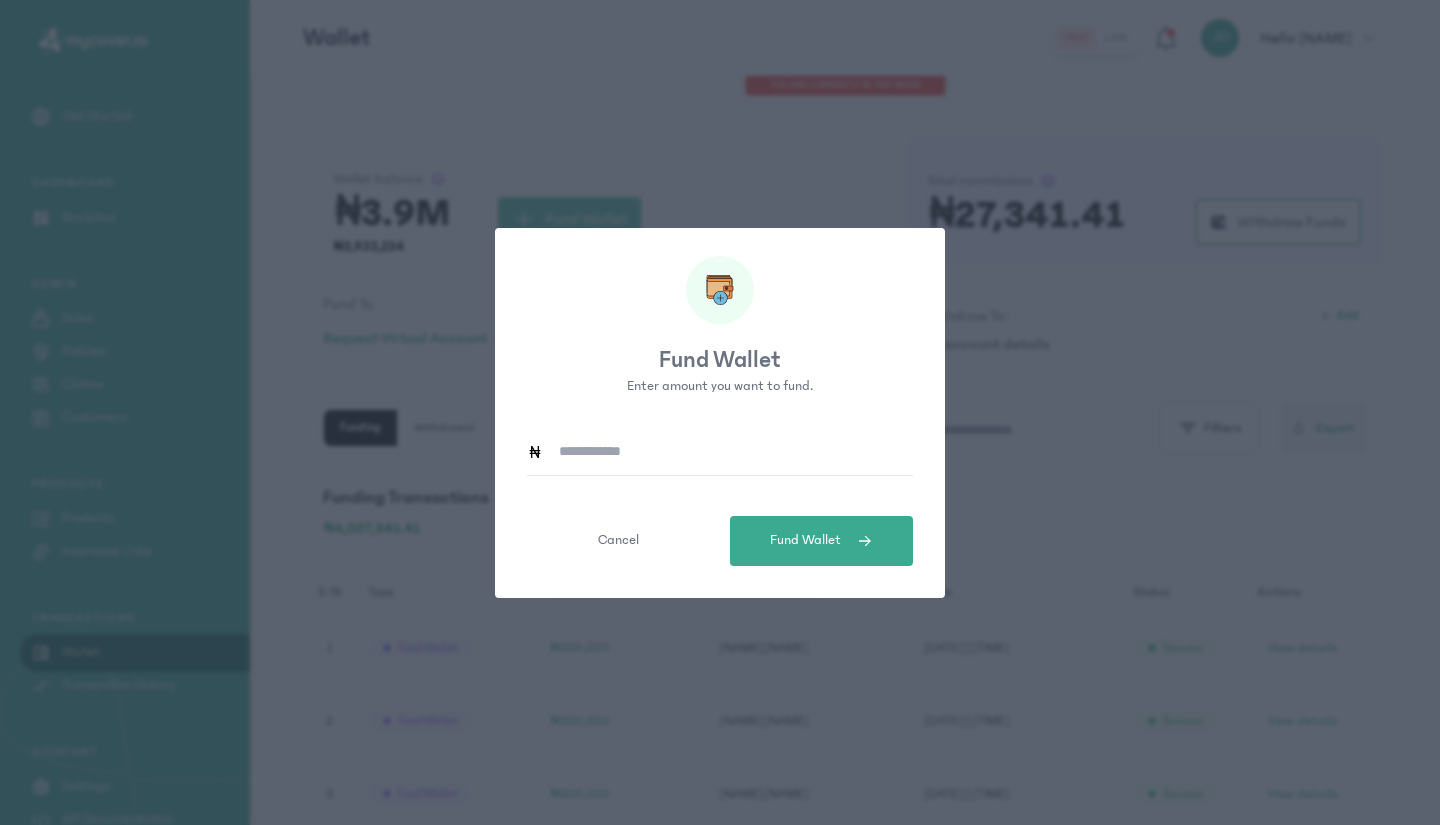 click 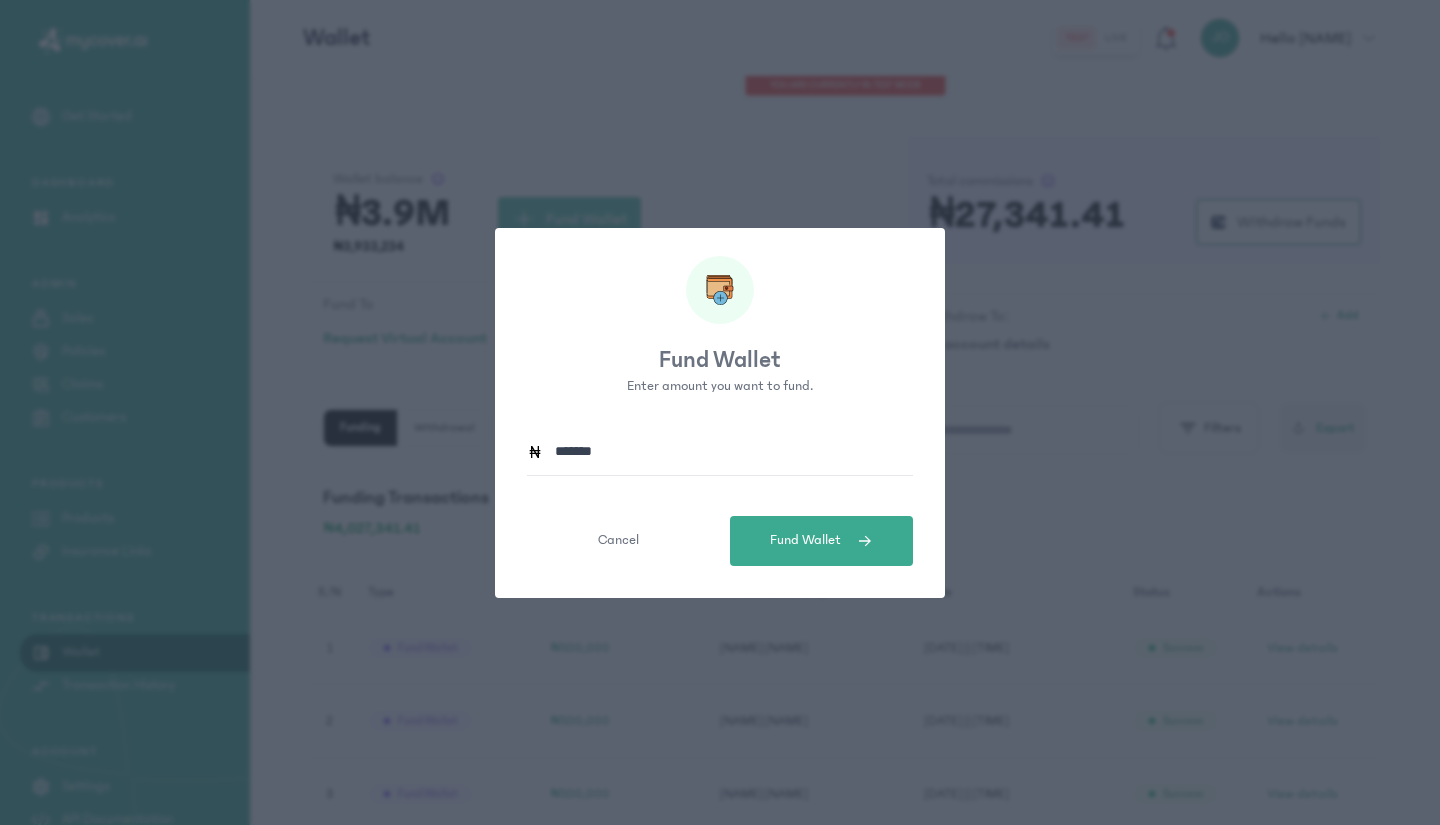 click on "Fund Wallet" at bounding box center (805, 540) 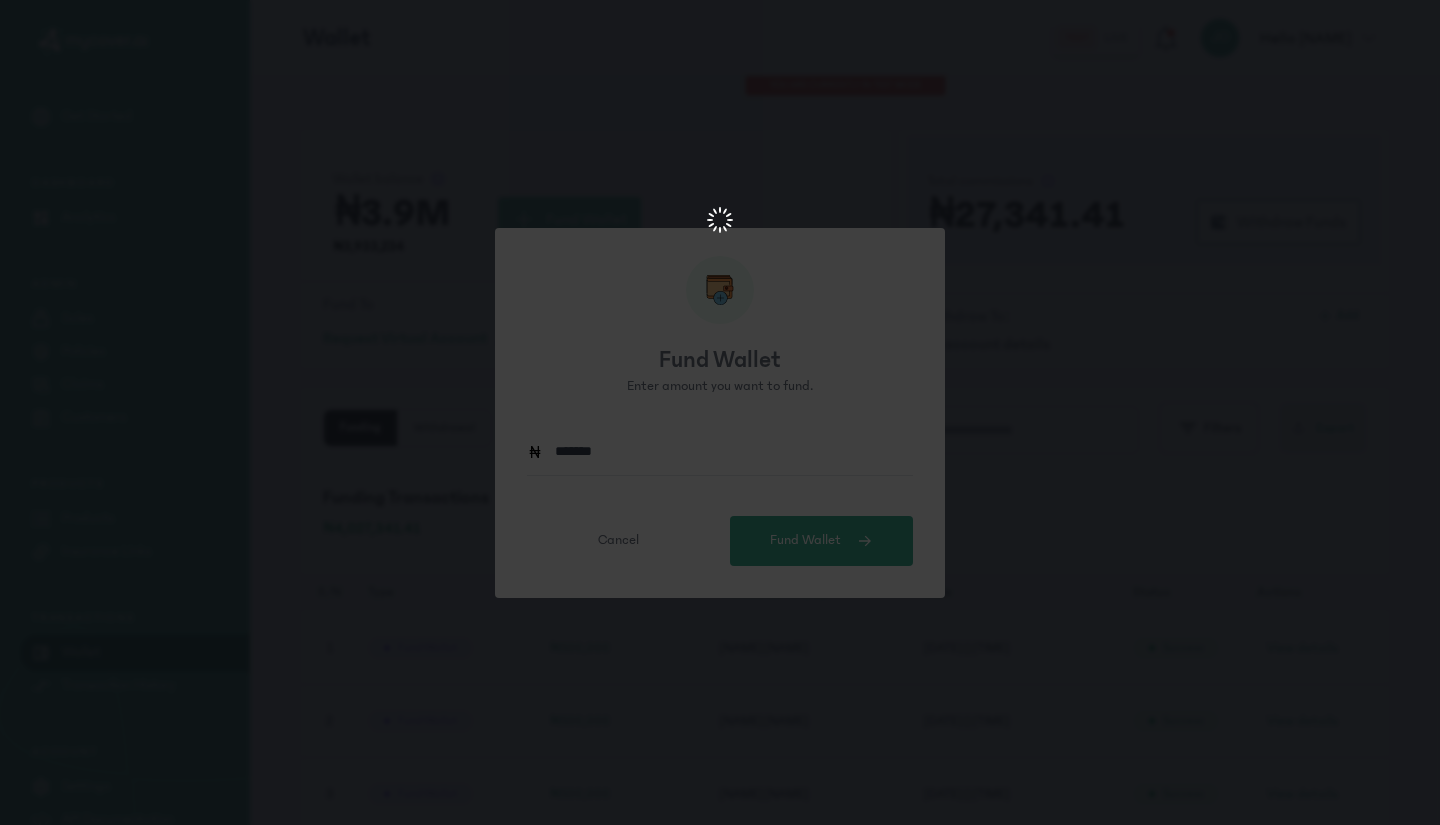 scroll, scrollTop: 0, scrollLeft: 0, axis: both 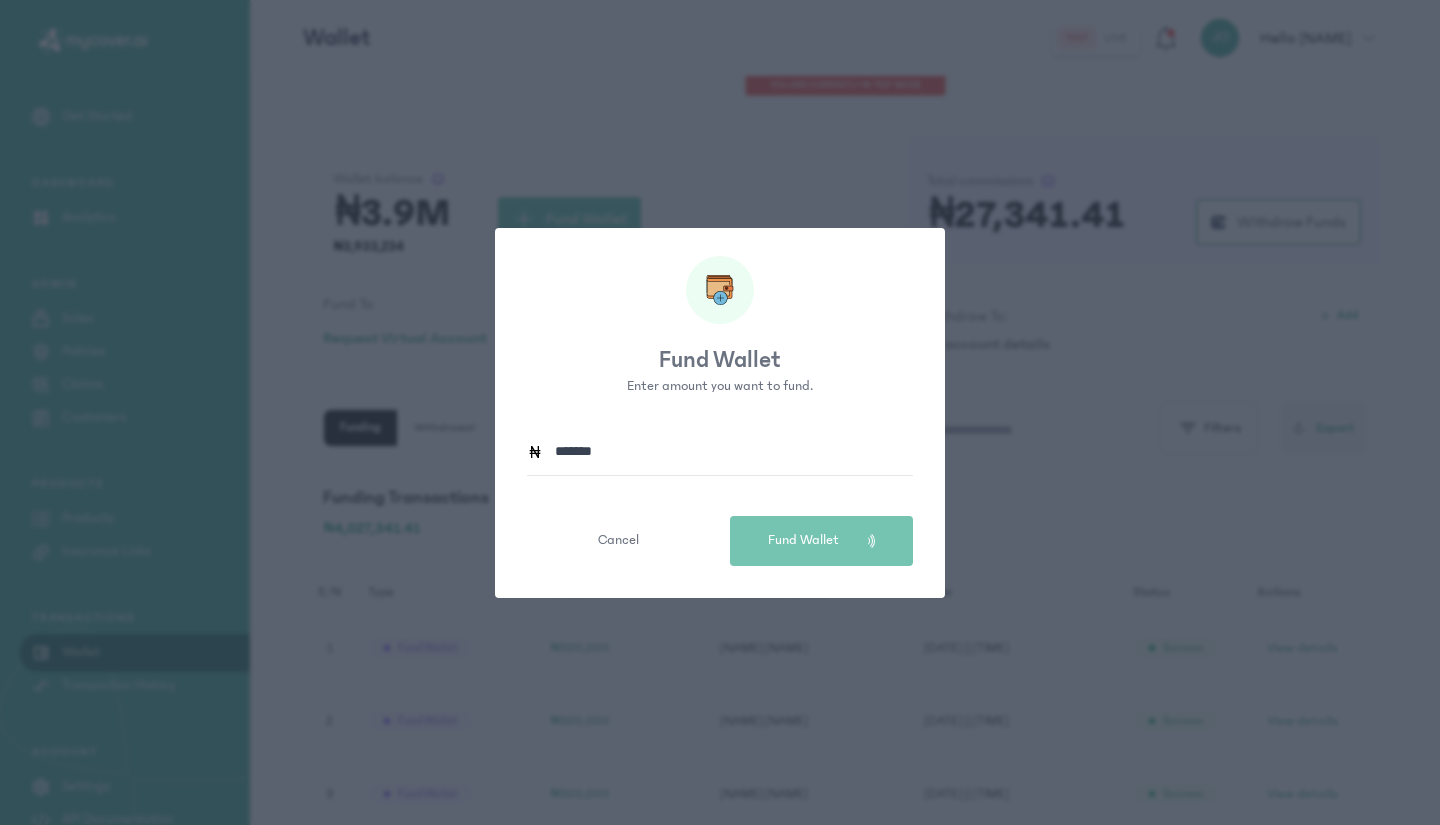 type 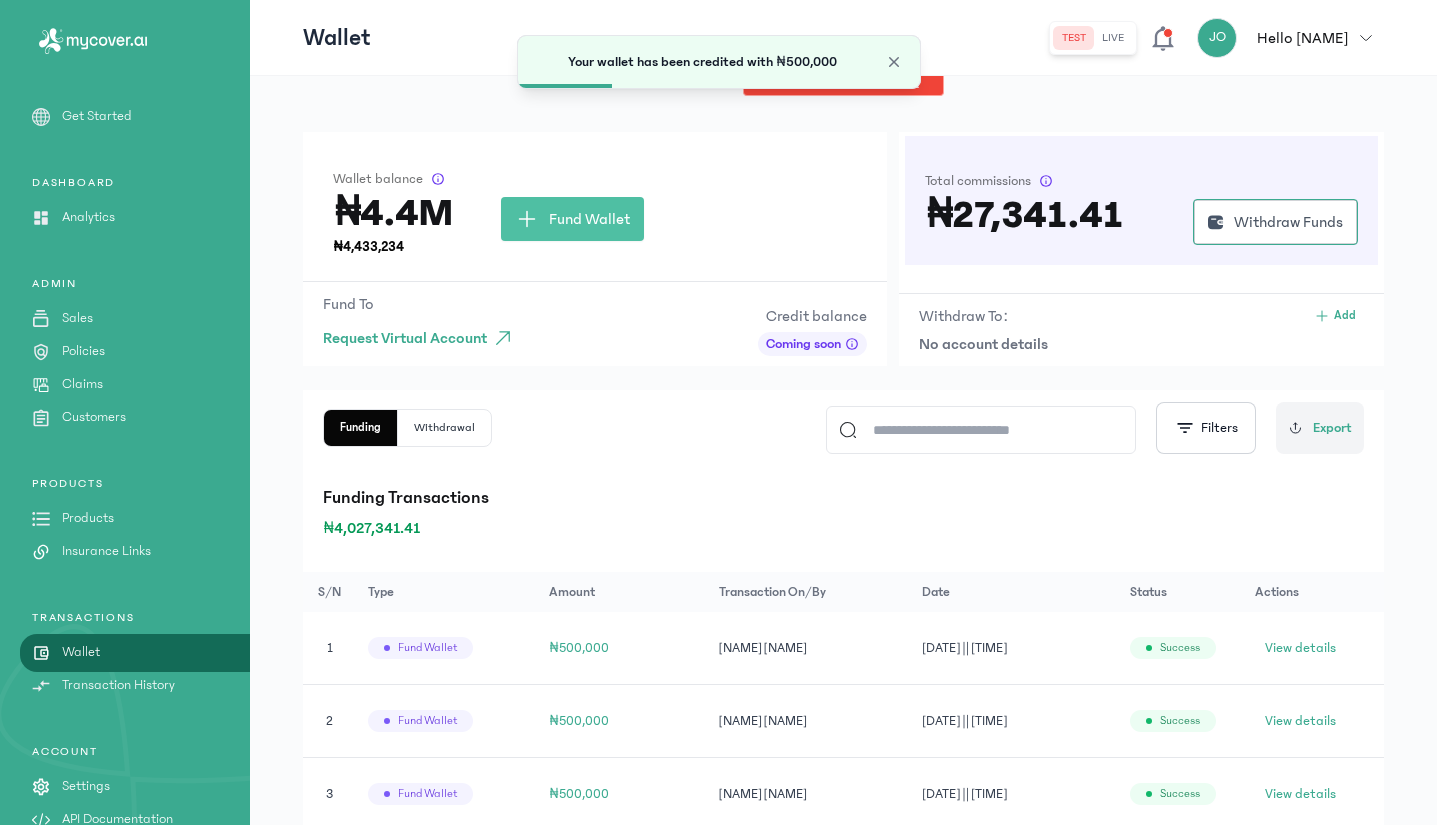 click on "Fund Wallet" 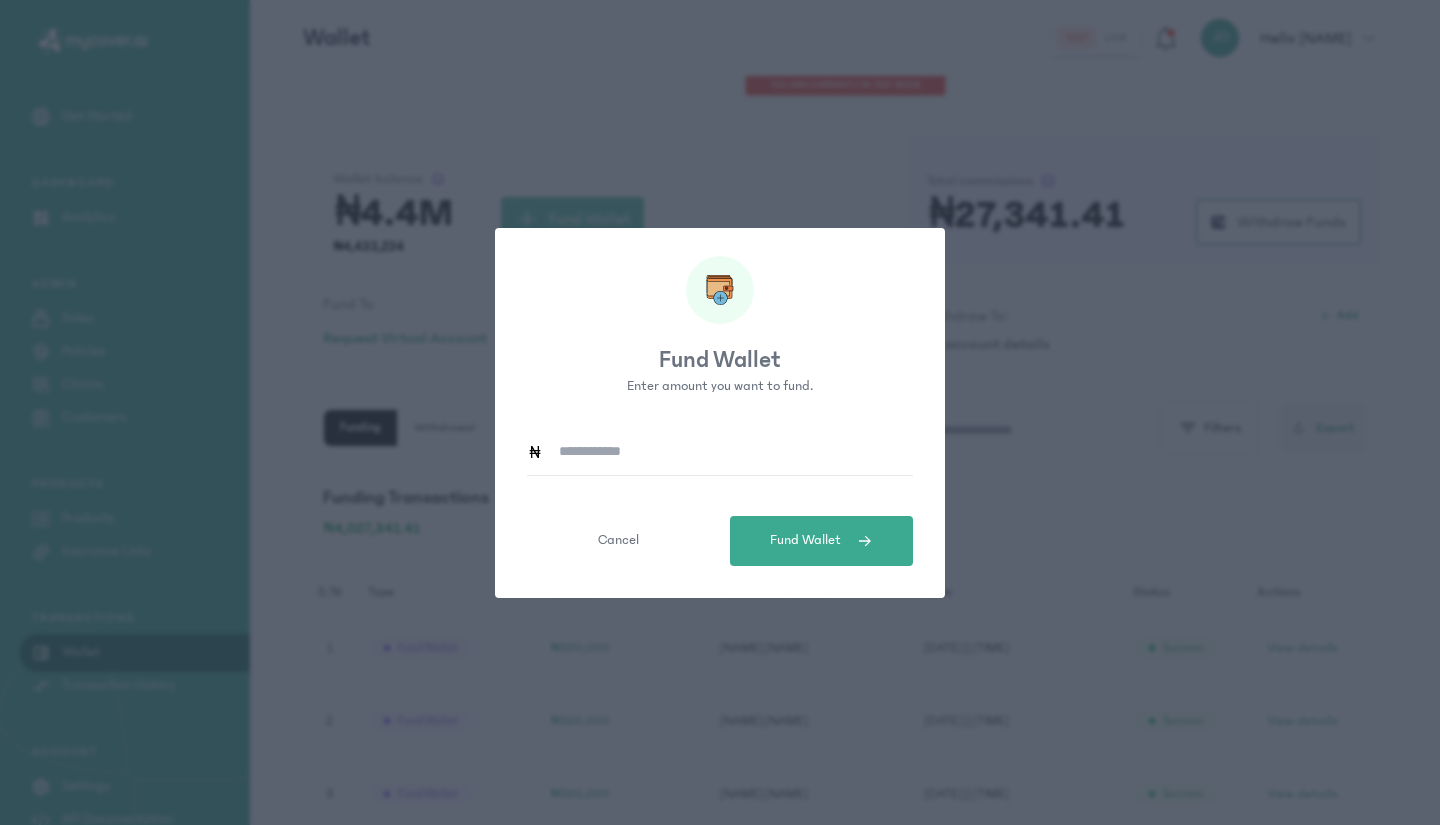 click 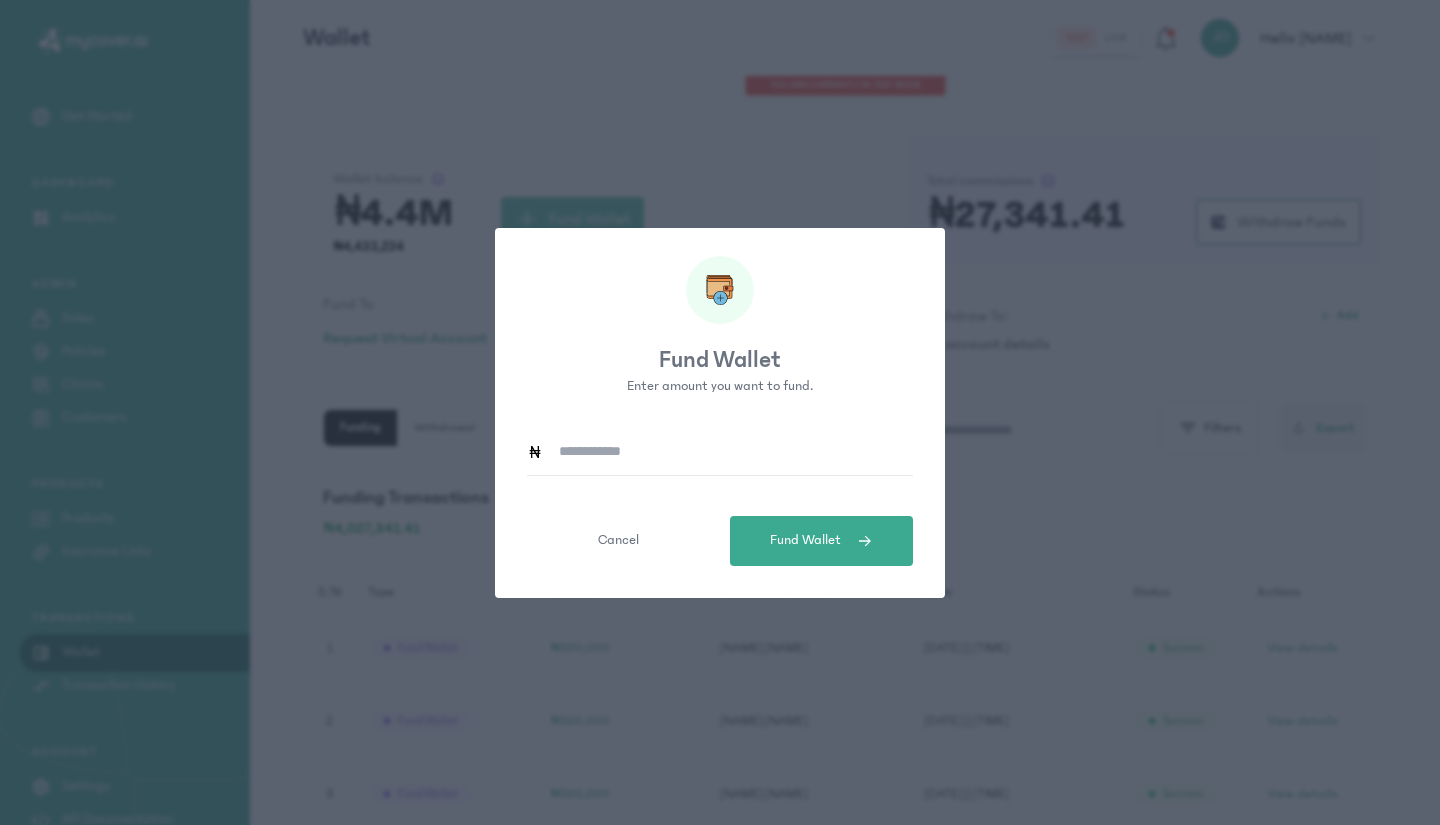 type on "*******" 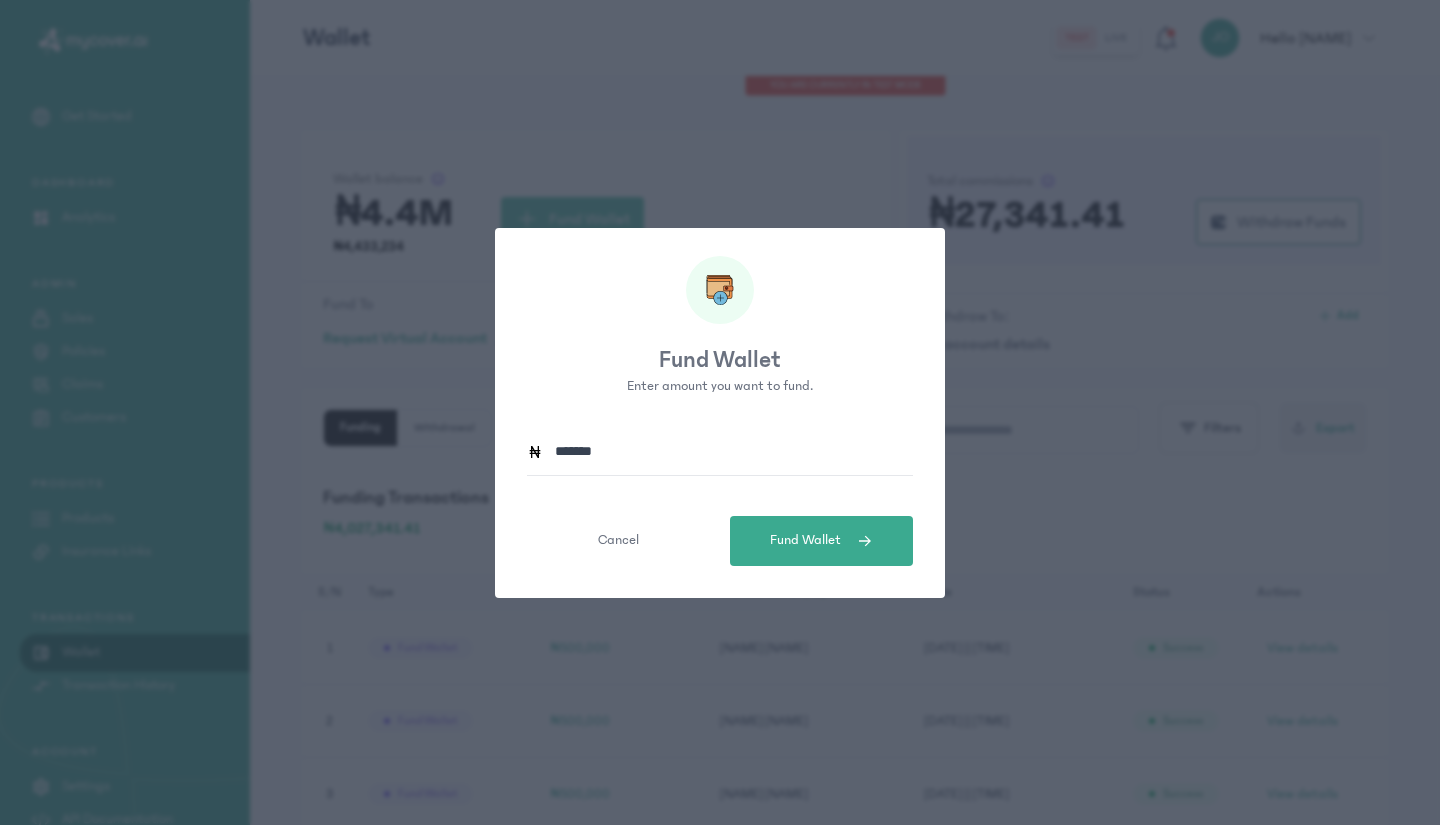click on "Fund Wallet" at bounding box center (805, 540) 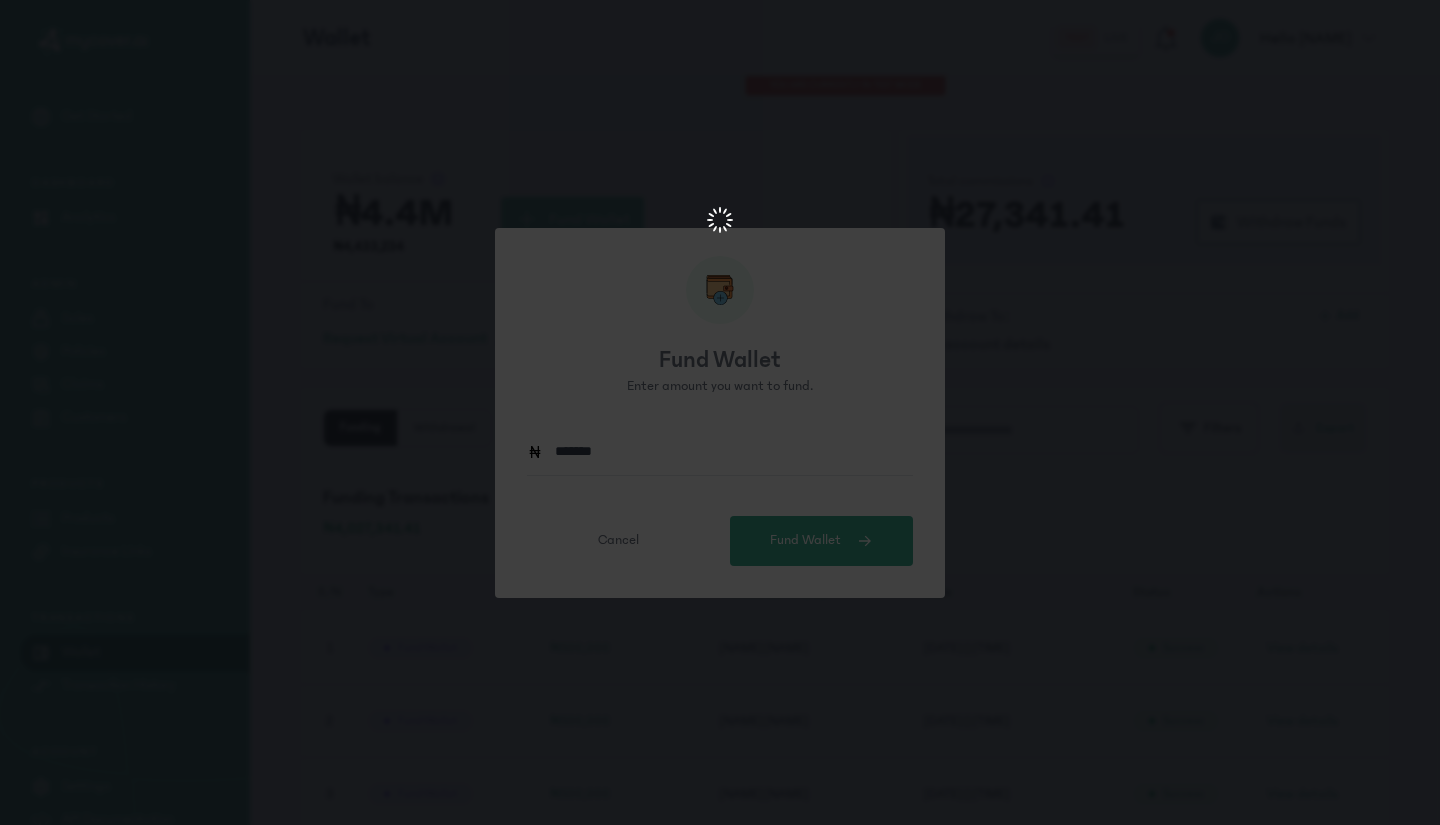 scroll, scrollTop: 0, scrollLeft: 0, axis: both 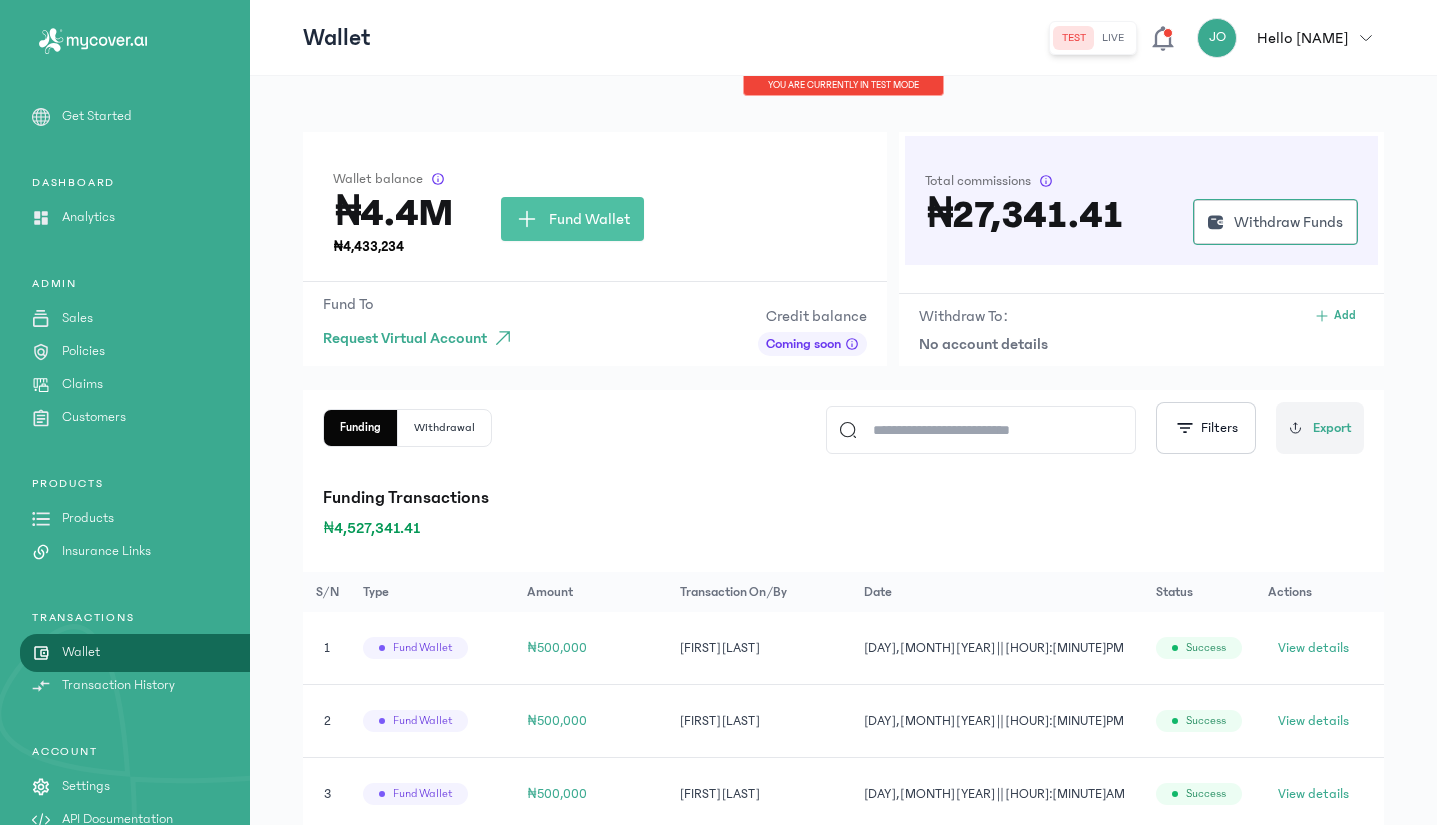 click on "Fund Wallet" at bounding box center [572, 219] 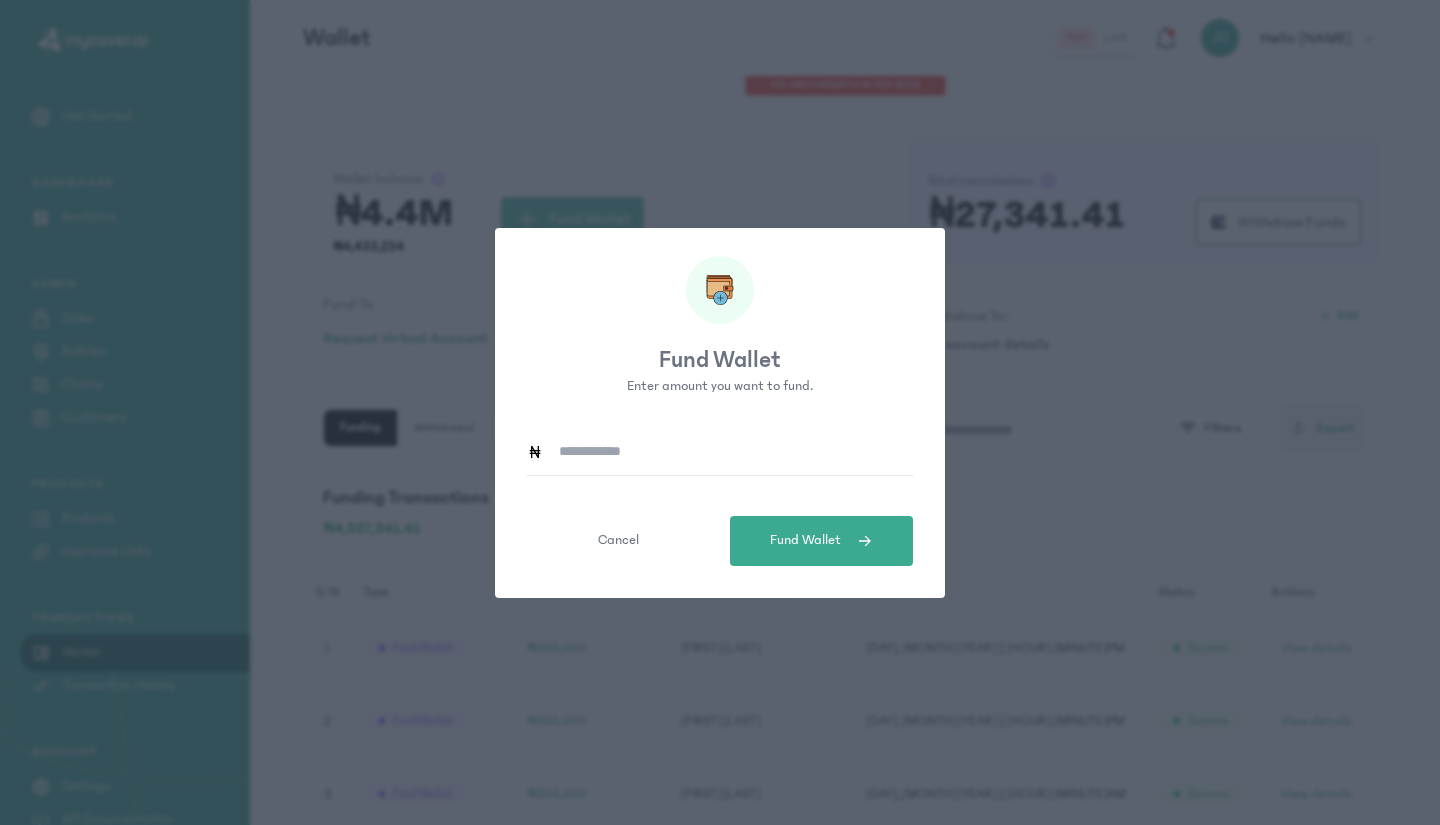 click 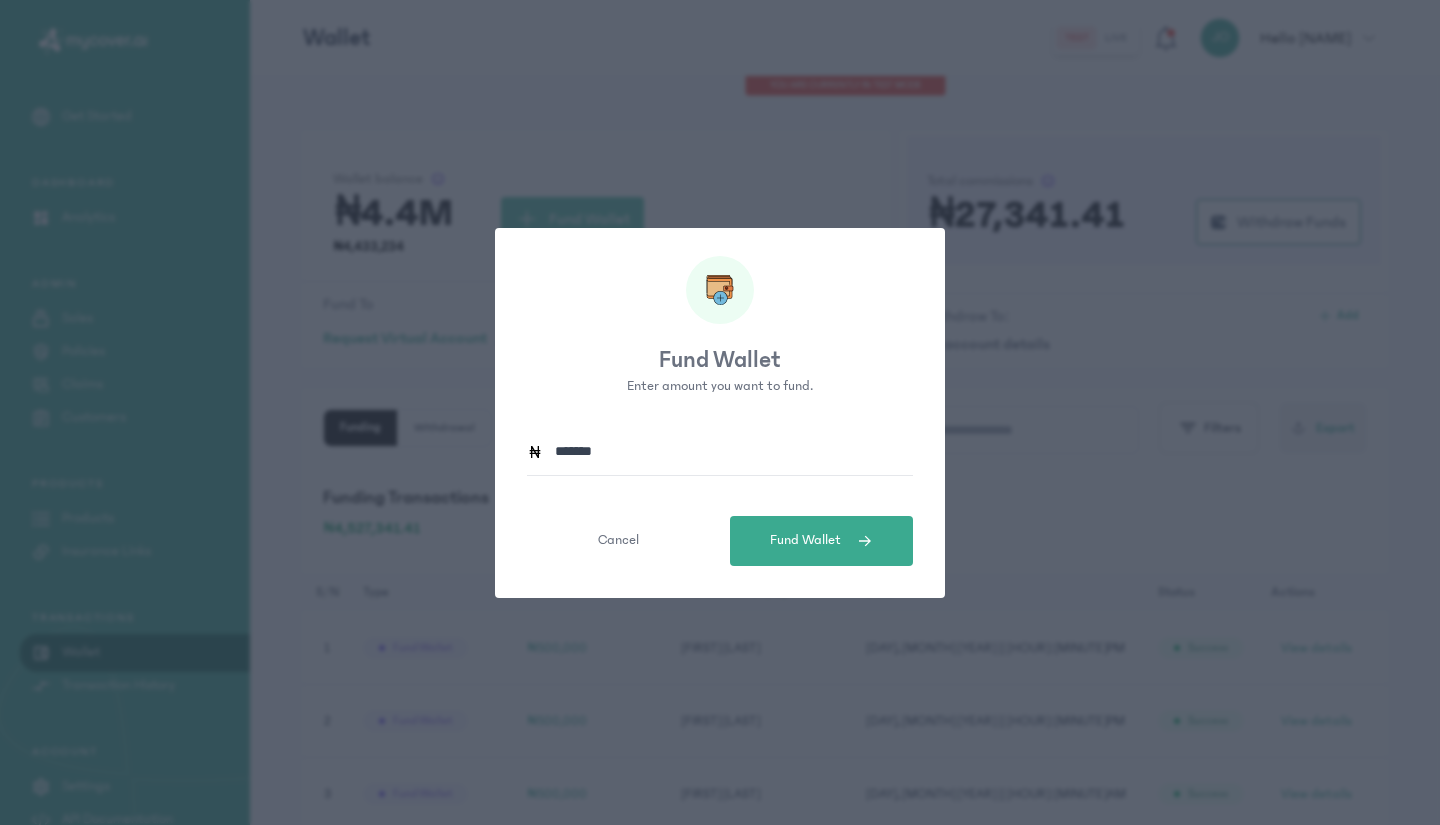 click on "Fund Wallet" at bounding box center [805, 540] 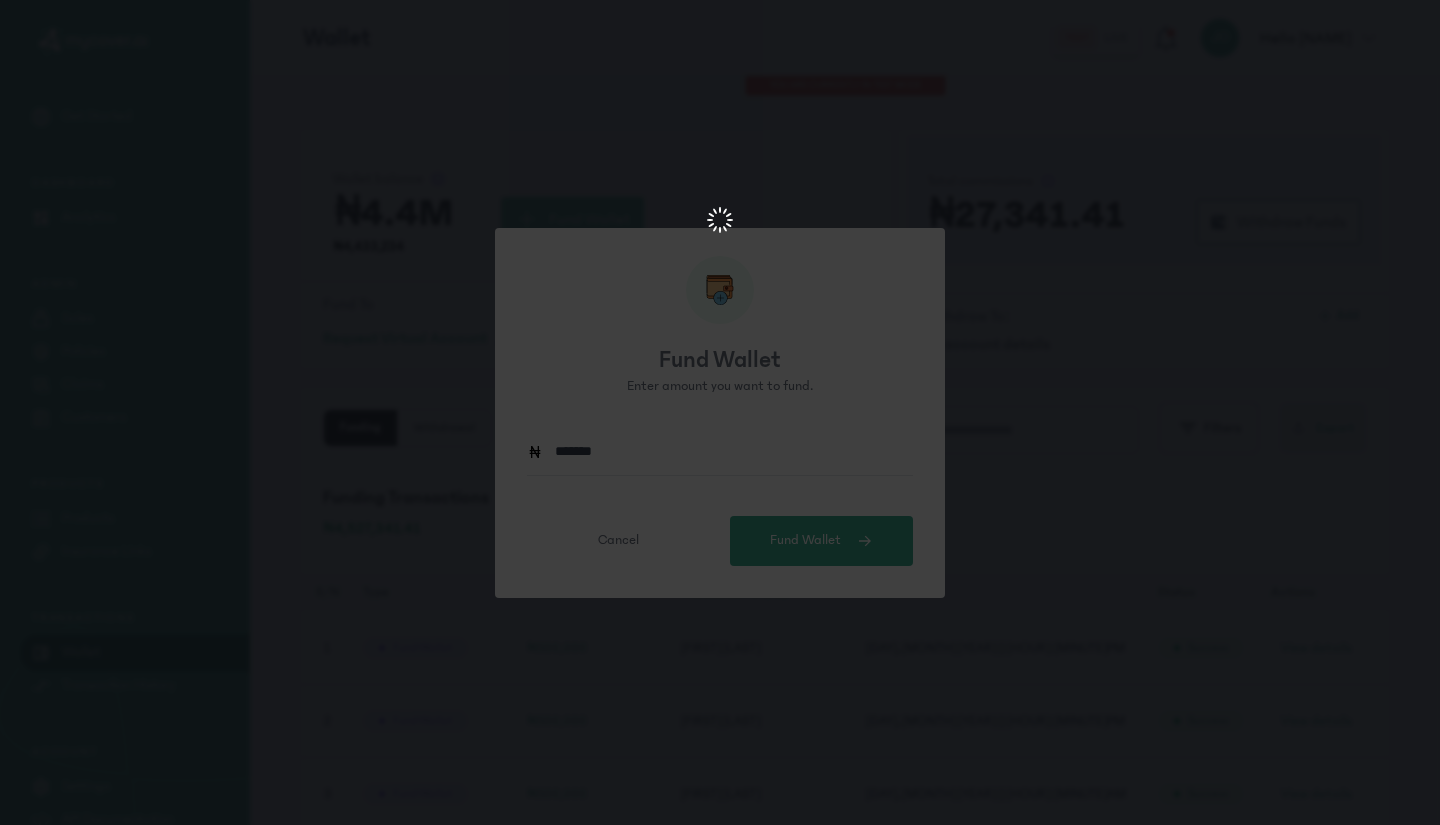 scroll, scrollTop: 0, scrollLeft: 0, axis: both 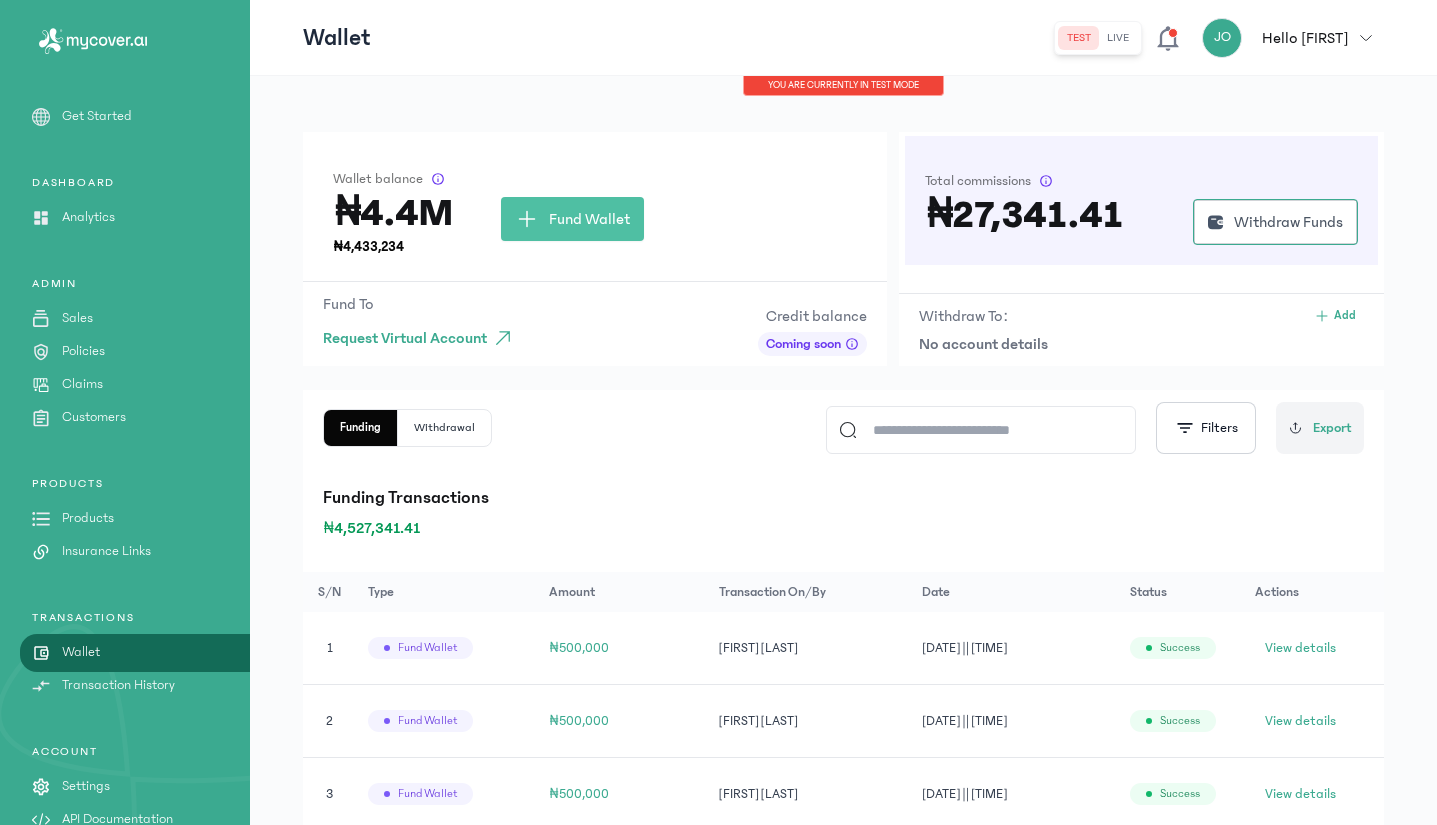 click on "Fund Wallet" at bounding box center [572, 219] 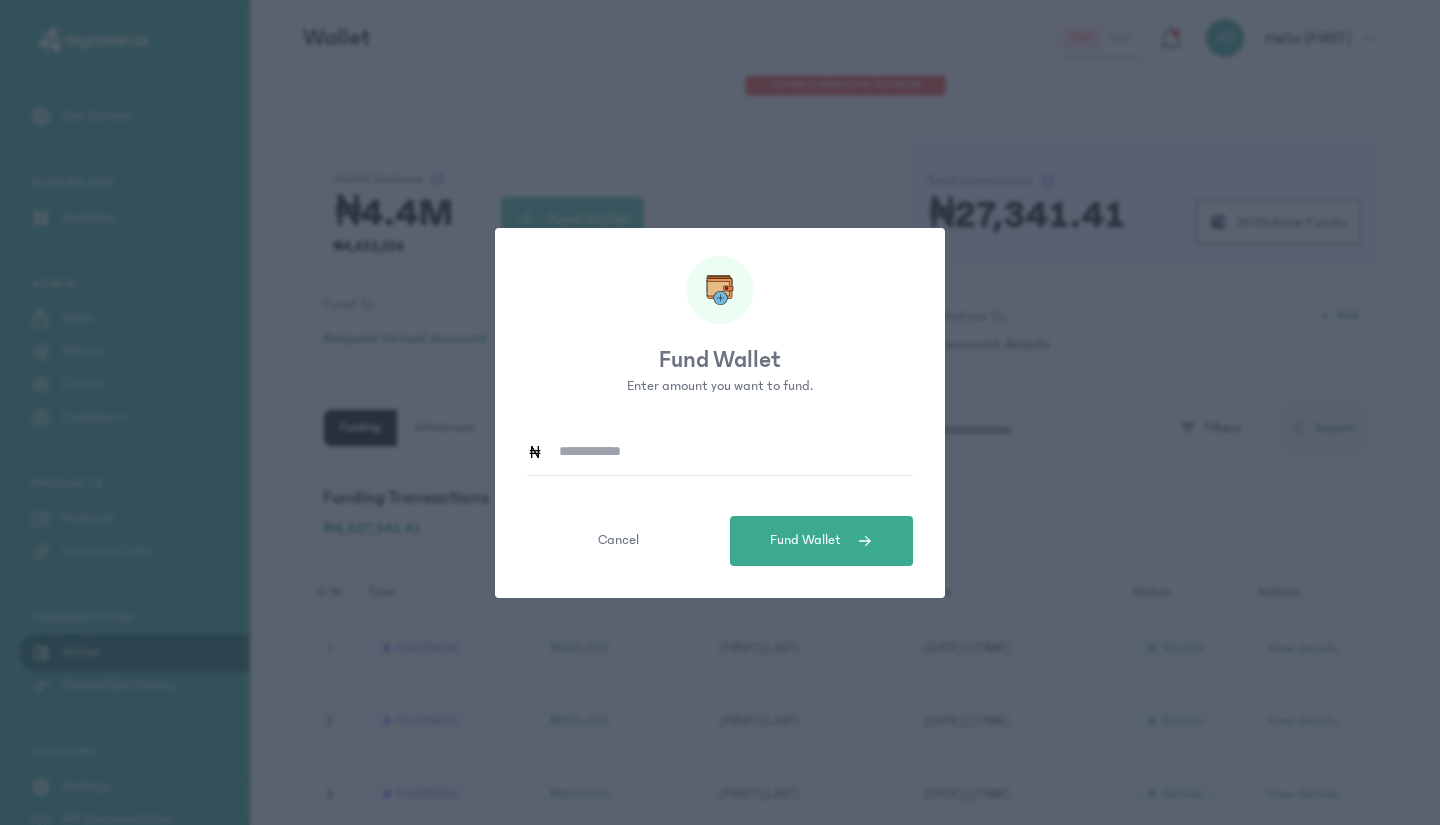 click 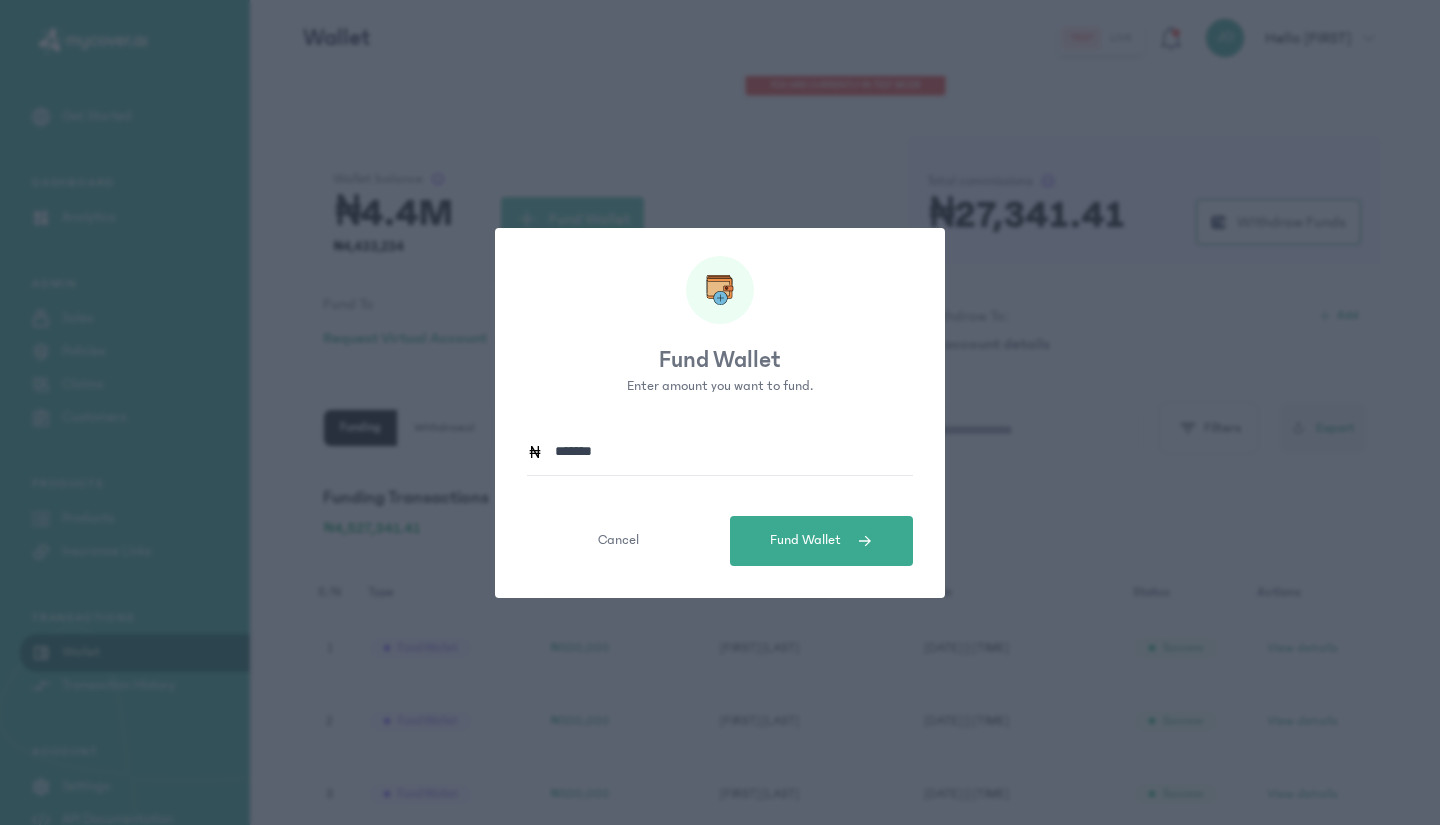 click on "Fund Wallet" at bounding box center (805, 540) 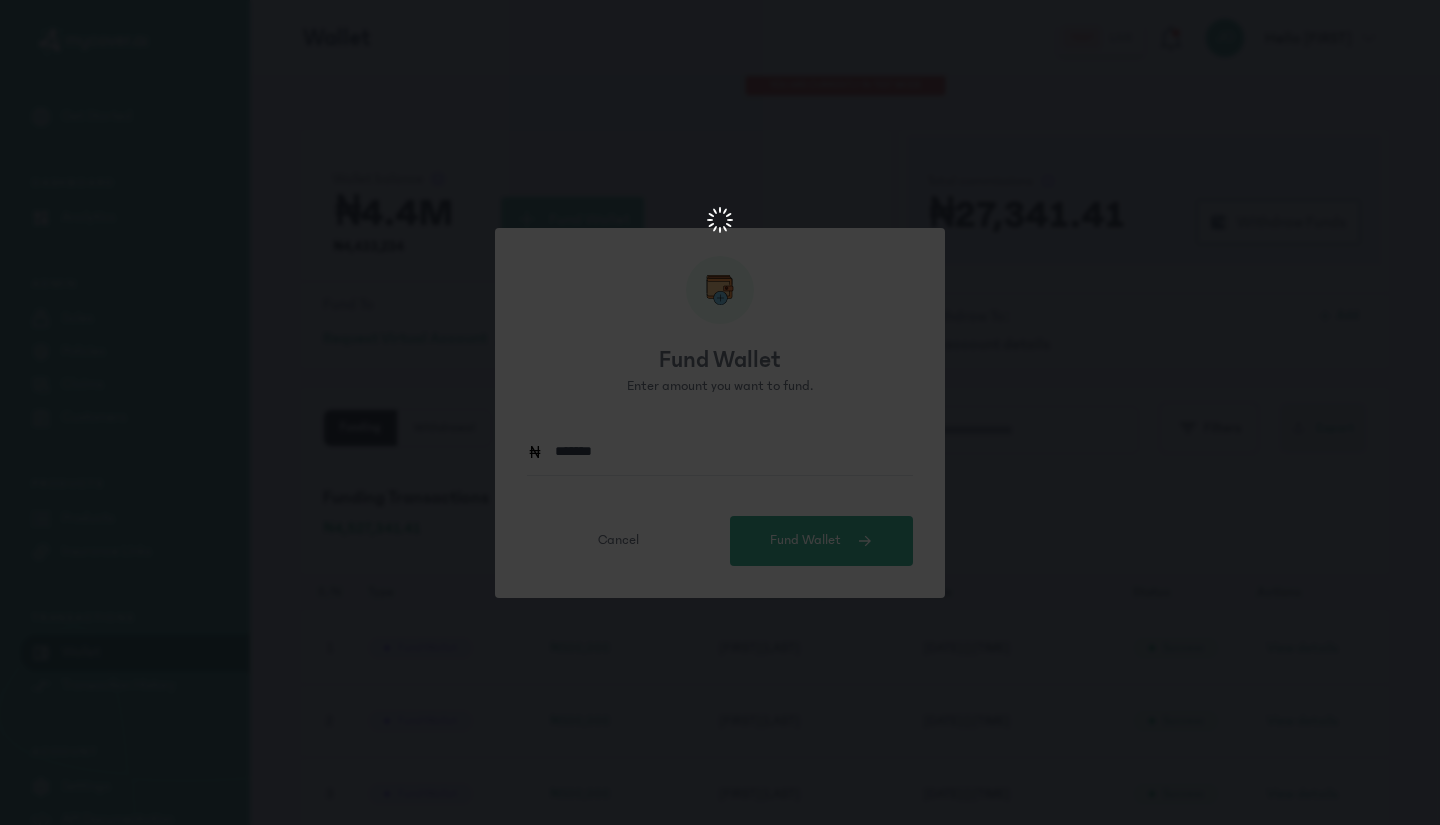 scroll, scrollTop: 0, scrollLeft: 0, axis: both 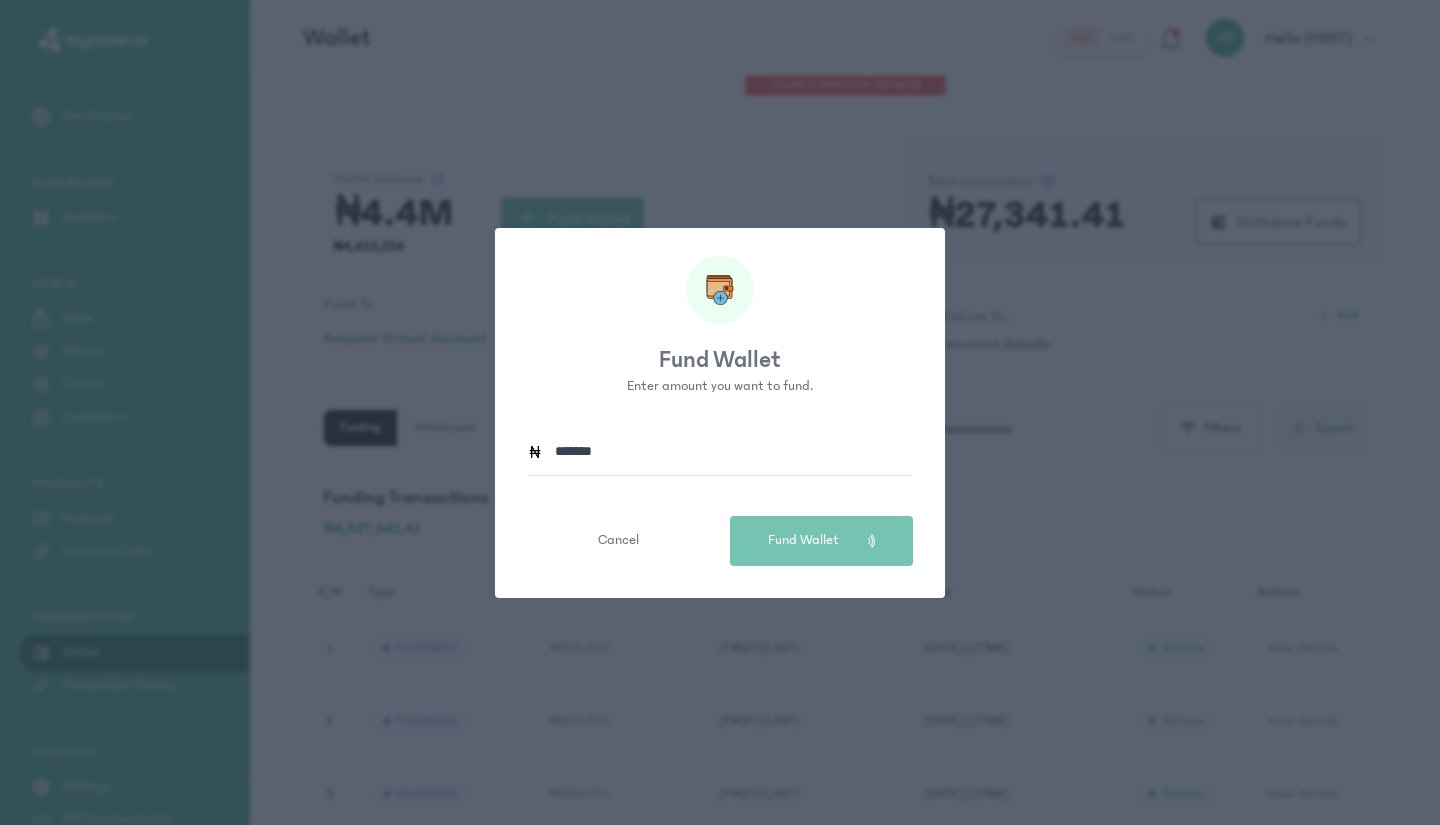 type 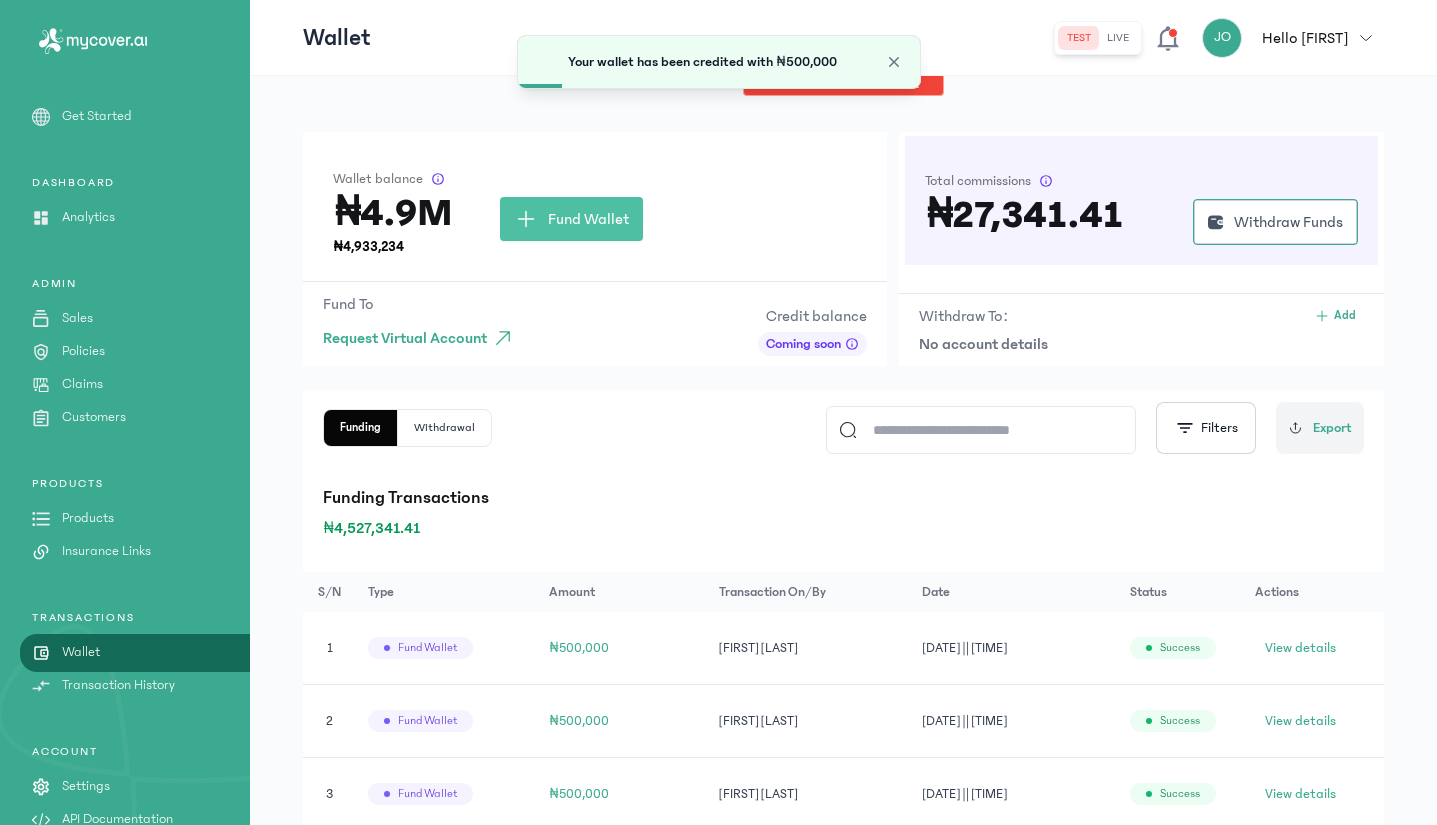 click on "Fund Wallet" 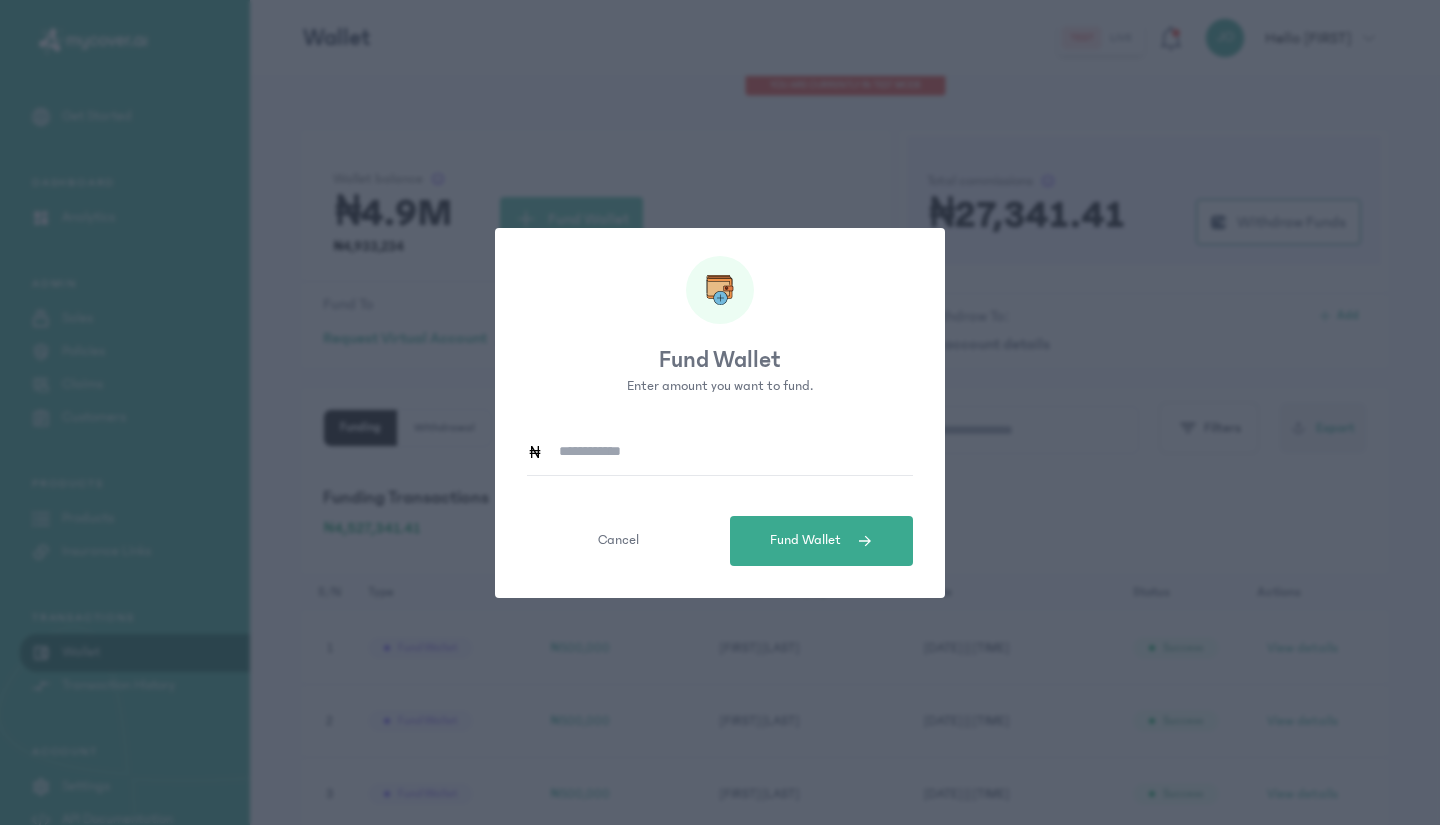 click 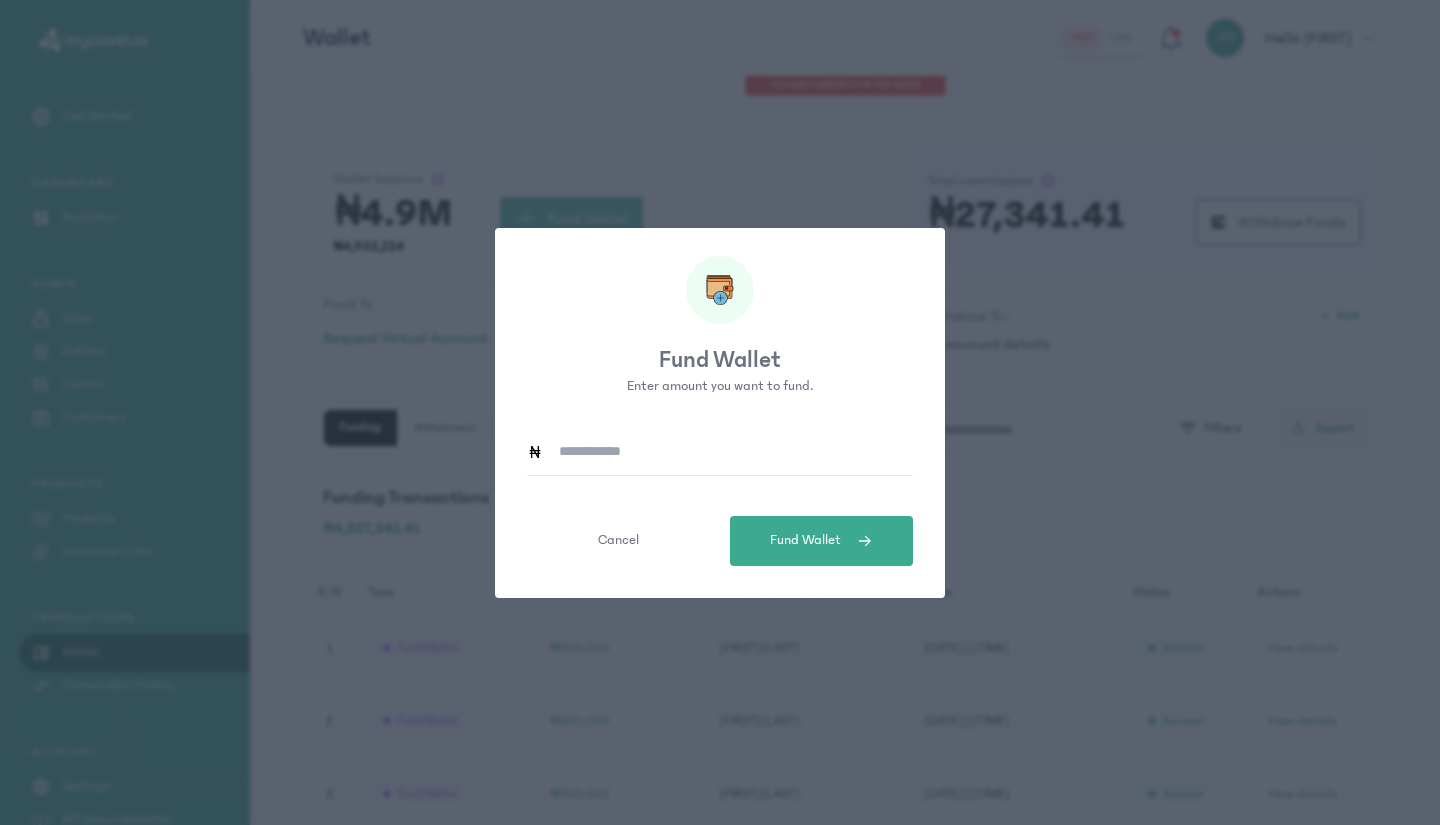 type on "*******" 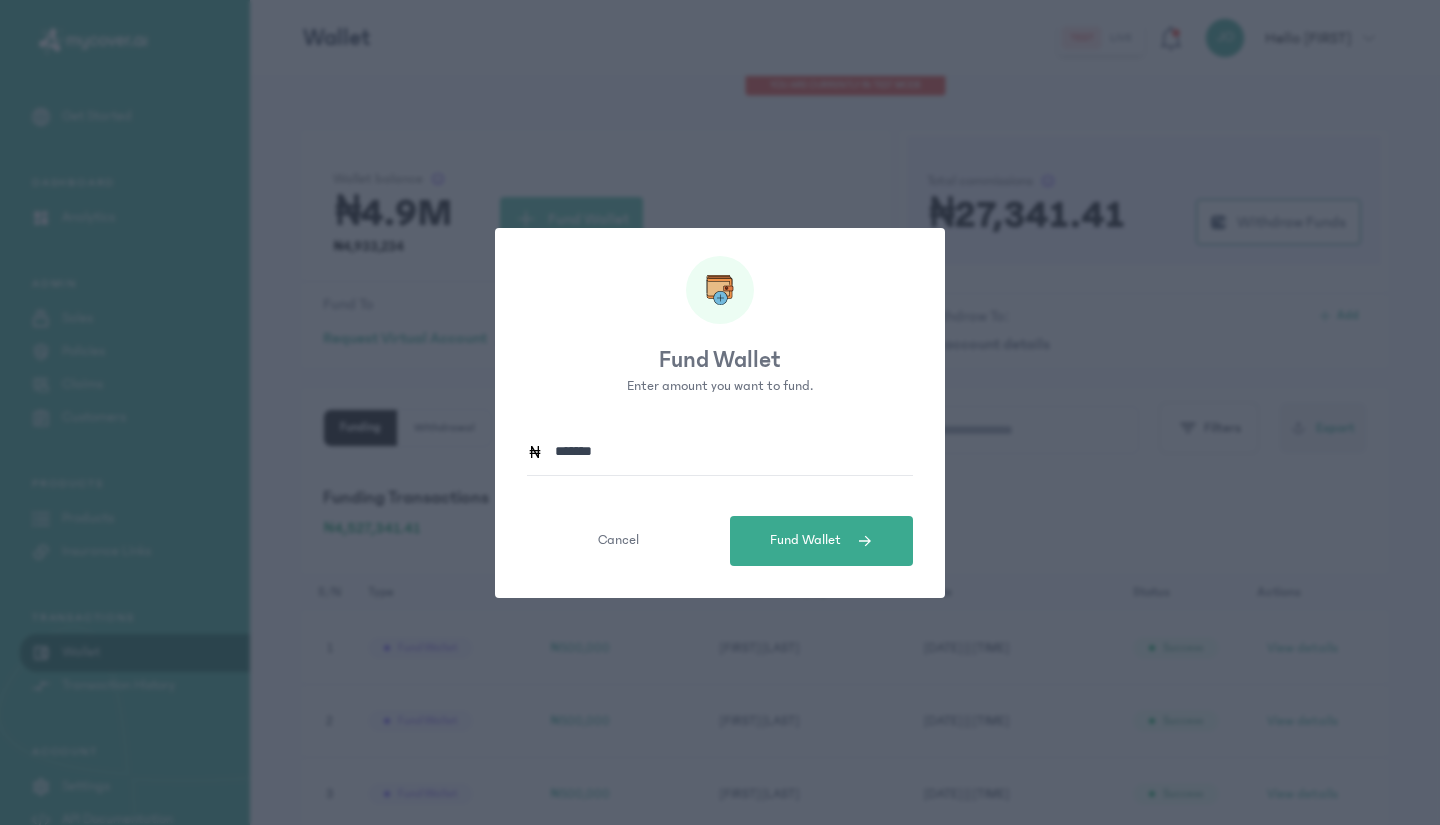 click on "Fund Wallet" at bounding box center (805, 540) 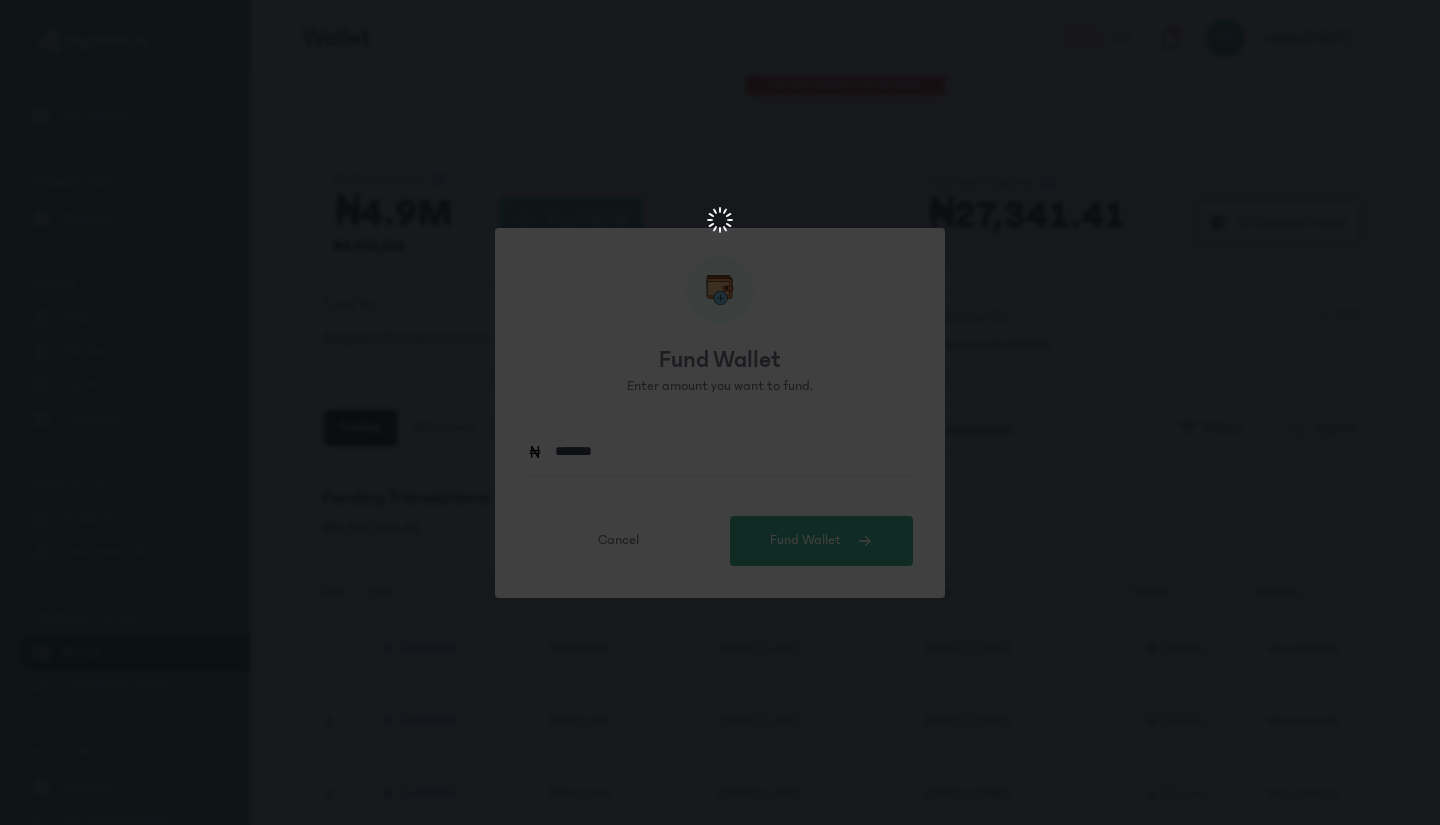 scroll, scrollTop: 0, scrollLeft: 0, axis: both 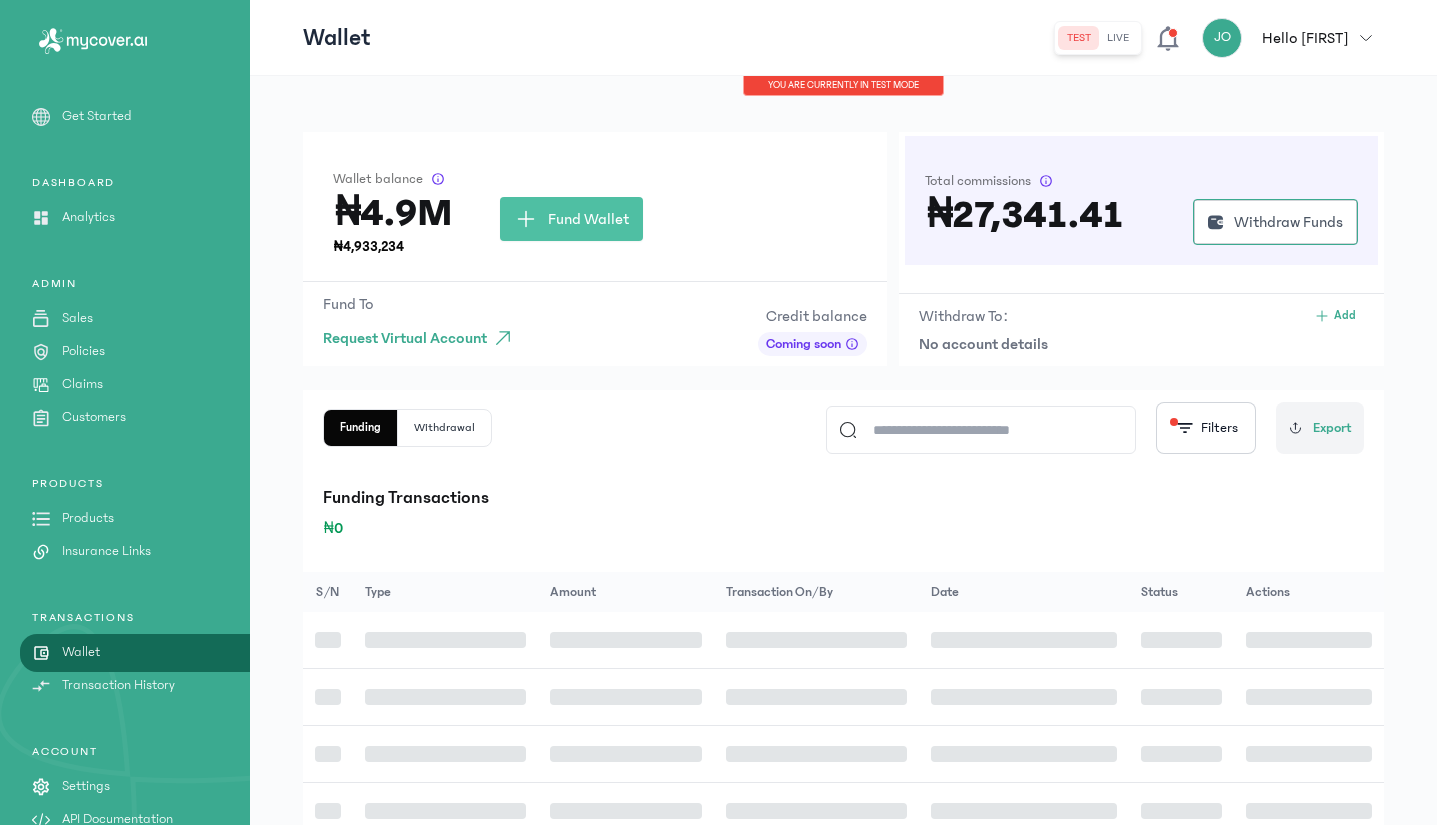 click on "Fund Wallet" 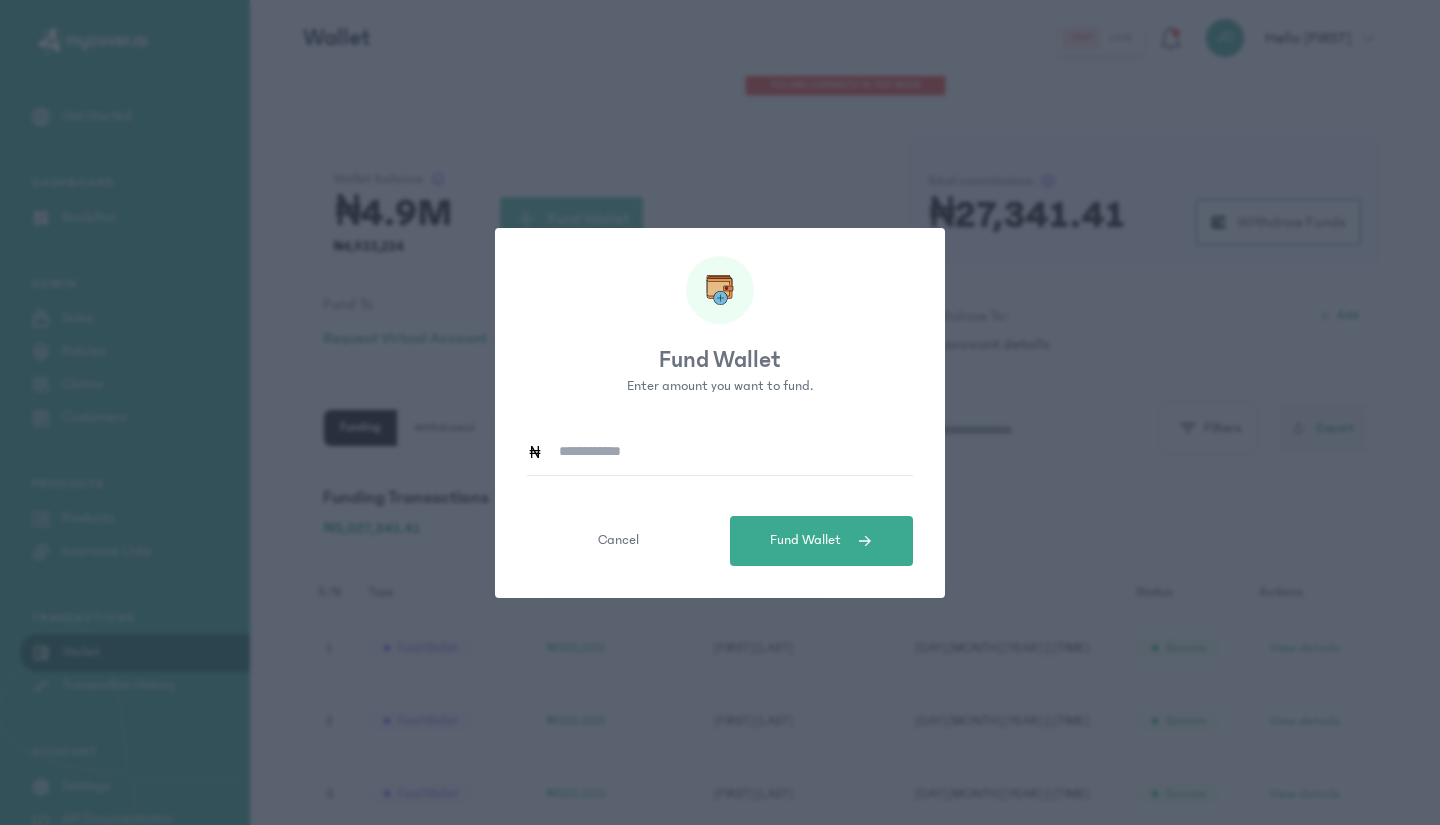 click 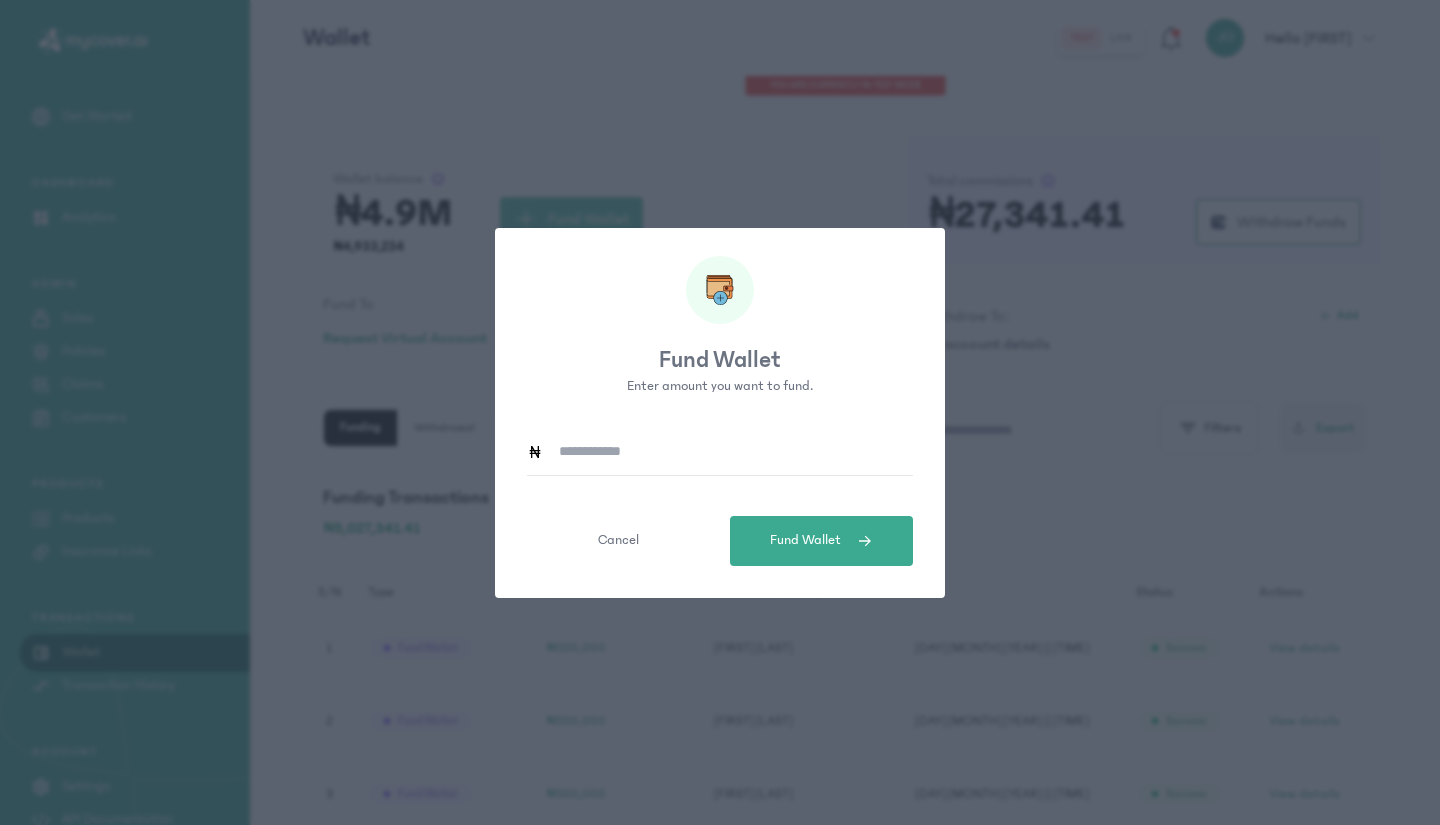 type on "*******" 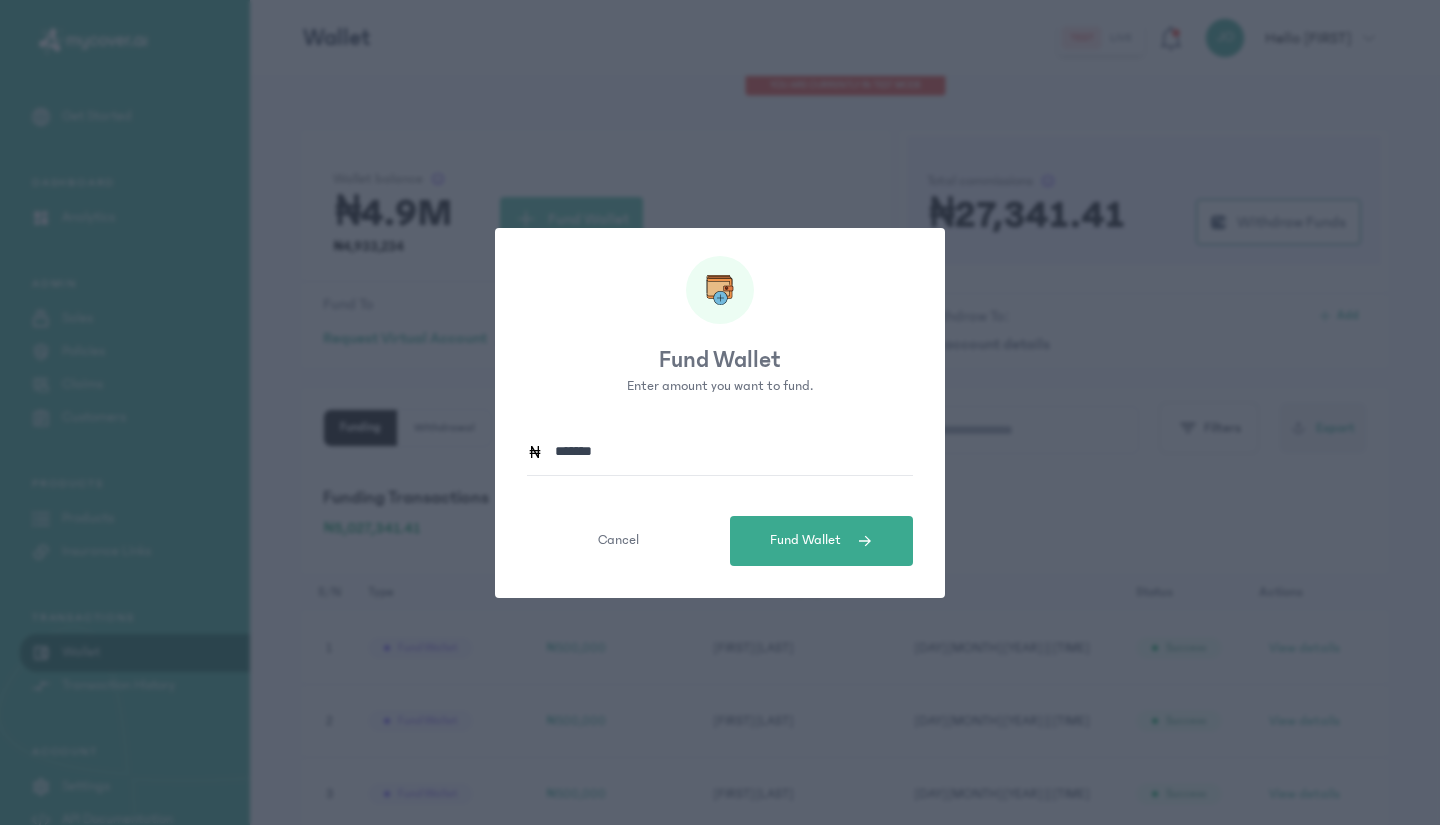 click on "Fund Wallet" at bounding box center [805, 540] 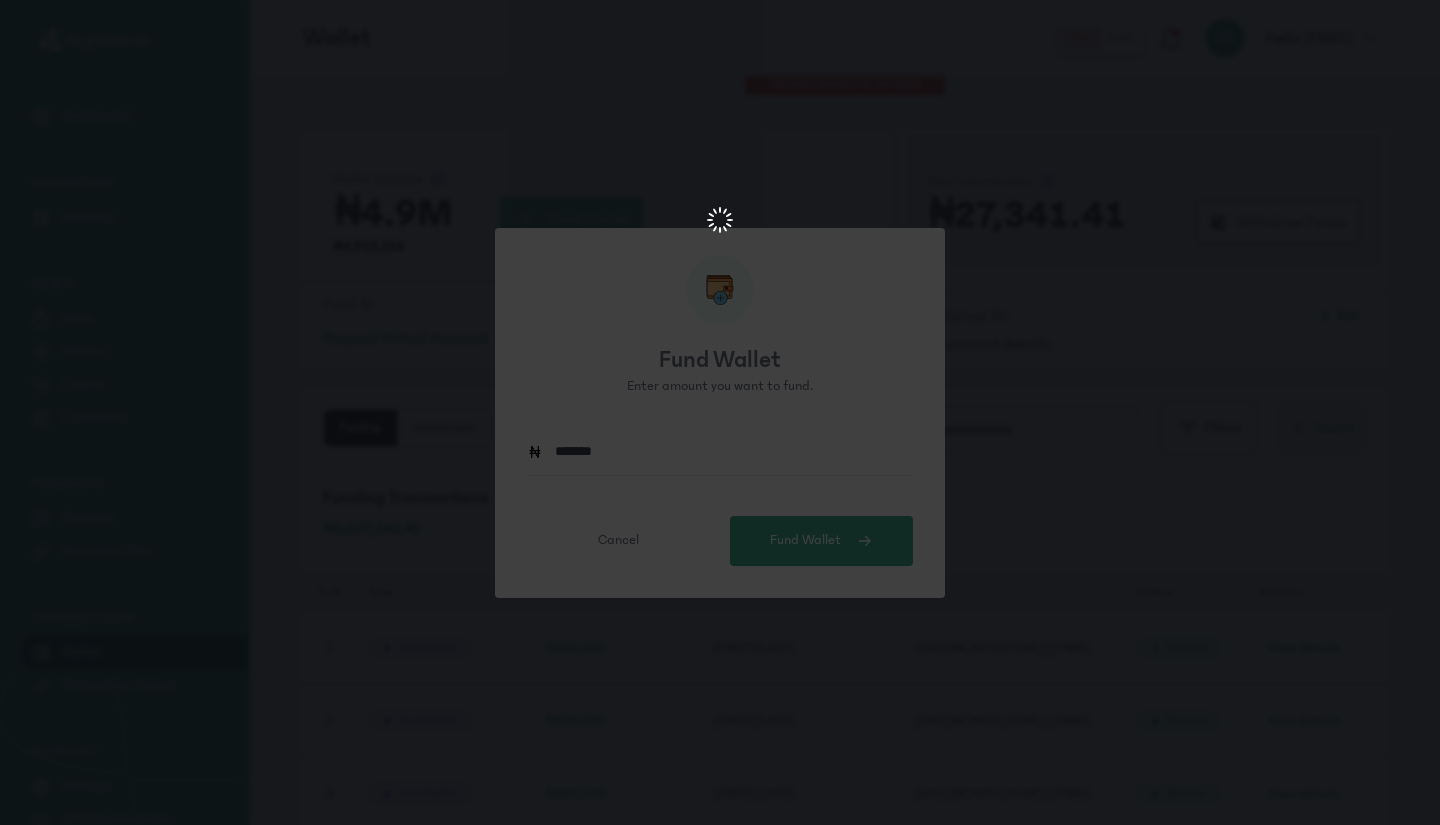 scroll, scrollTop: 0, scrollLeft: 0, axis: both 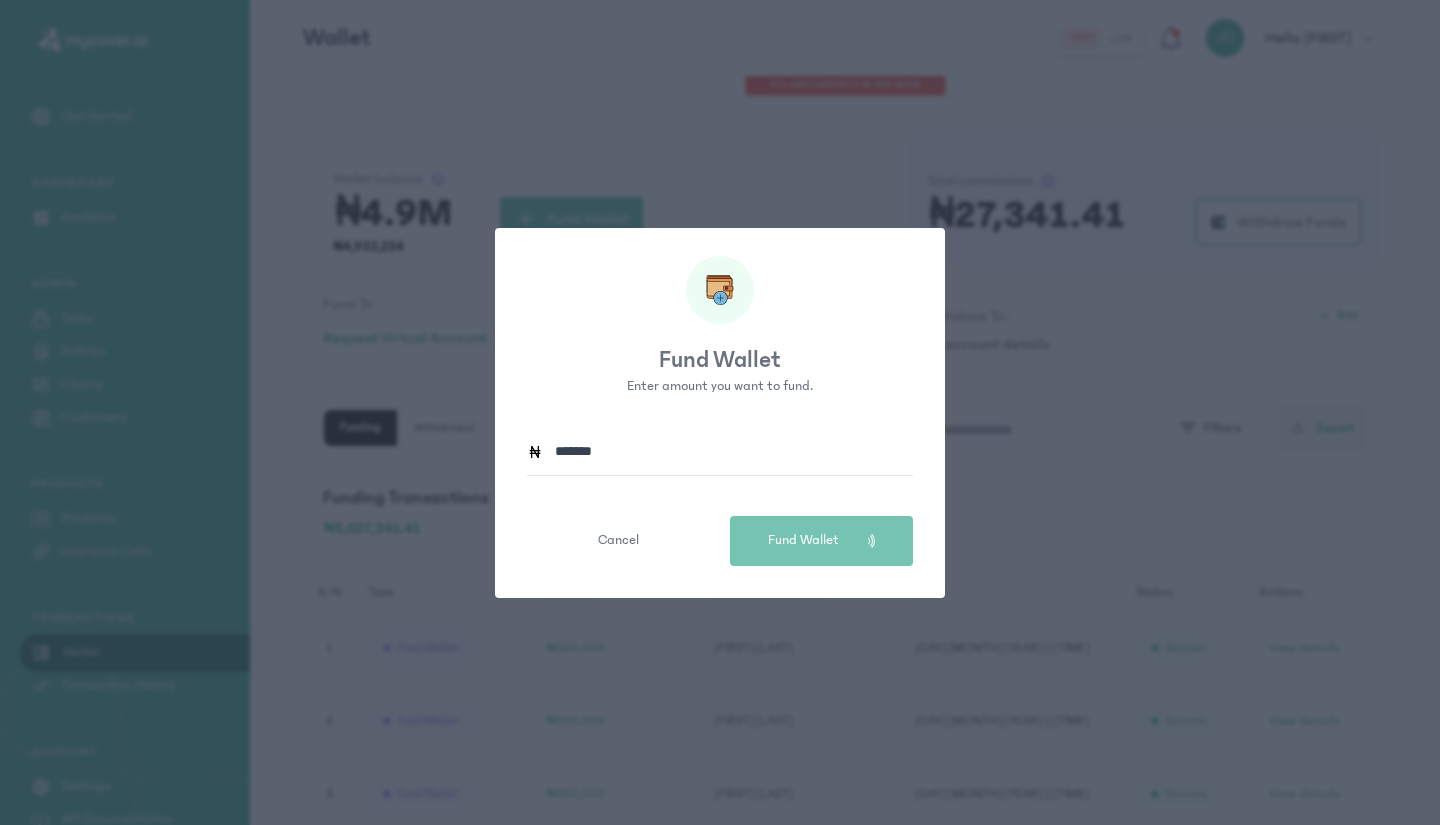 type 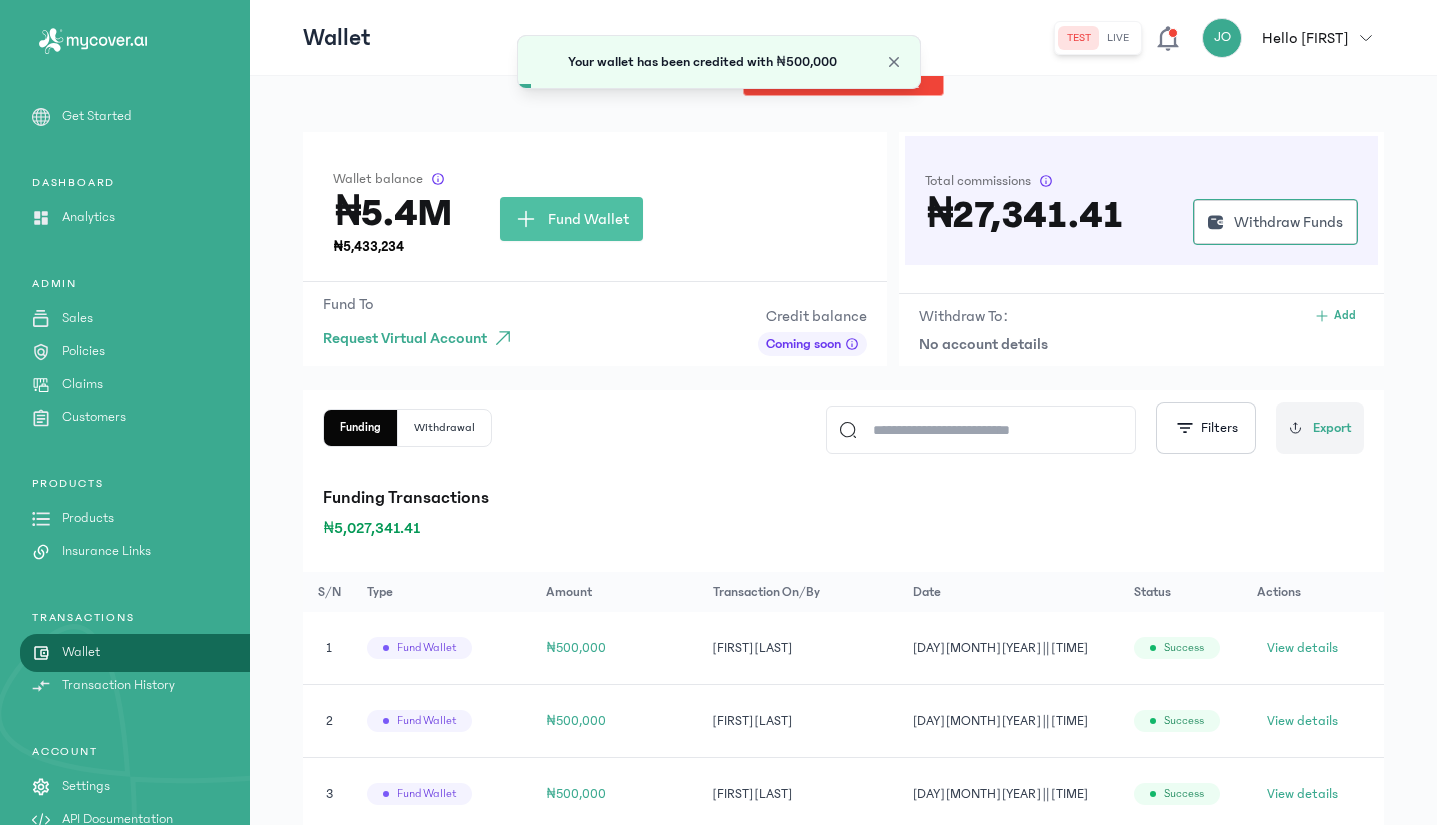 click on "Fund Wallet" 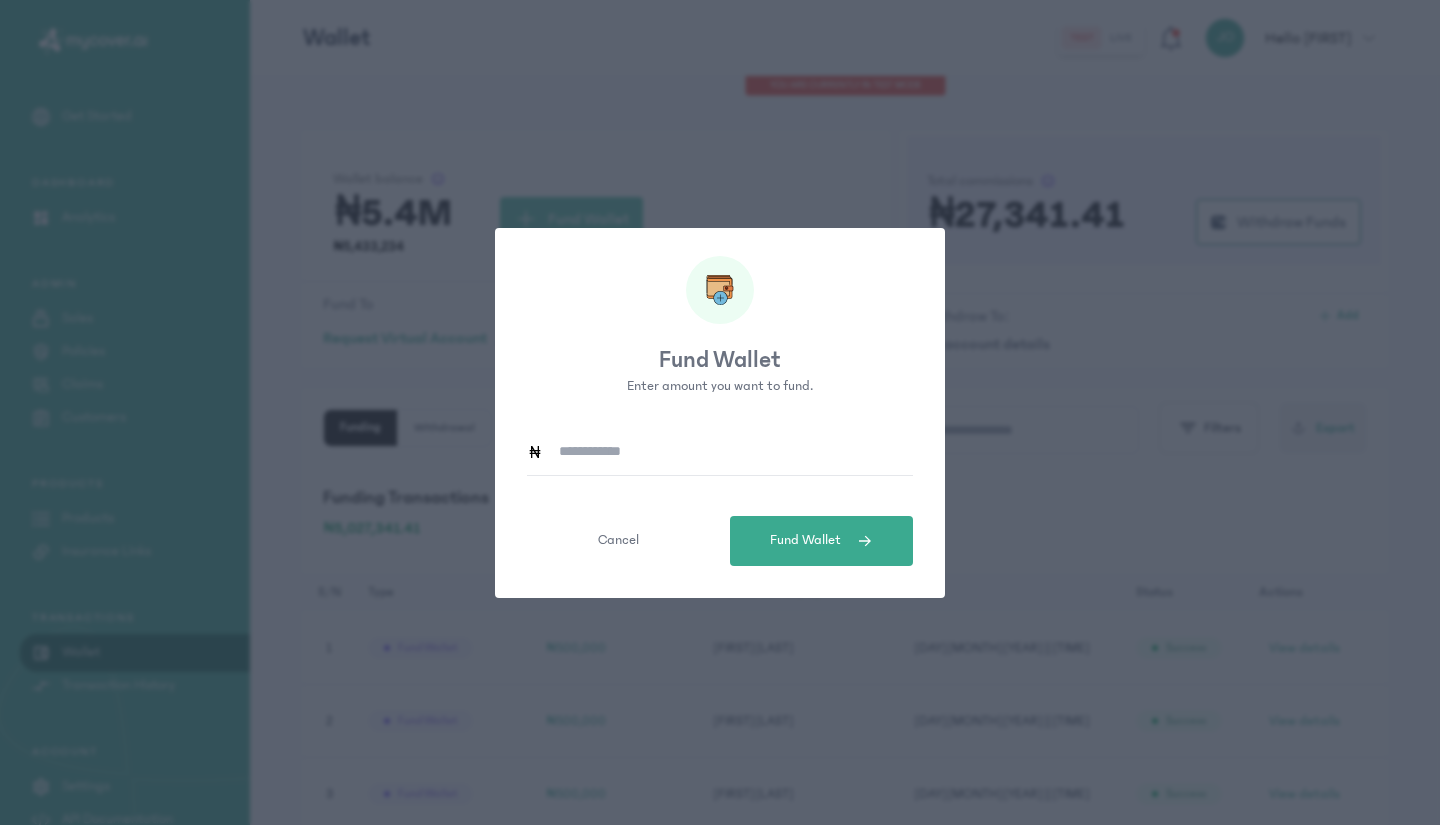 click 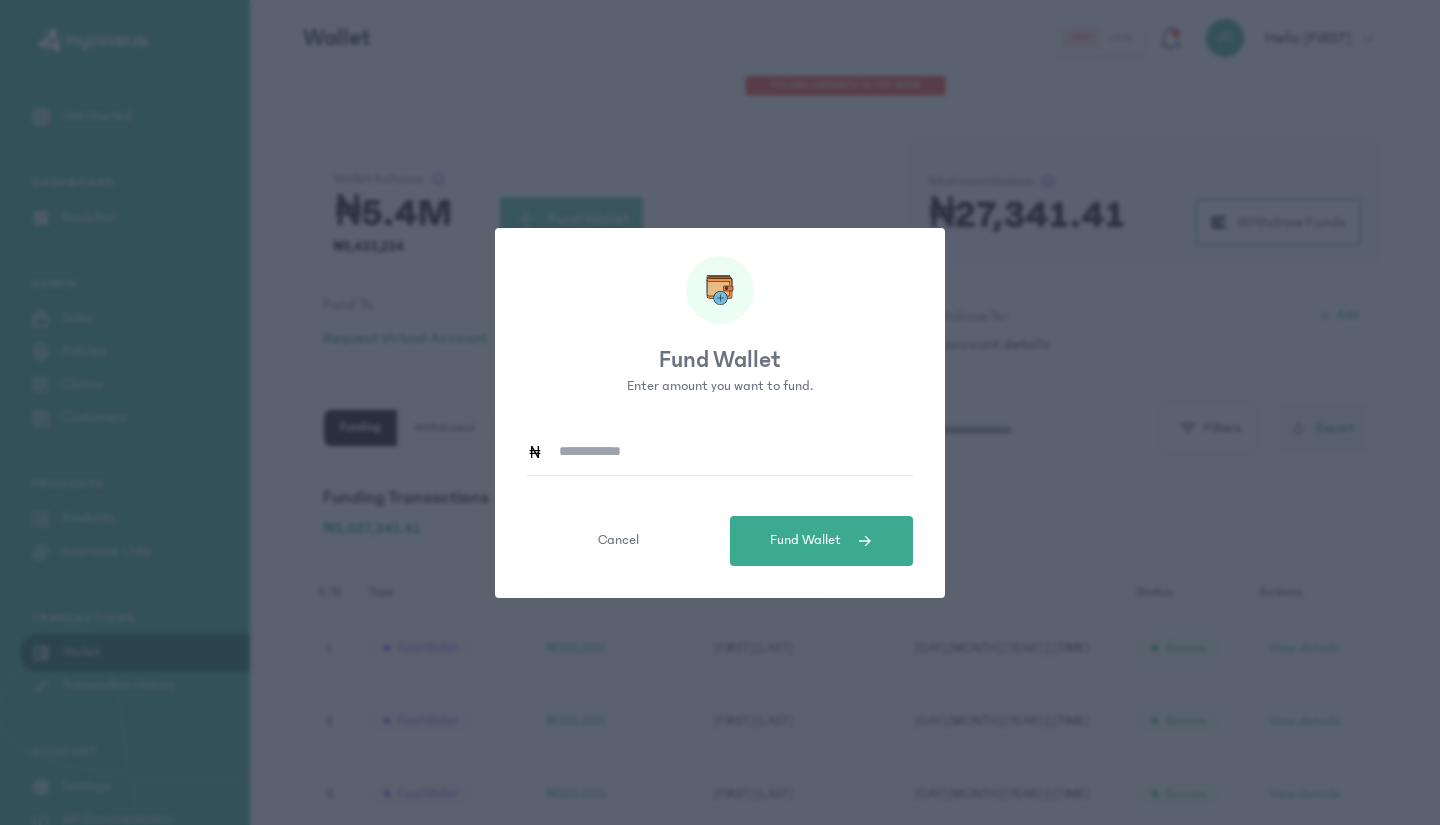 type on "*******" 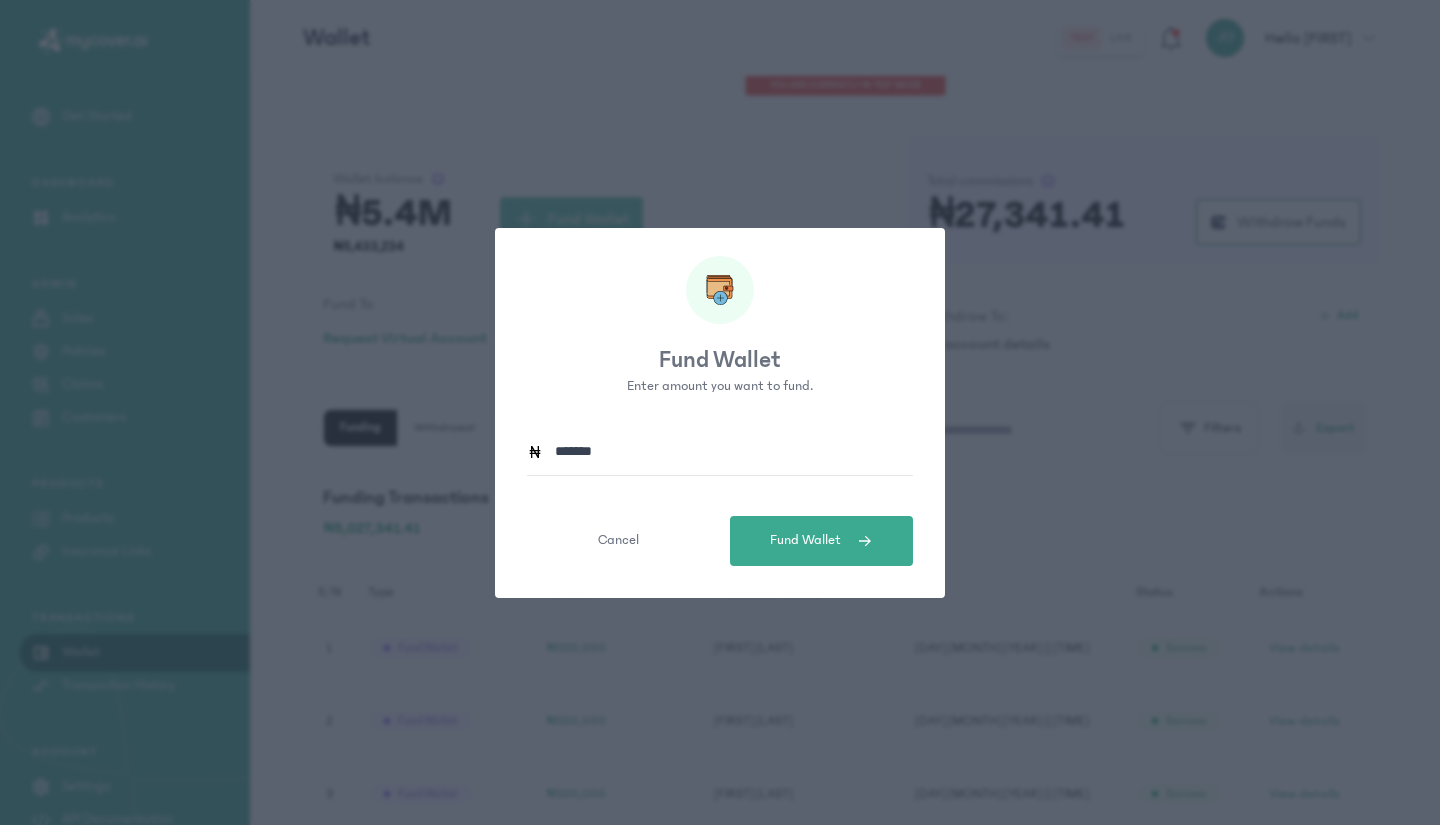 click on "Fund Wallet" at bounding box center [805, 540] 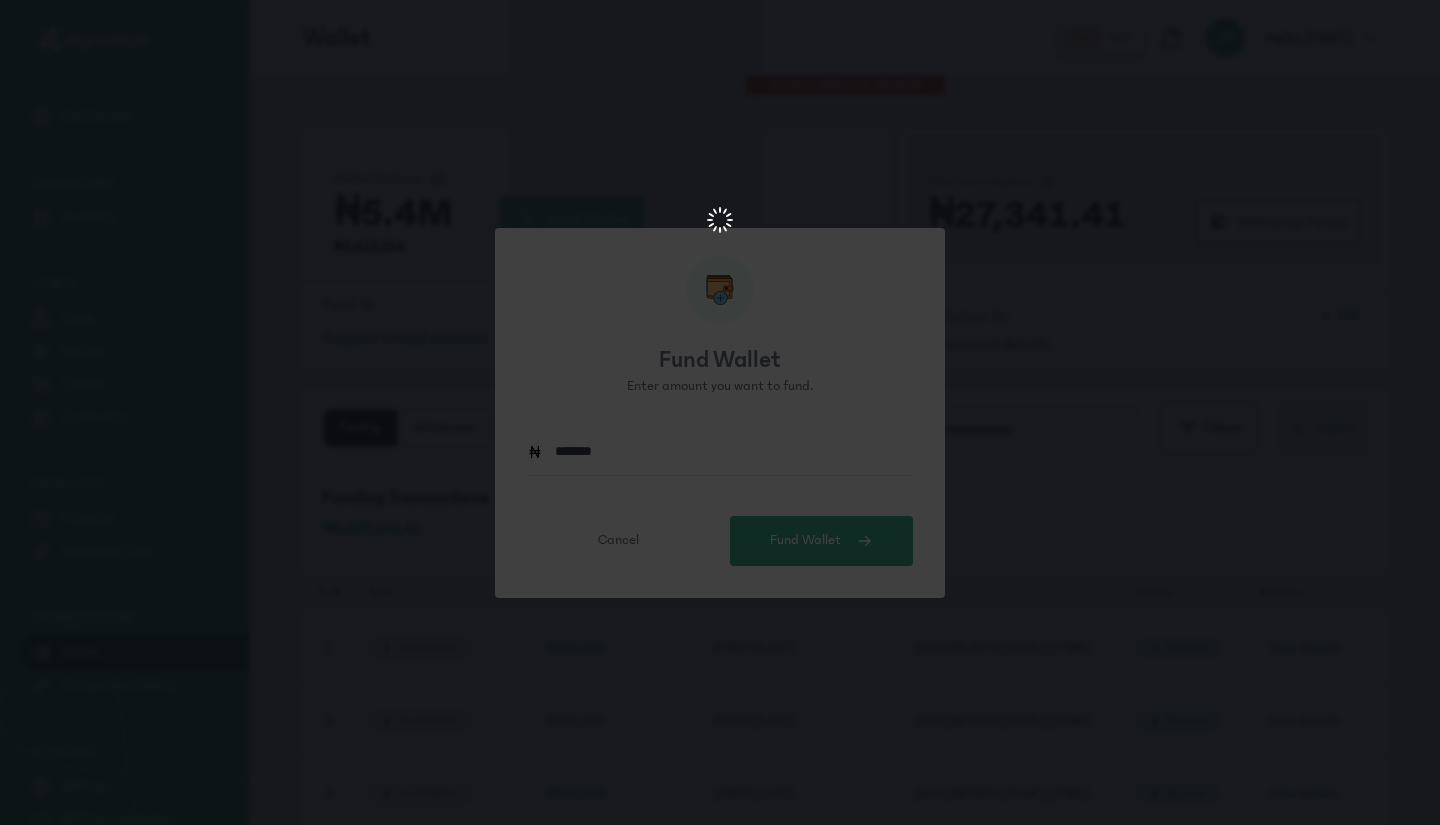 scroll, scrollTop: 0, scrollLeft: 0, axis: both 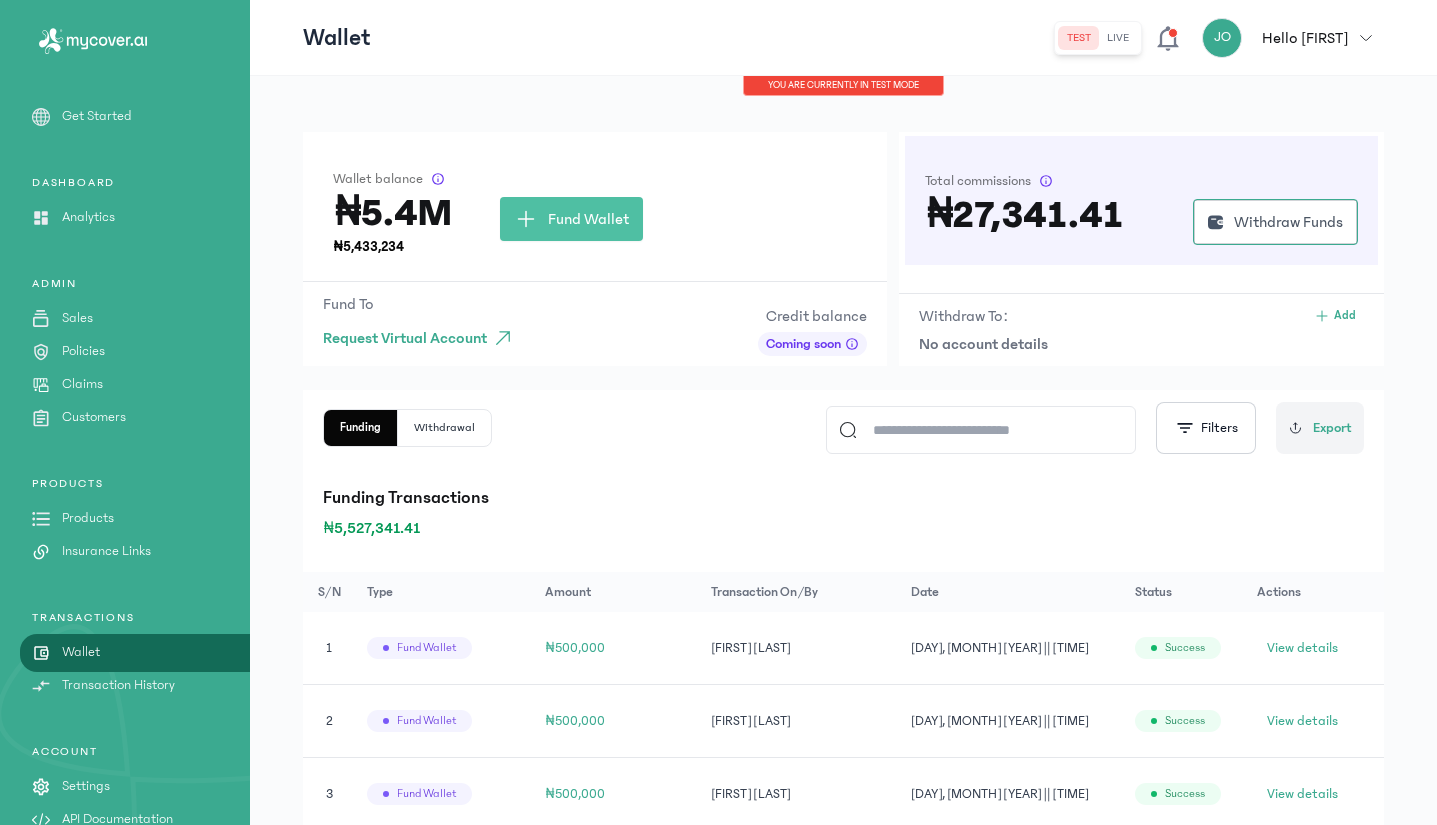 click on "Fund Wallet" 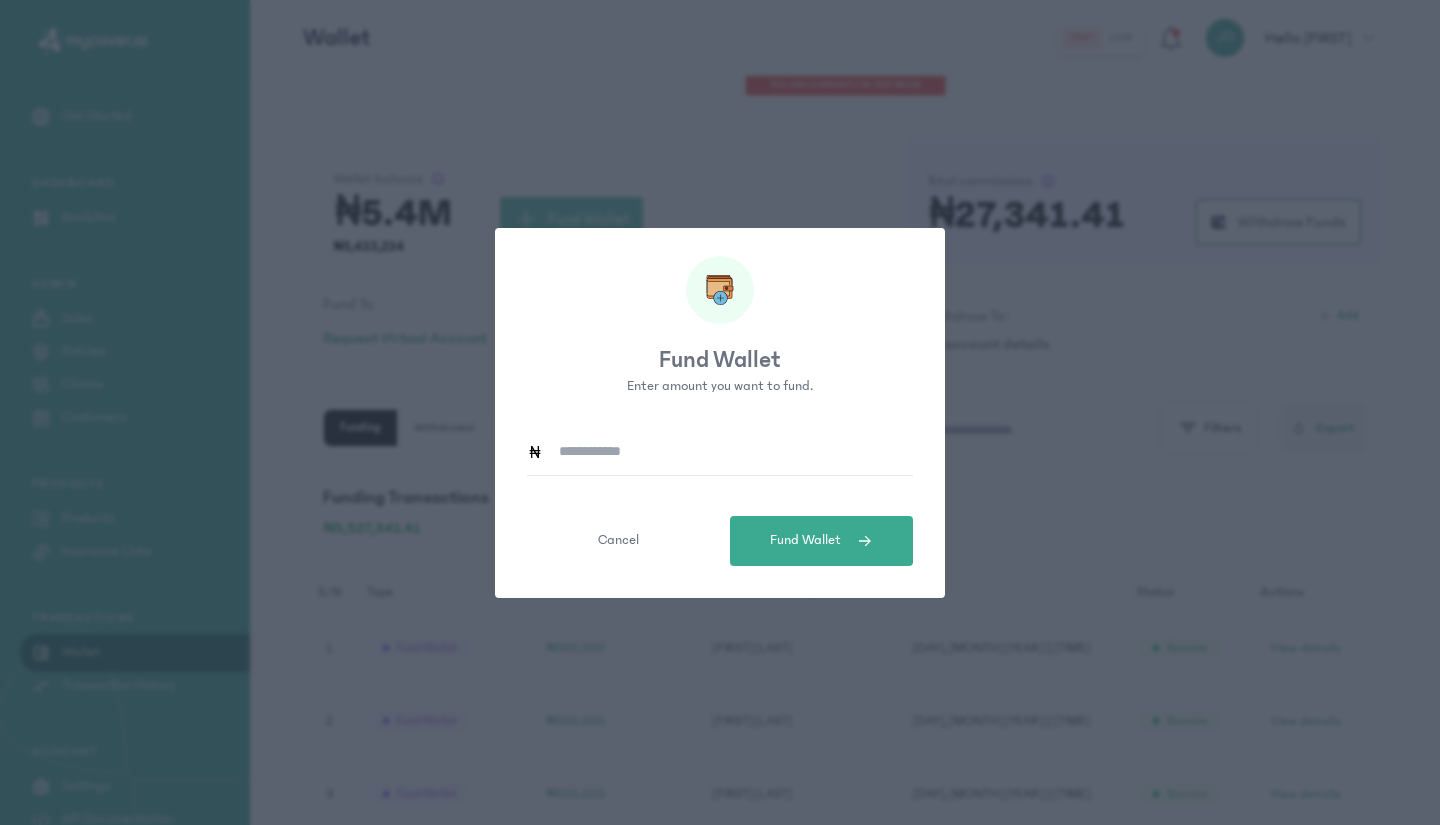 click 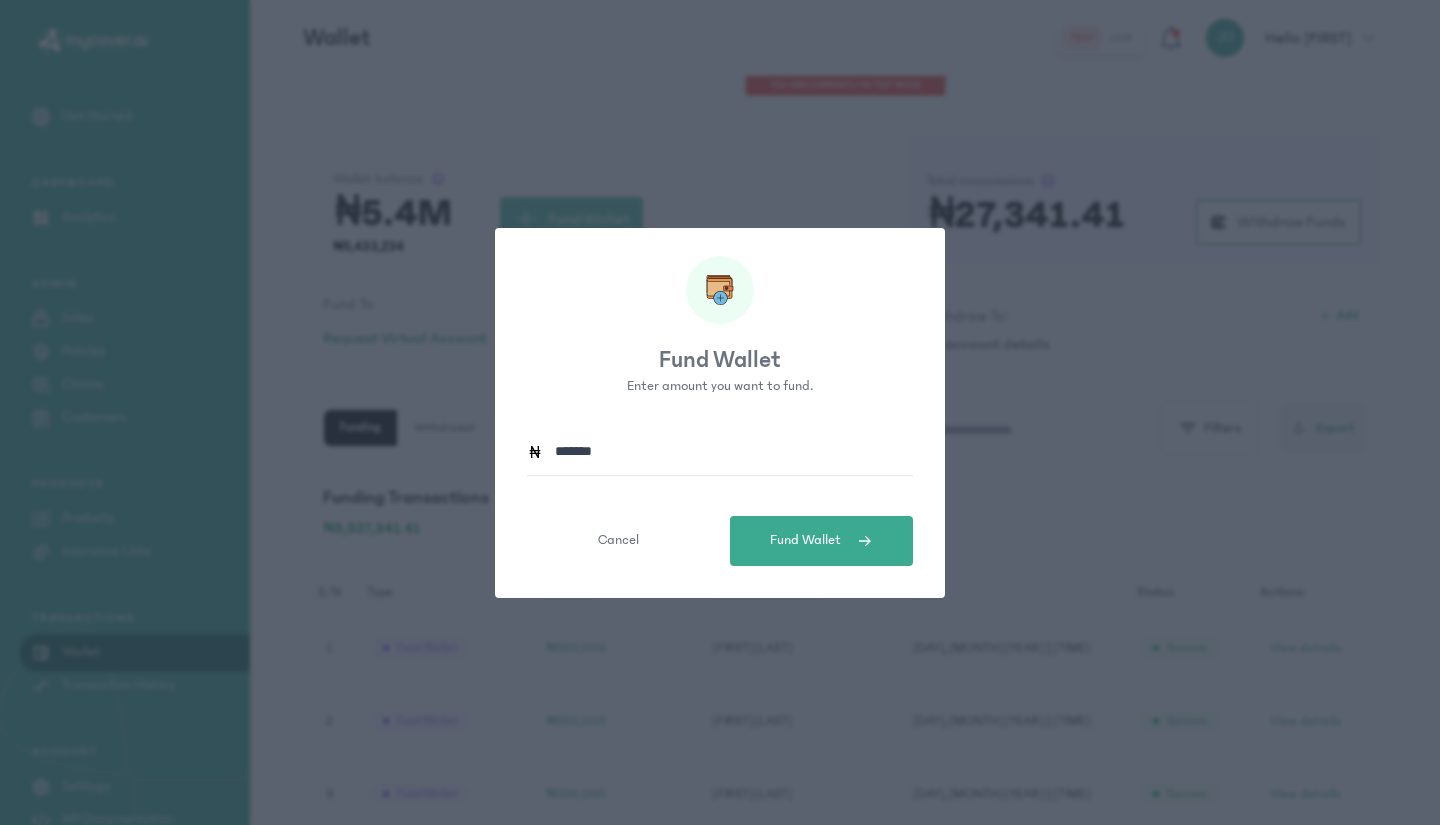 click on "Fund Wallet" at bounding box center (805, 540) 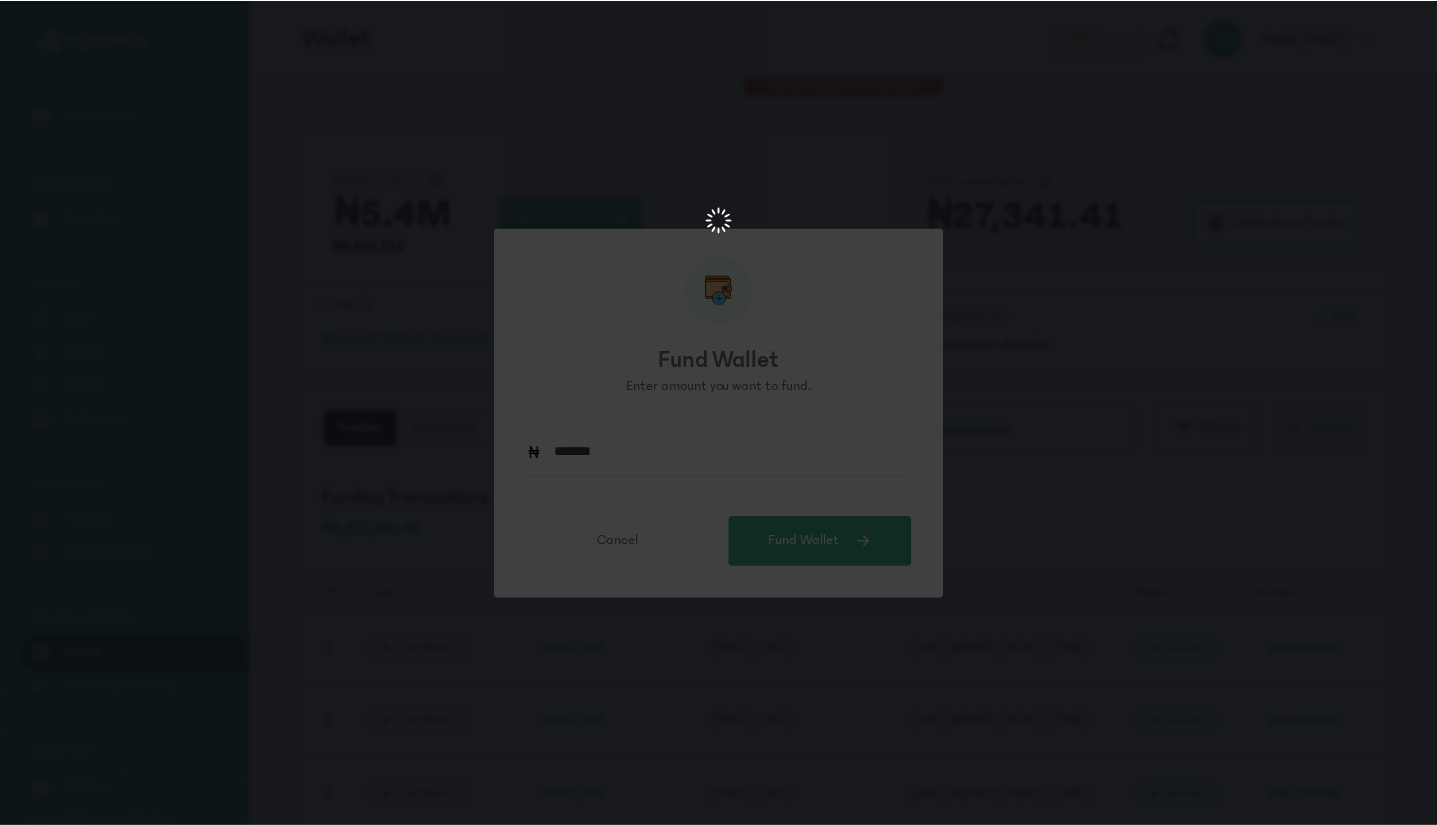 scroll, scrollTop: 0, scrollLeft: 0, axis: both 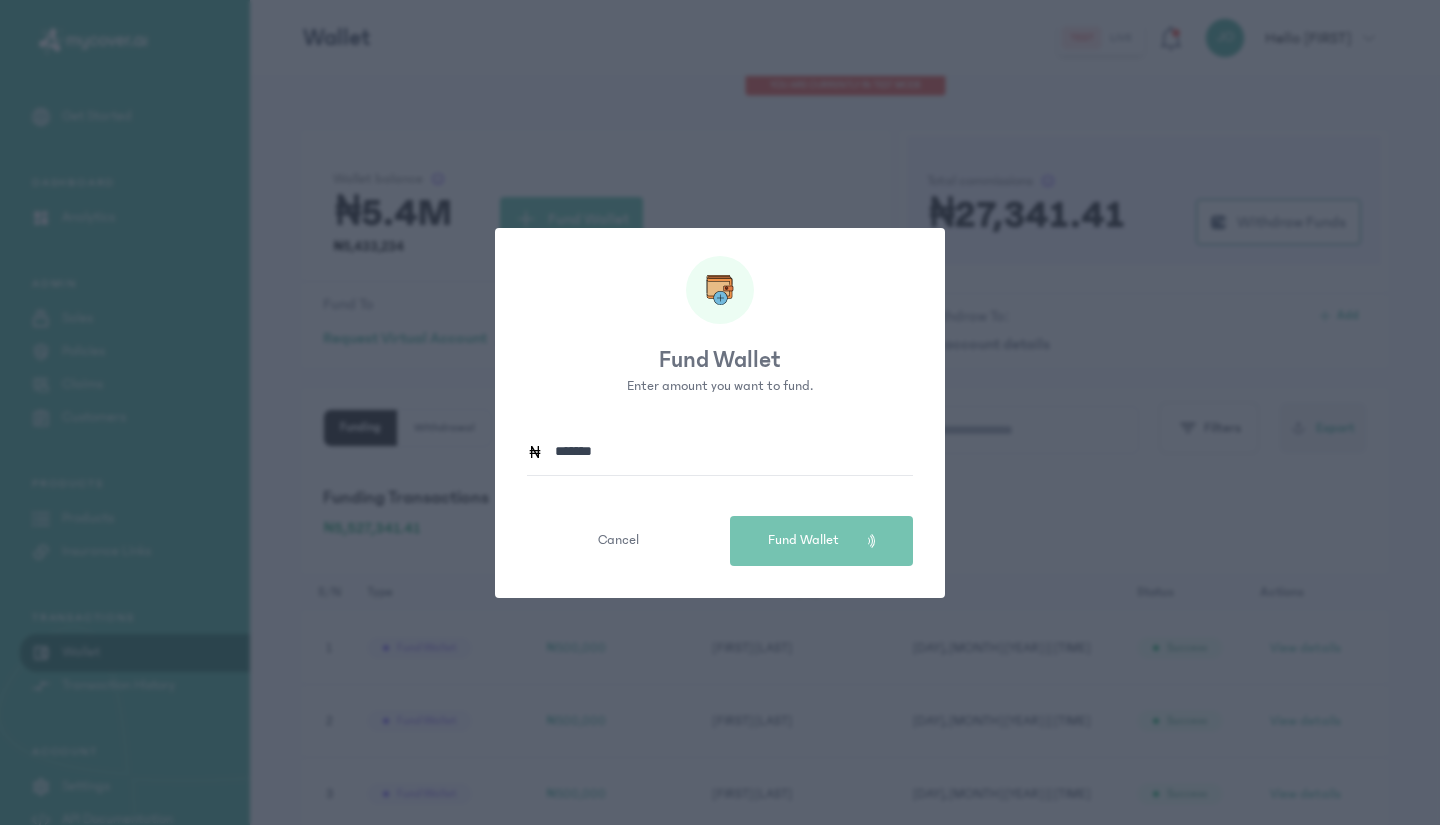 type 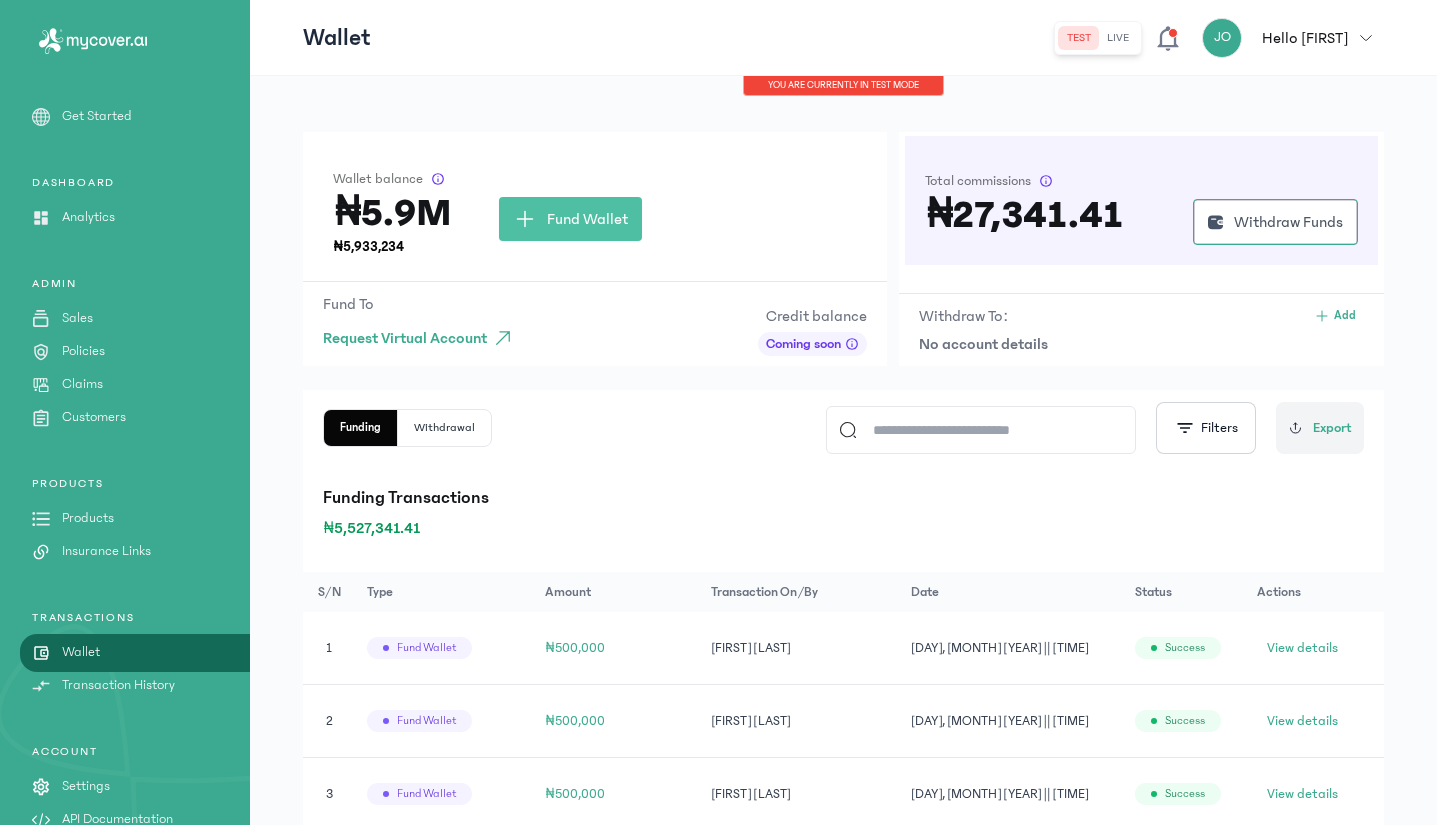click on "Fund Wallet" 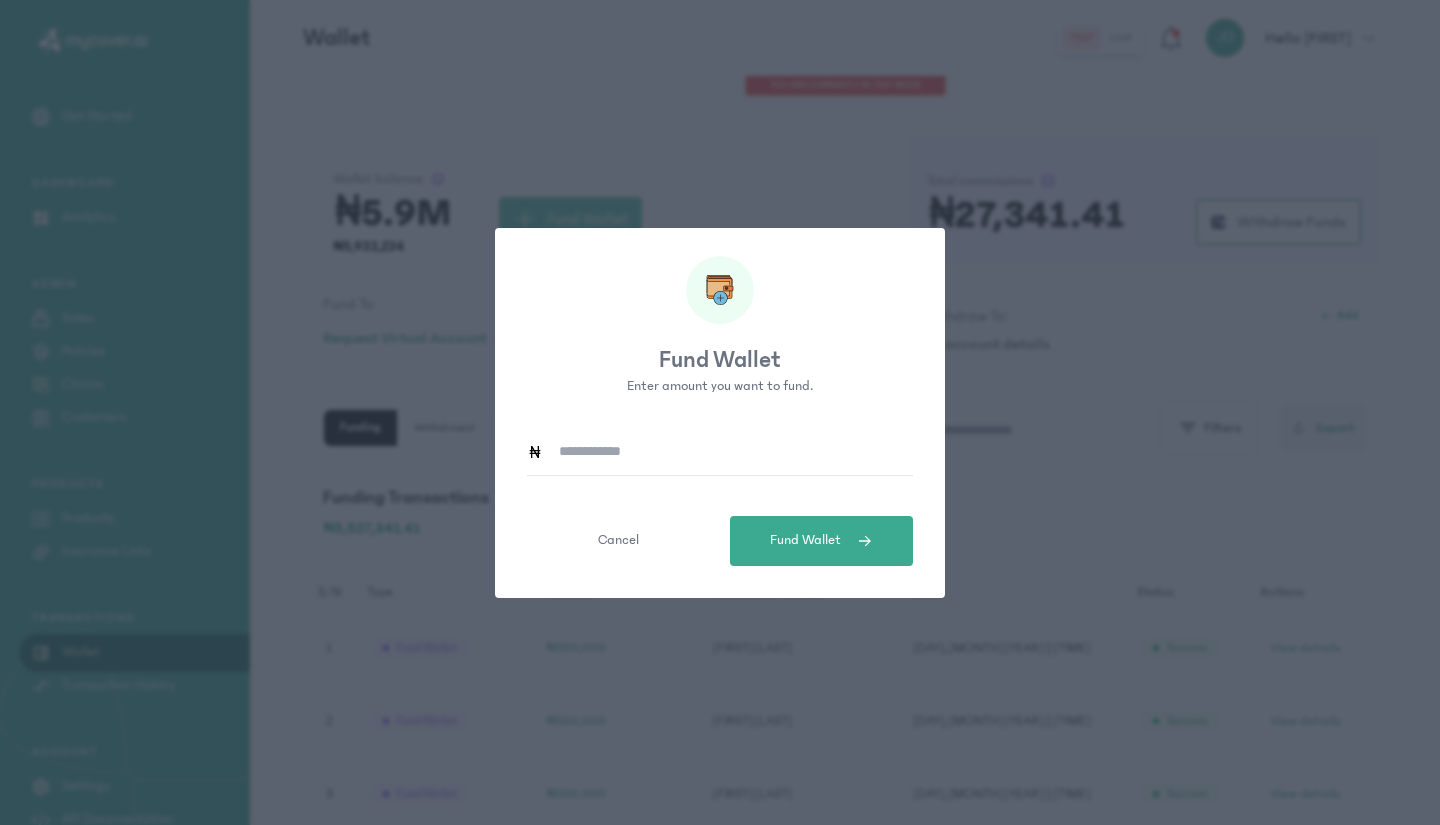 click on "Fund Wallet Enter amount you want to fund.  Cancel   Fund Wallet" 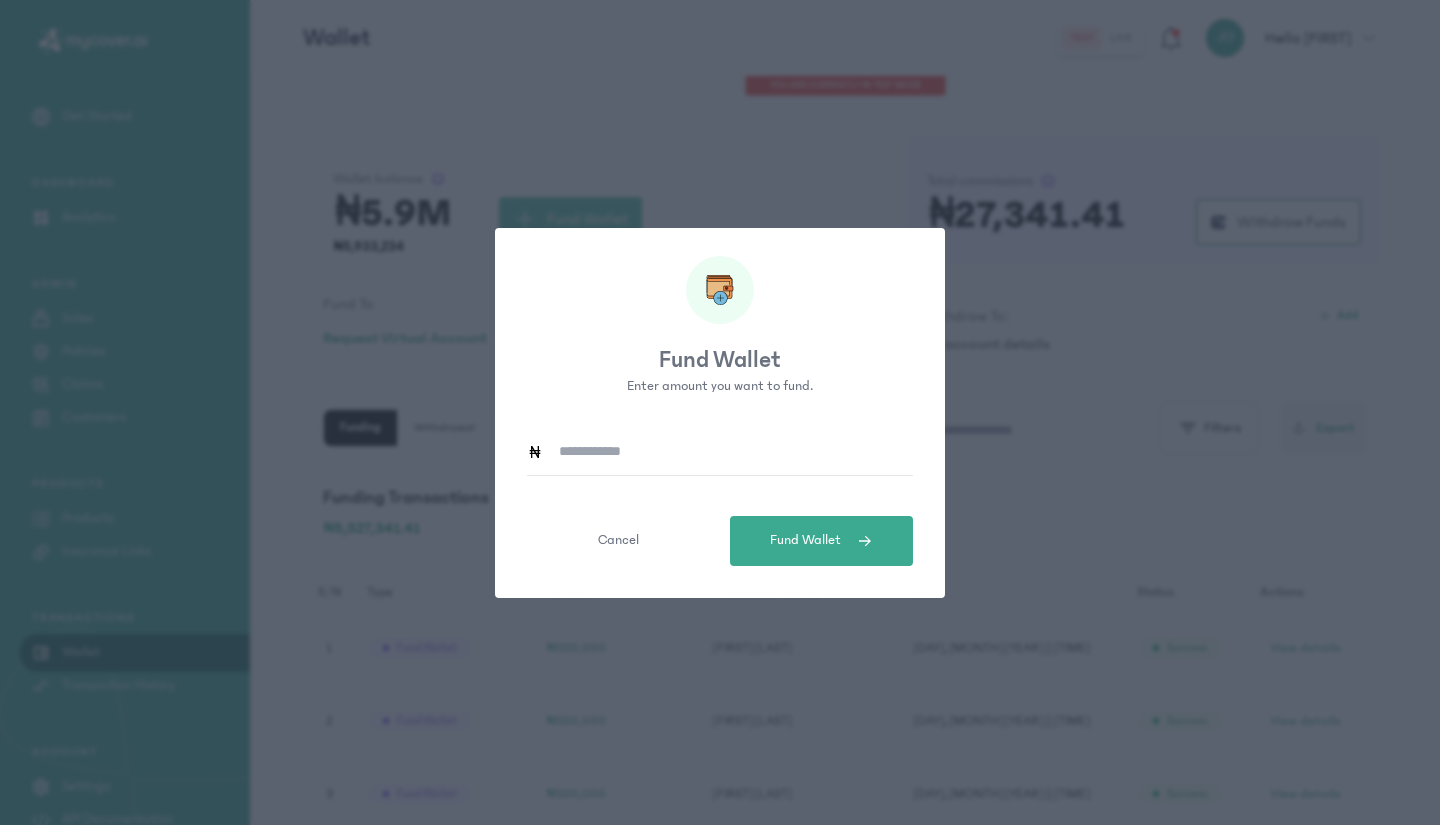 click on "Cancel" at bounding box center (618, 540) 